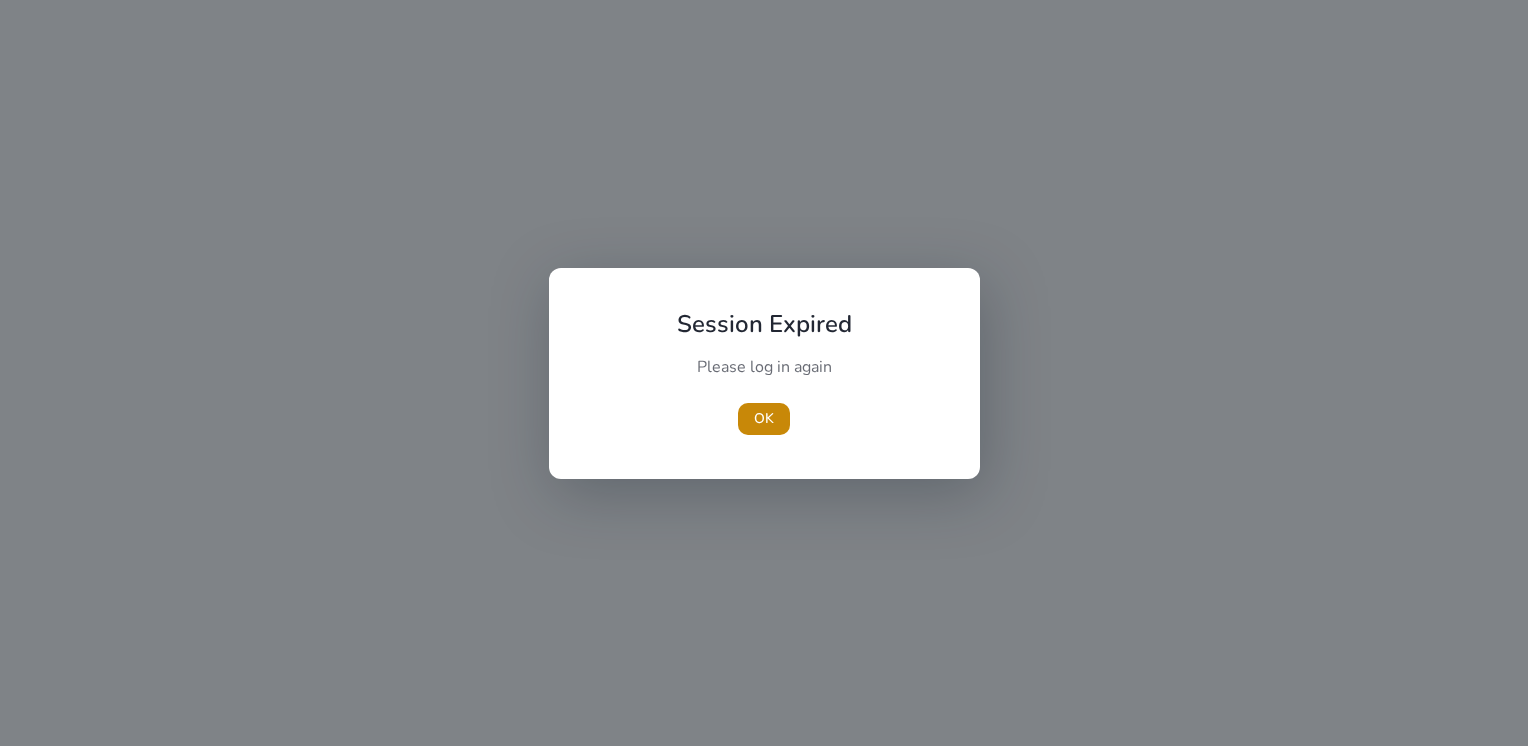 scroll, scrollTop: 0, scrollLeft: 0, axis: both 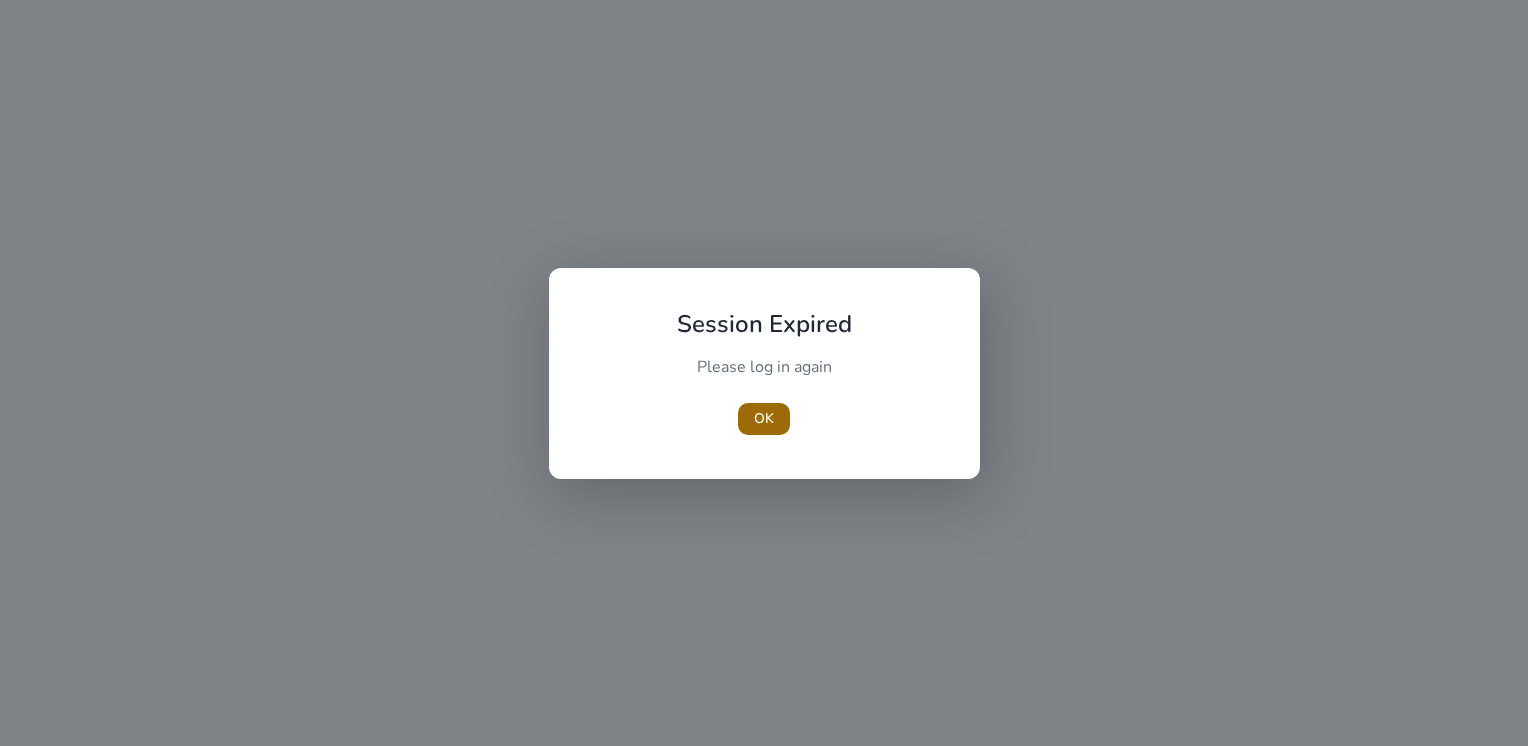click on "OK" at bounding box center [764, 418] 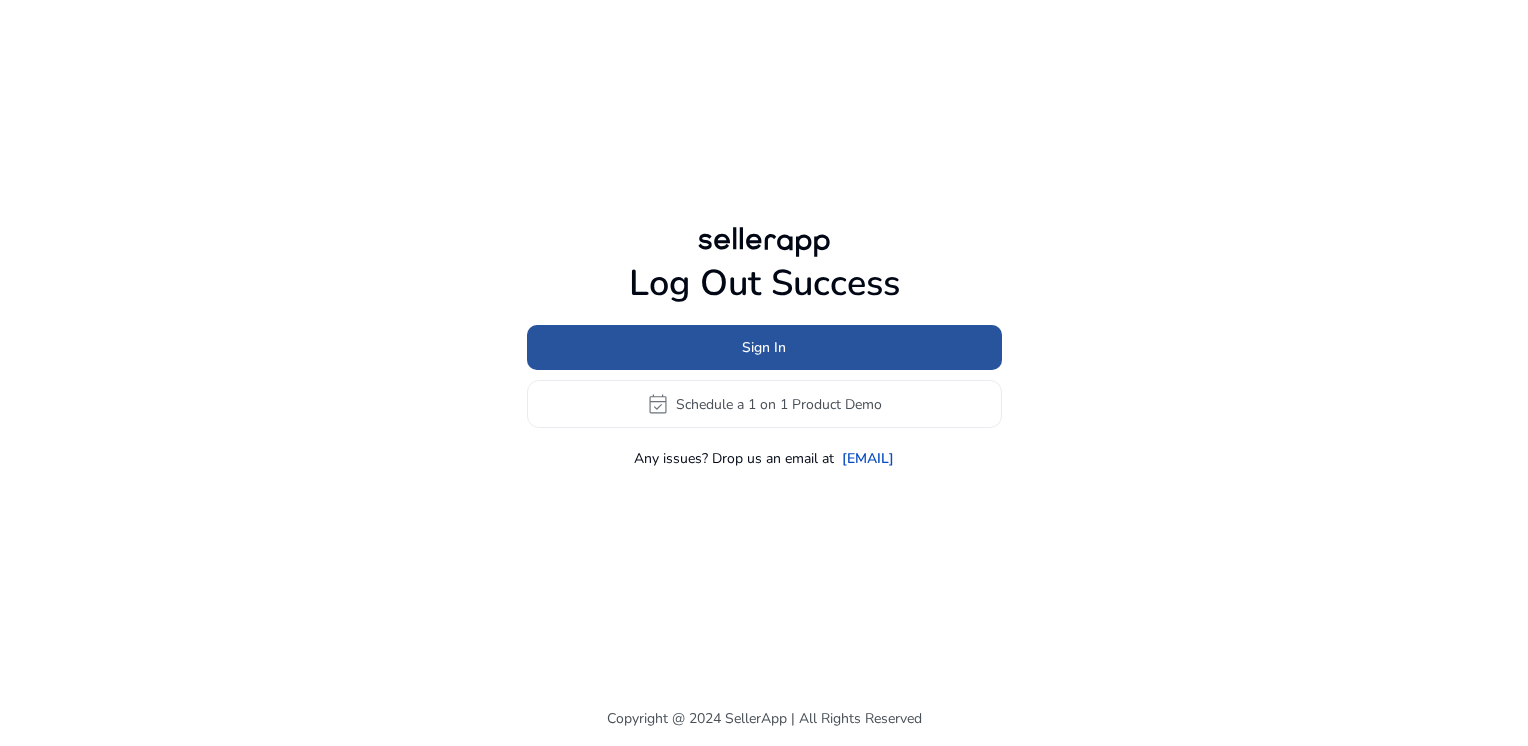 click 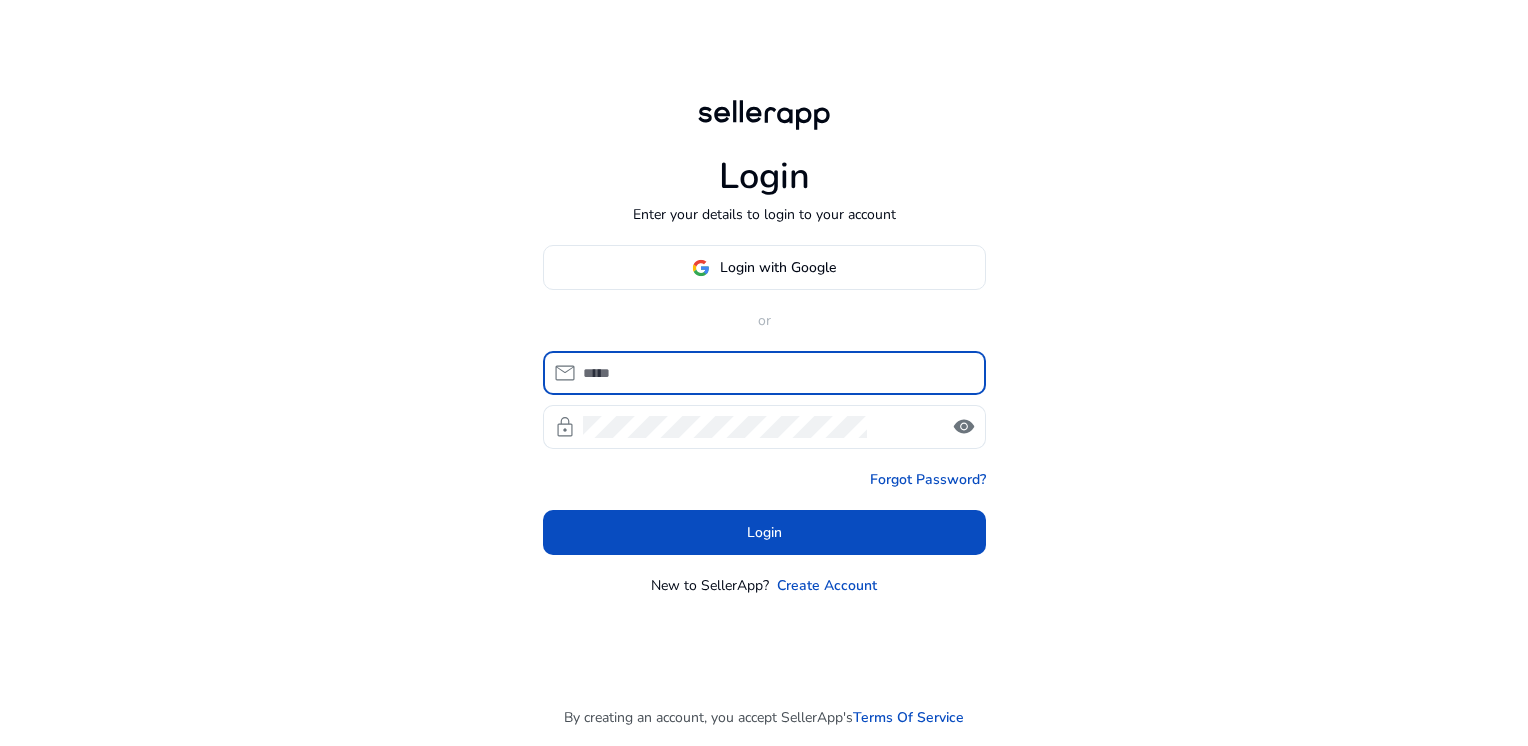 type on "**********" 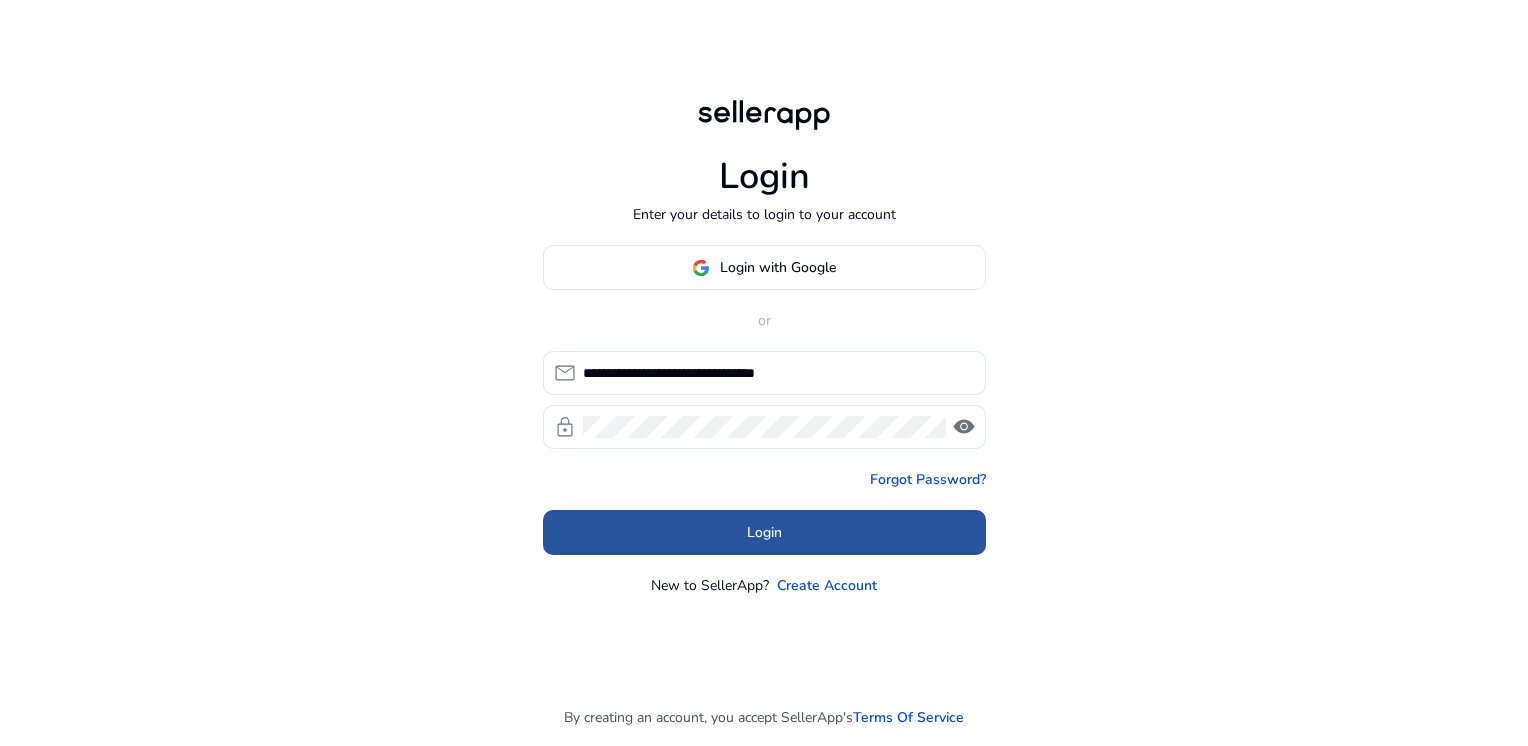 click on "Login" at bounding box center [764, 532] 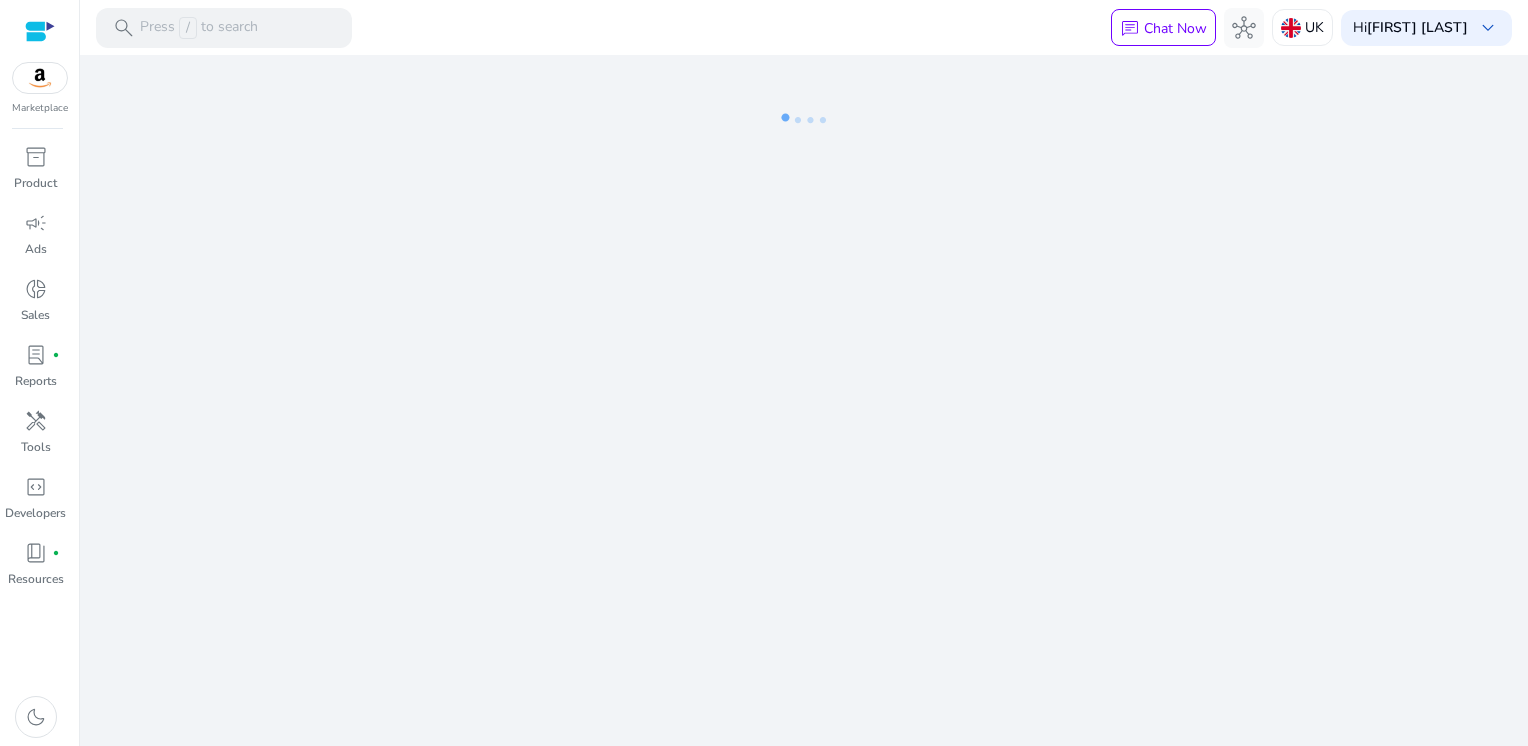 click on "We are getting things ready for you..." 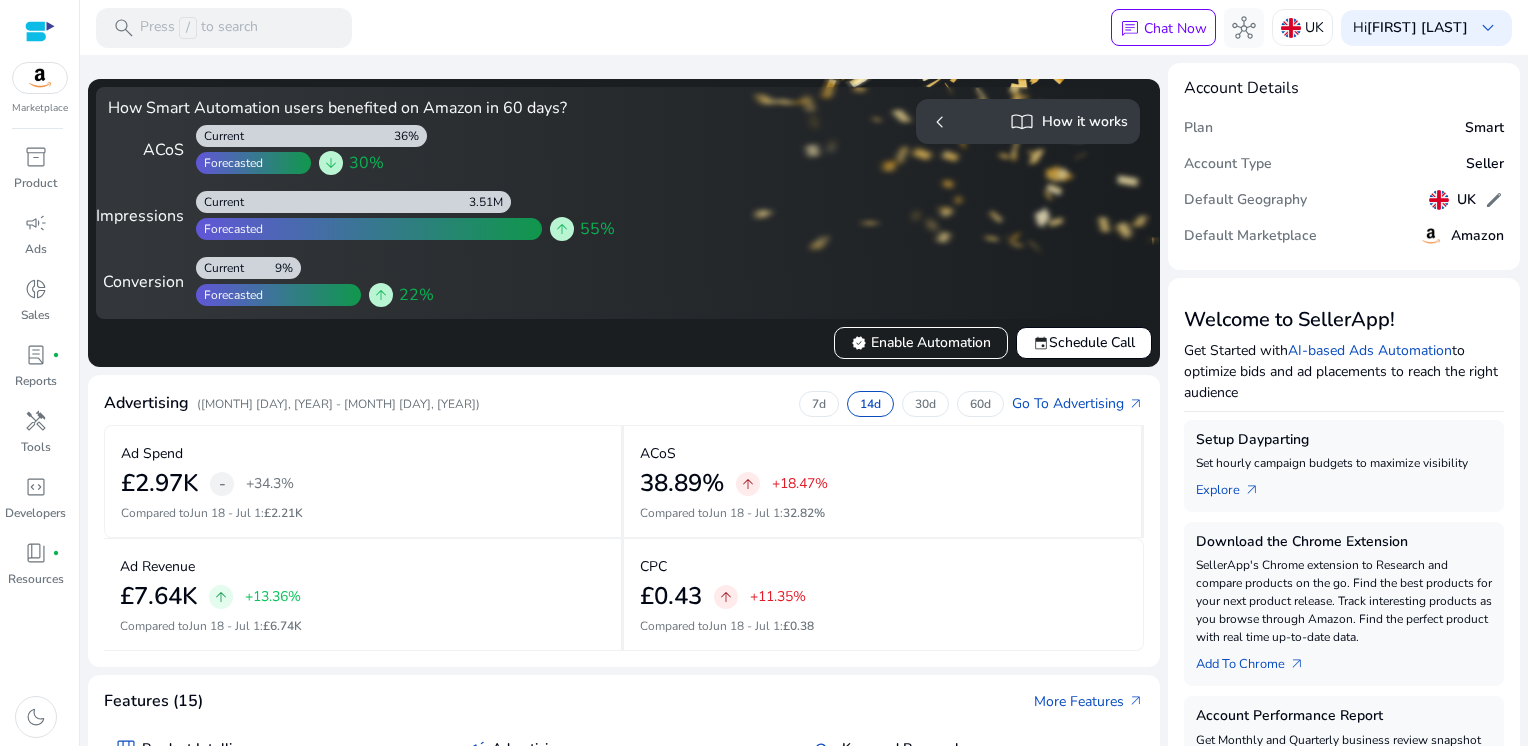 click on "ACoS  38.89%   arrow_upward   +18.47%   Compared to  [MONTH] [DAY] - [MONTH] [DAY] :   32.82%" 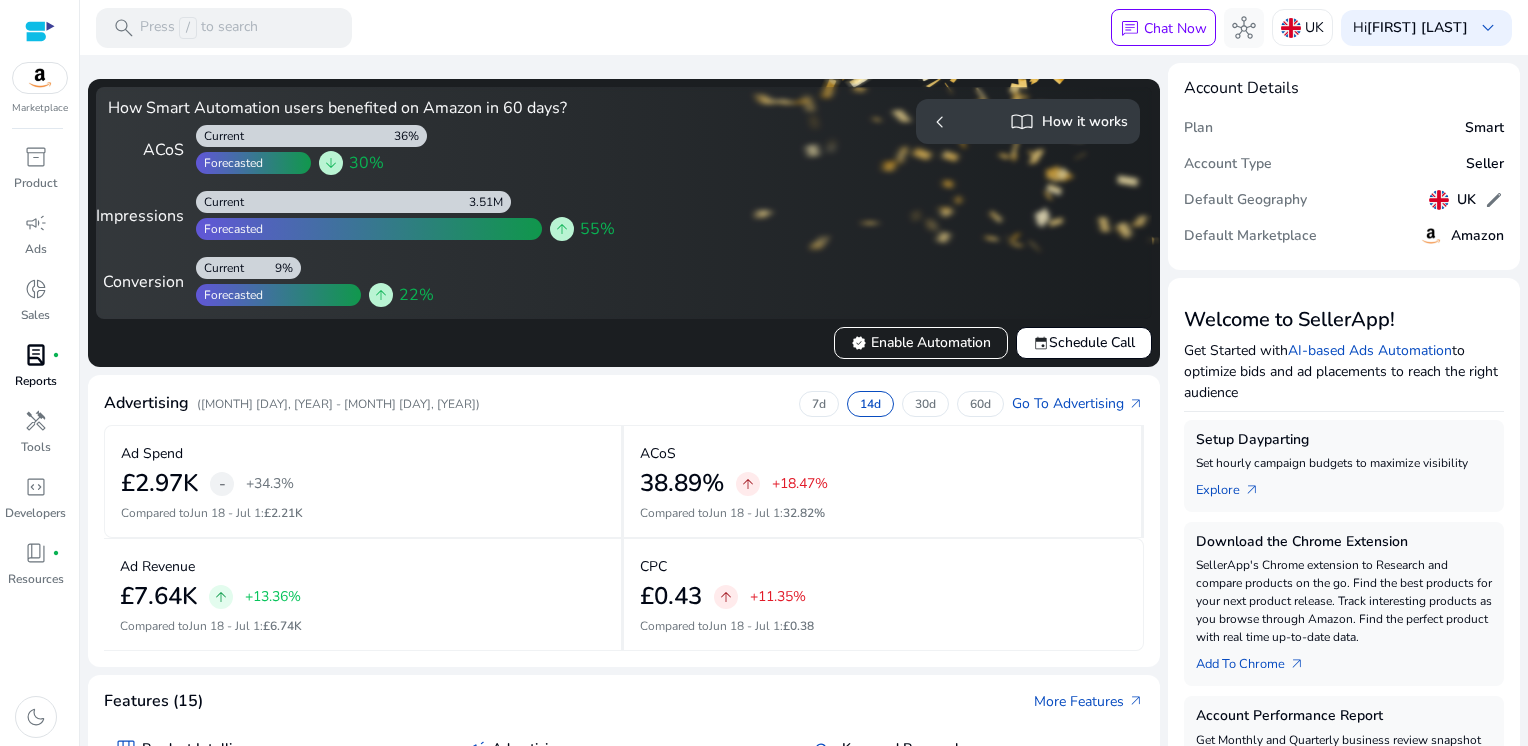 click on "Reports" at bounding box center (36, 381) 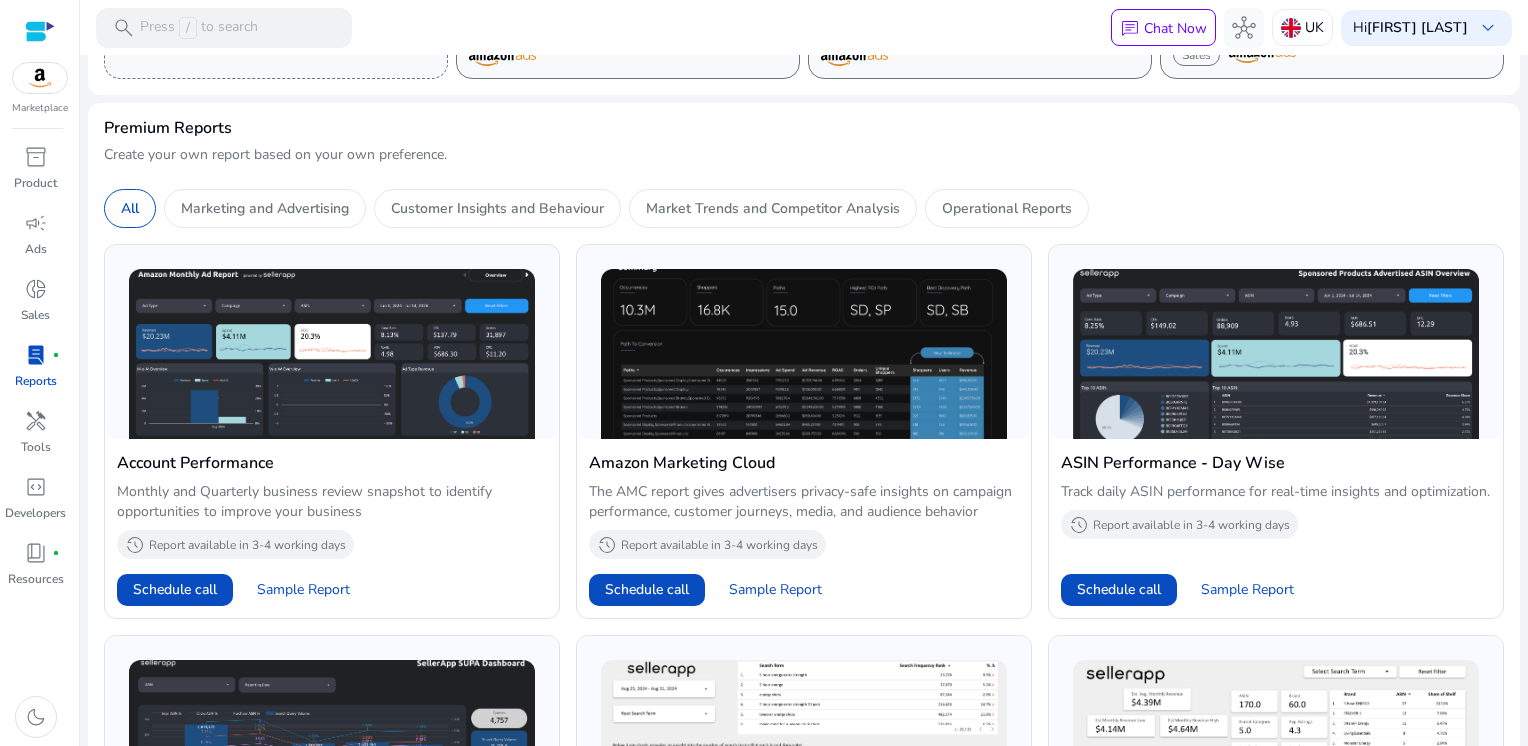 scroll, scrollTop: 336, scrollLeft: 0, axis: vertical 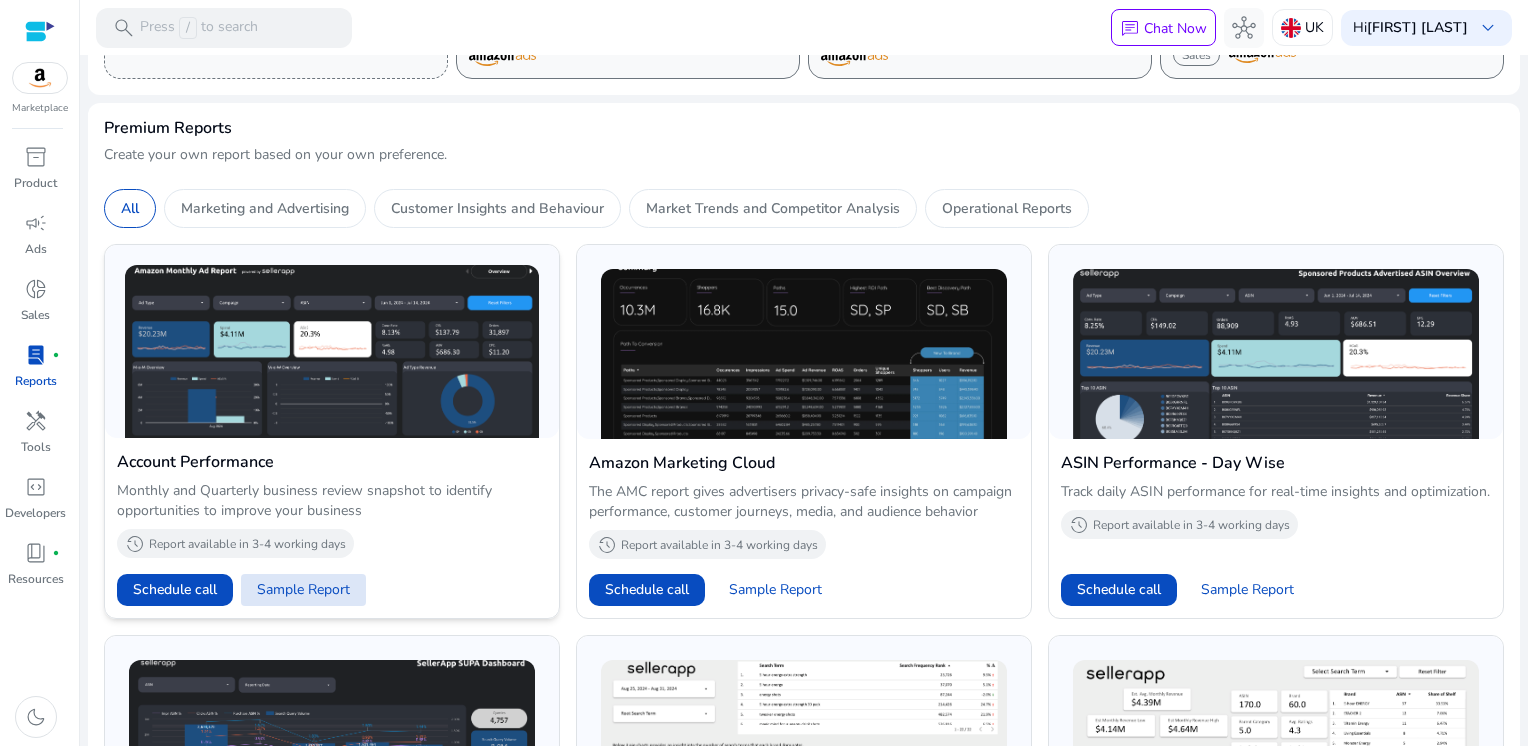 click on "Sample Report" 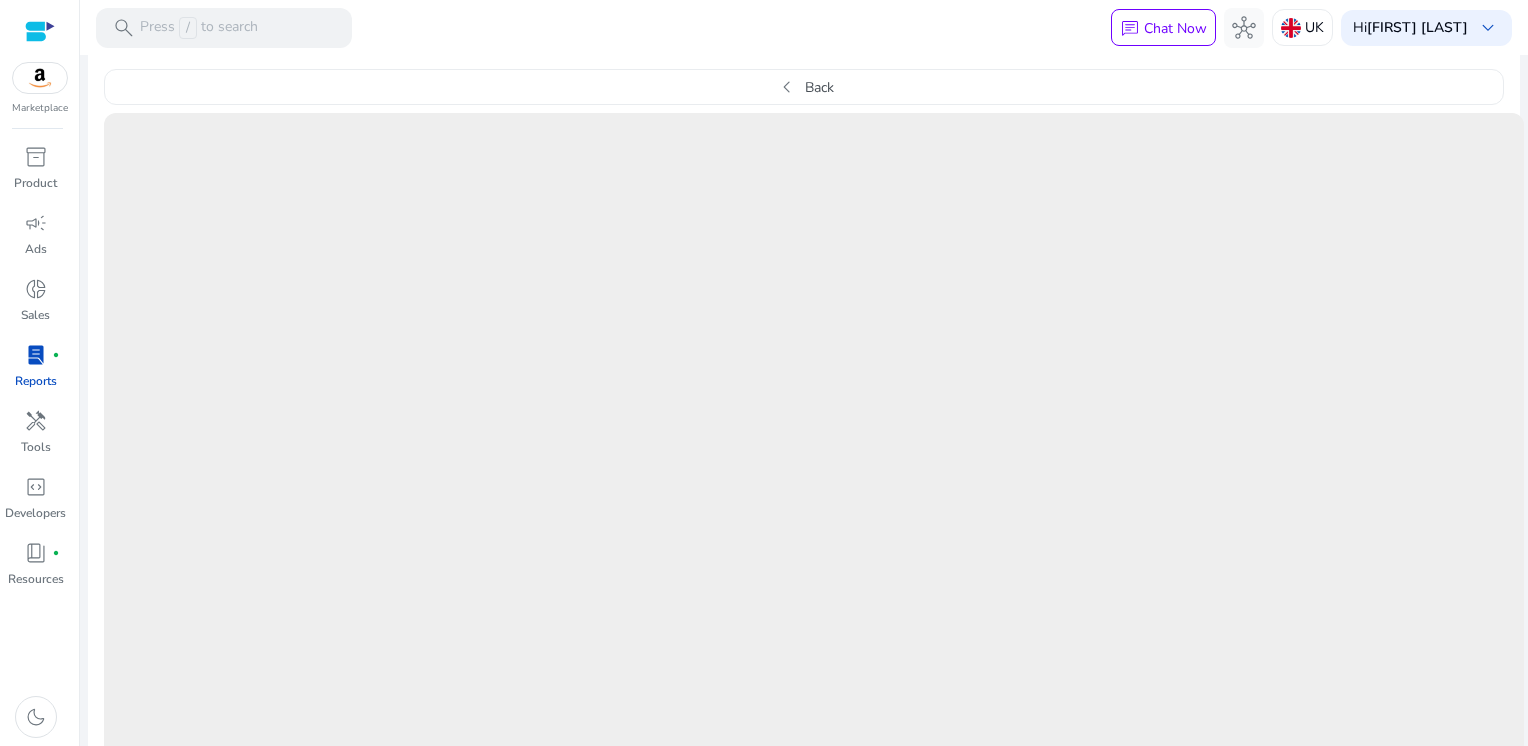 scroll, scrollTop: 500, scrollLeft: 0, axis: vertical 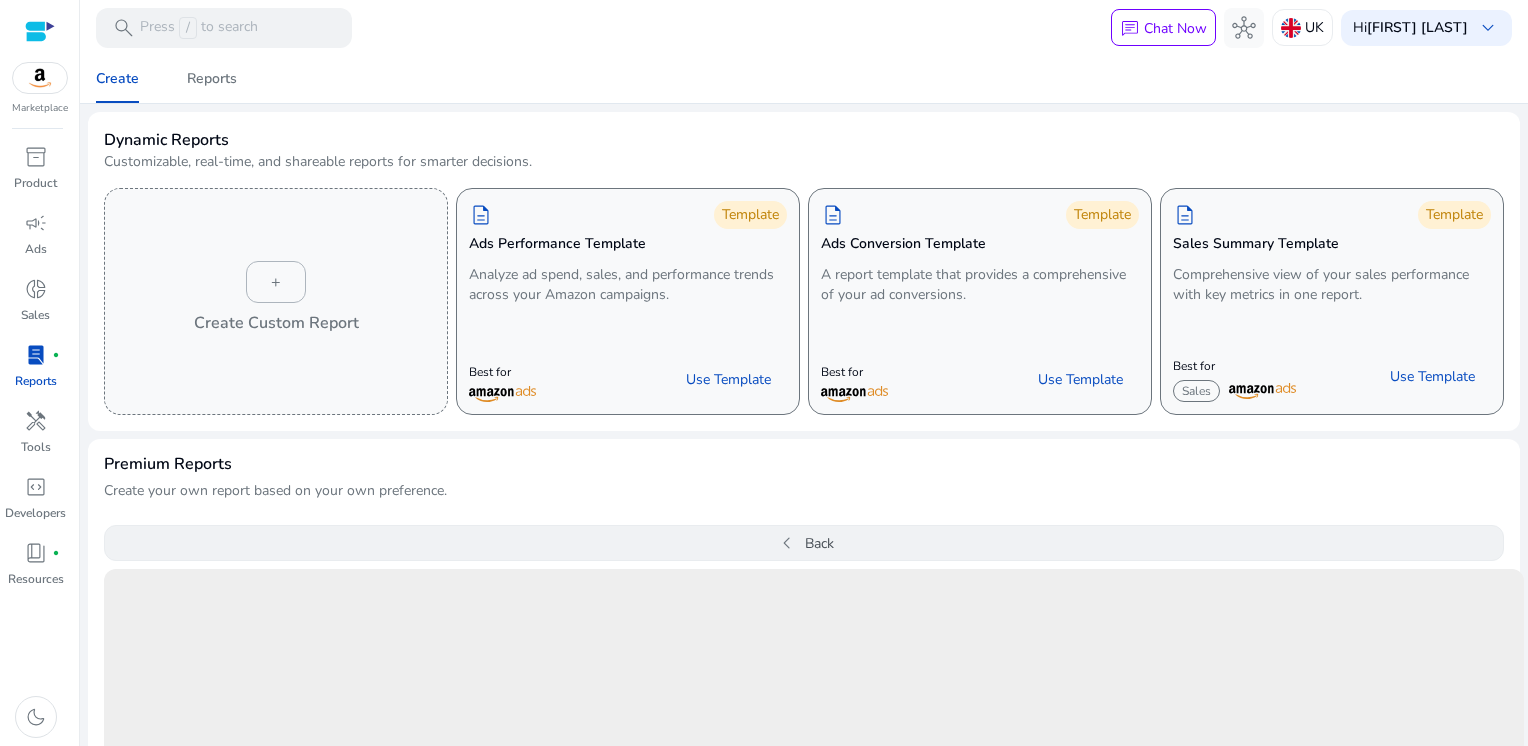 click on "chevron_left" 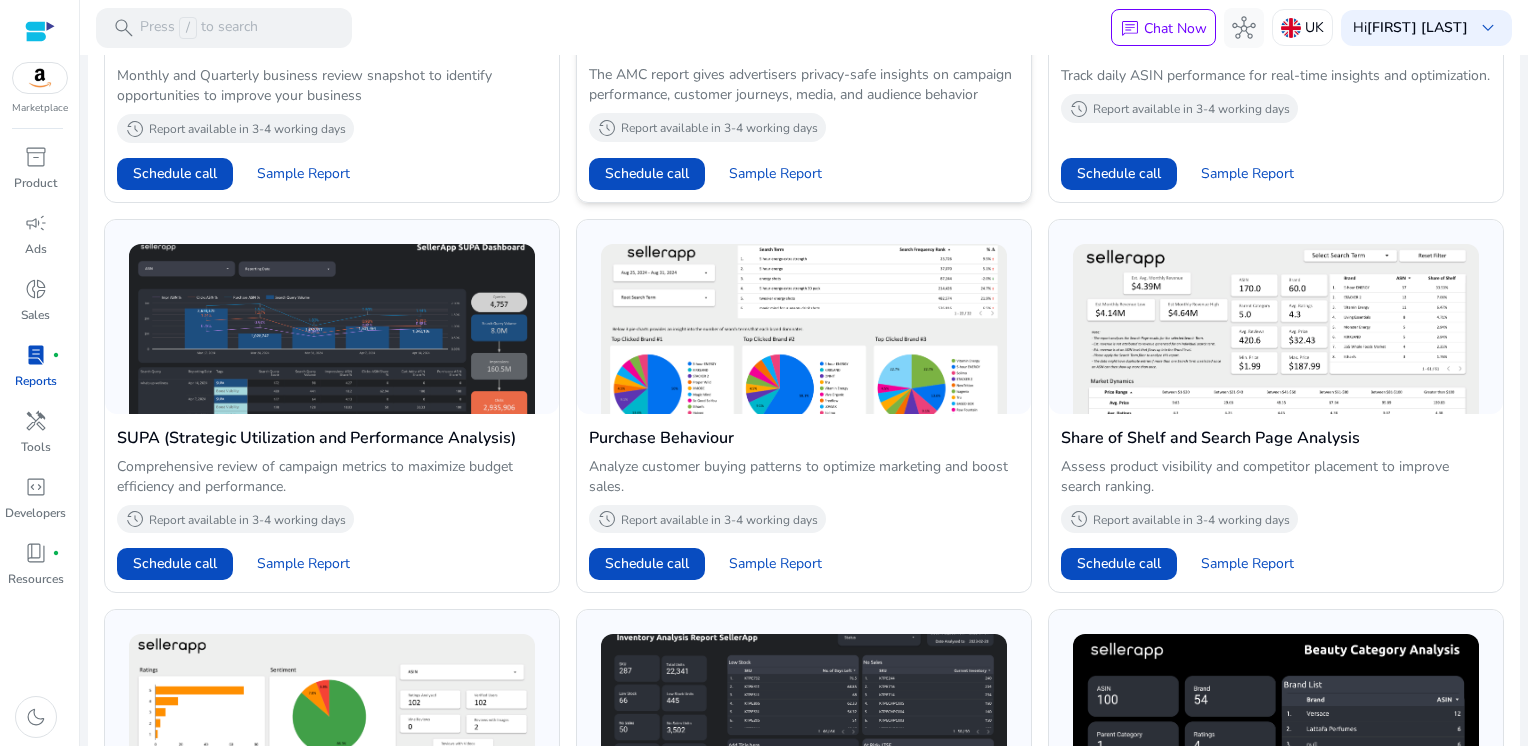 scroll, scrollTop: 1008, scrollLeft: 0, axis: vertical 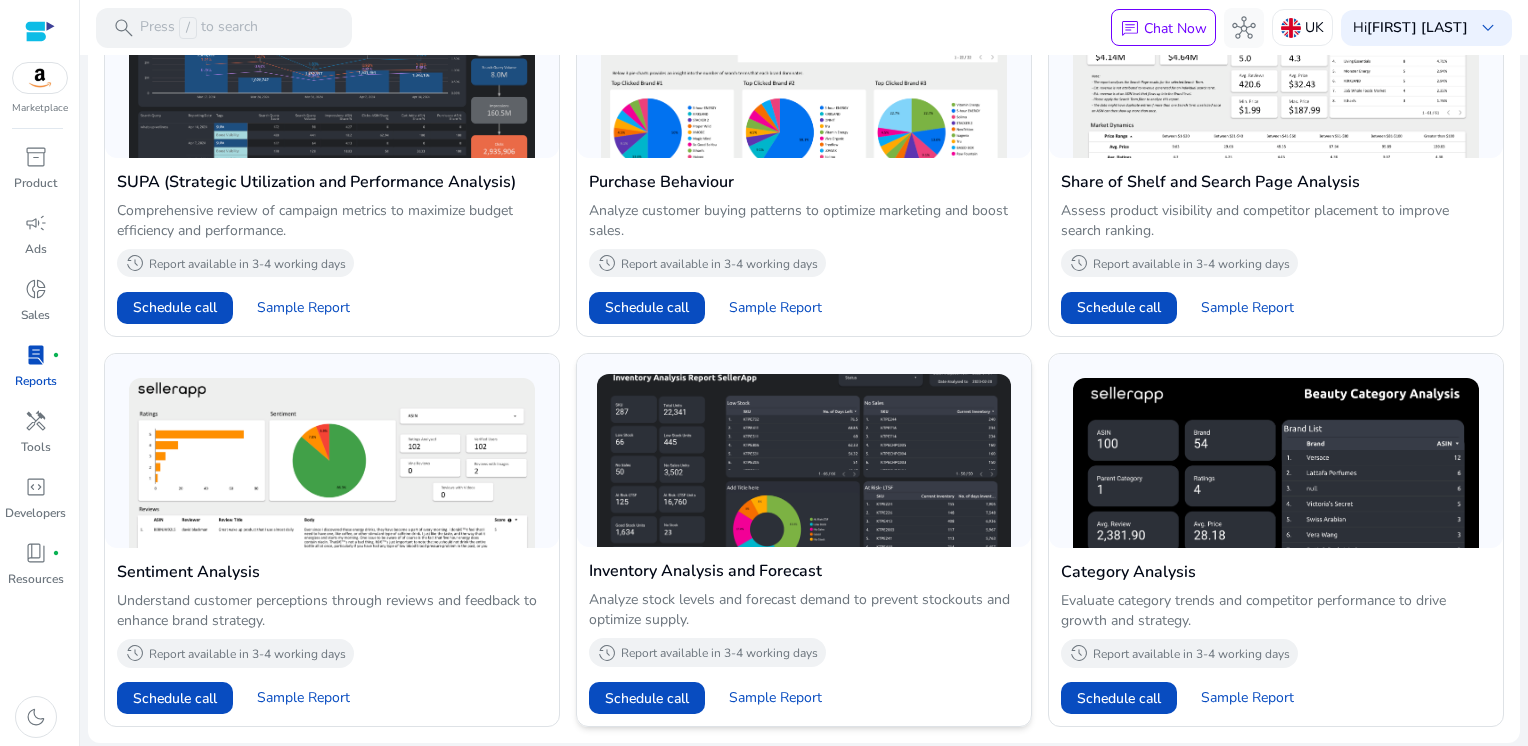 click 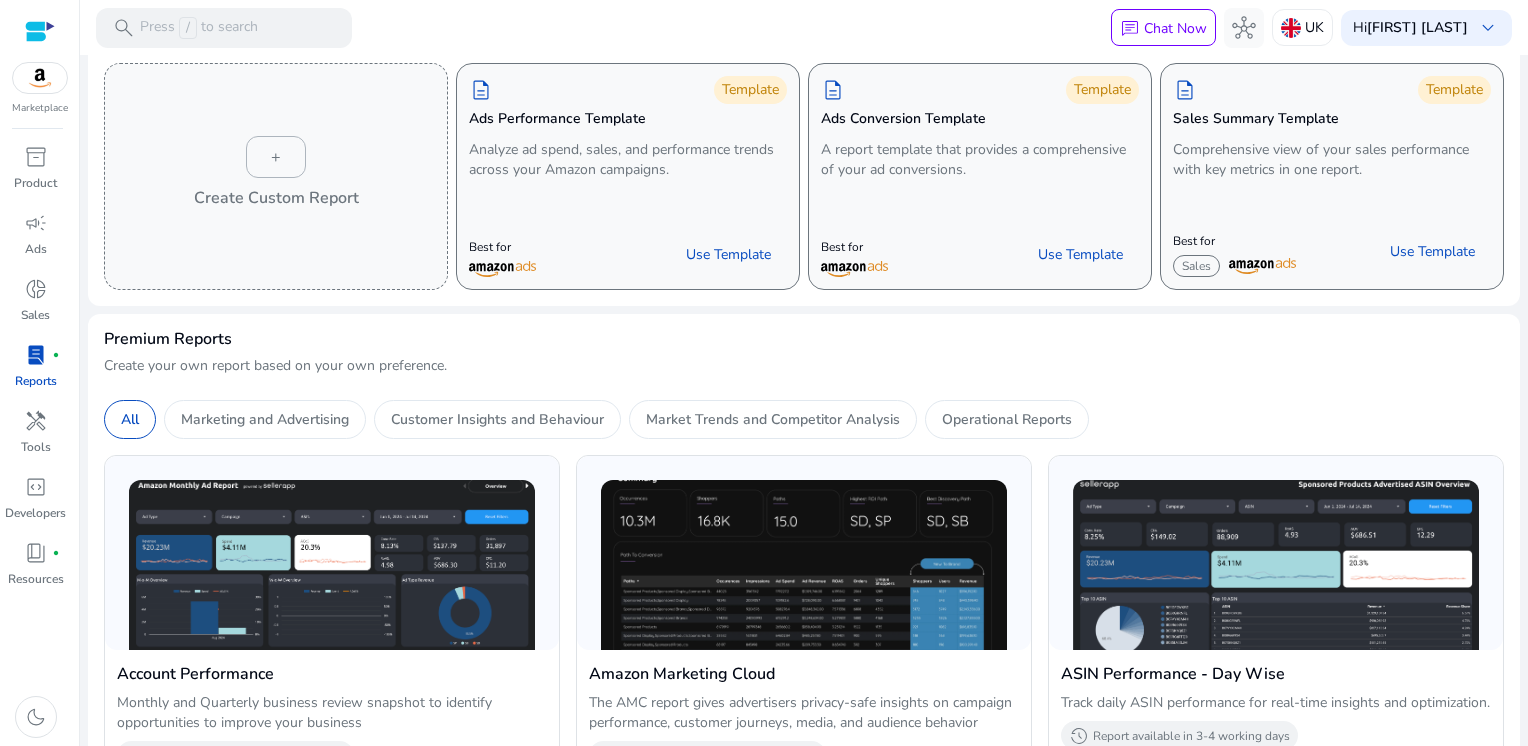 scroll, scrollTop: 0, scrollLeft: 0, axis: both 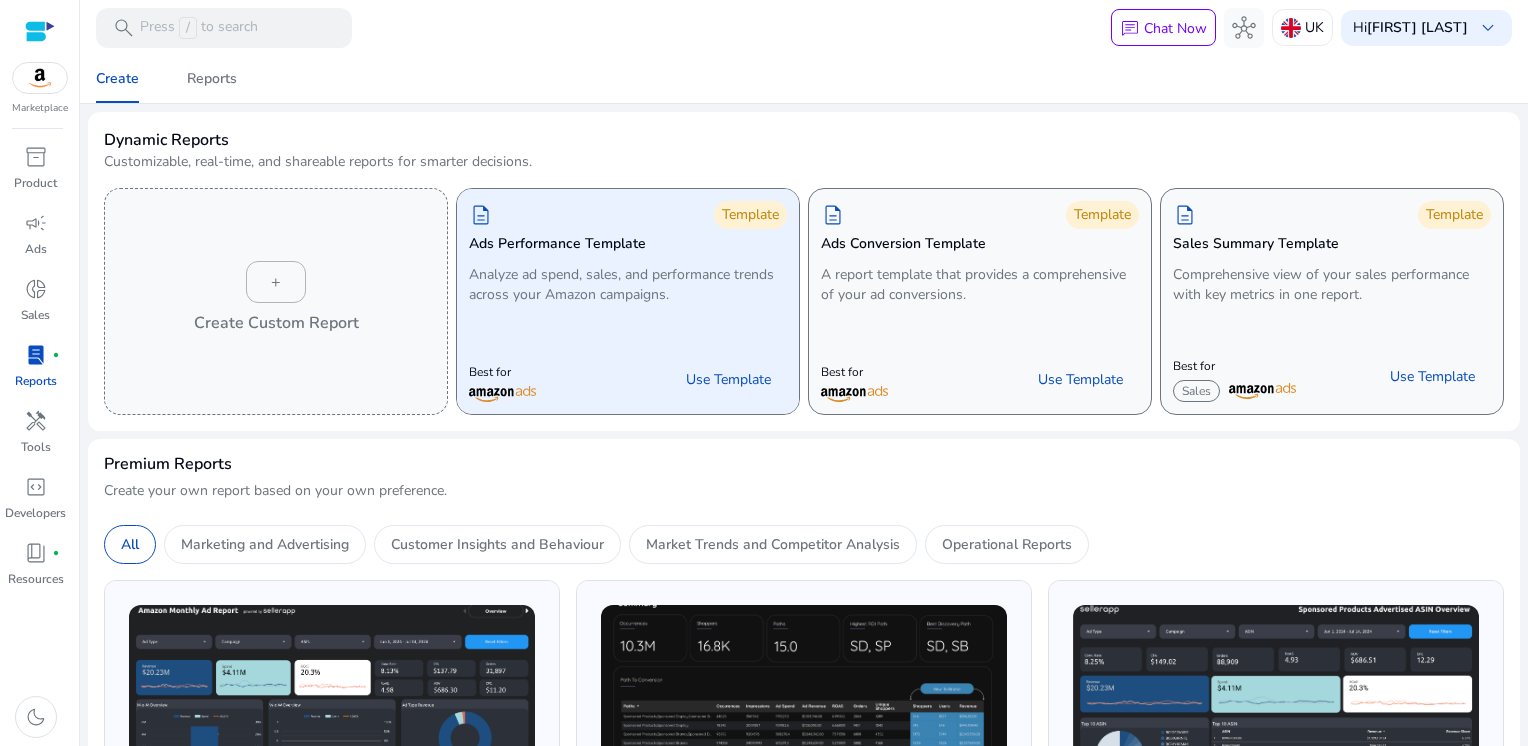 click on "Analyze ad spend, sales, and performance trends across your Amazon campaigns." 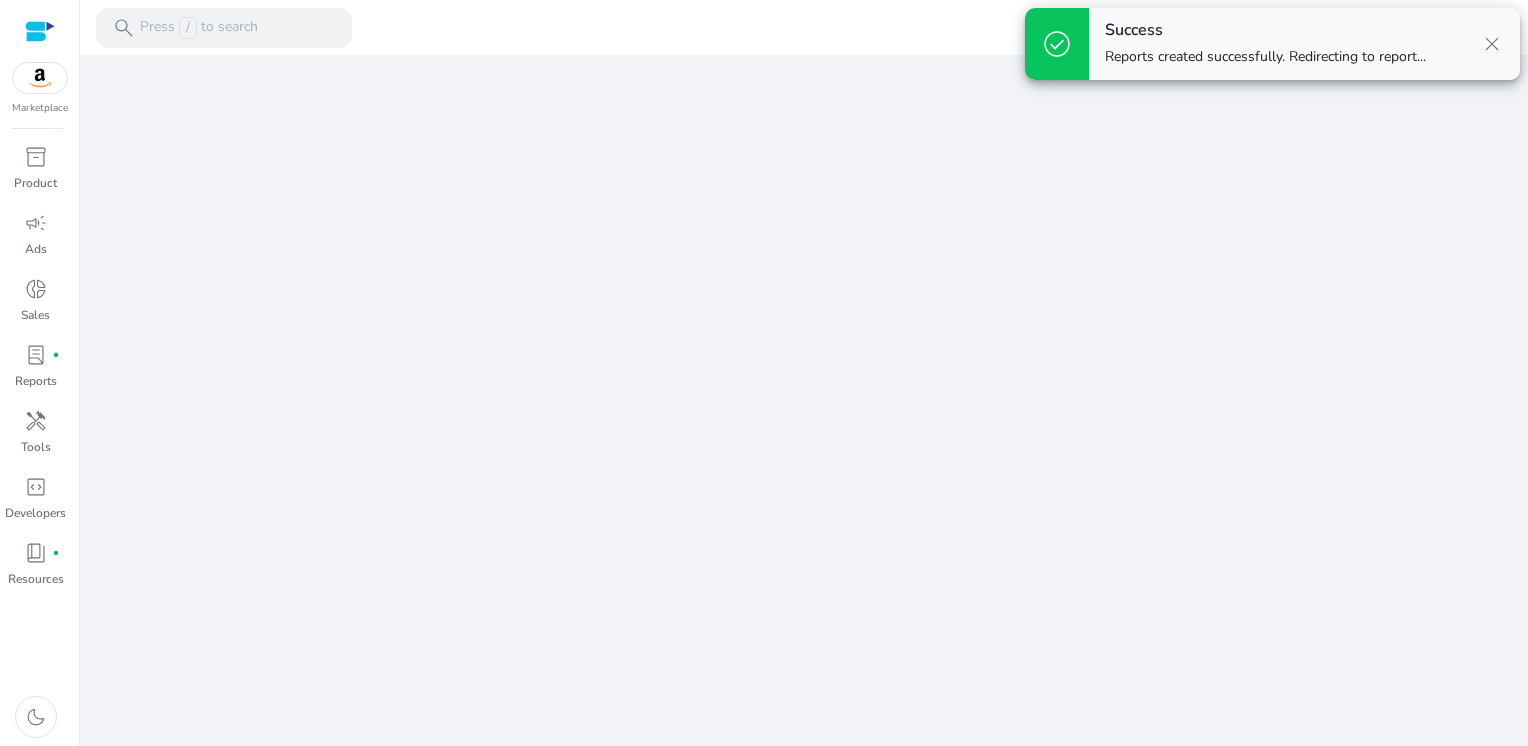 click on "close" at bounding box center (1492, 44) 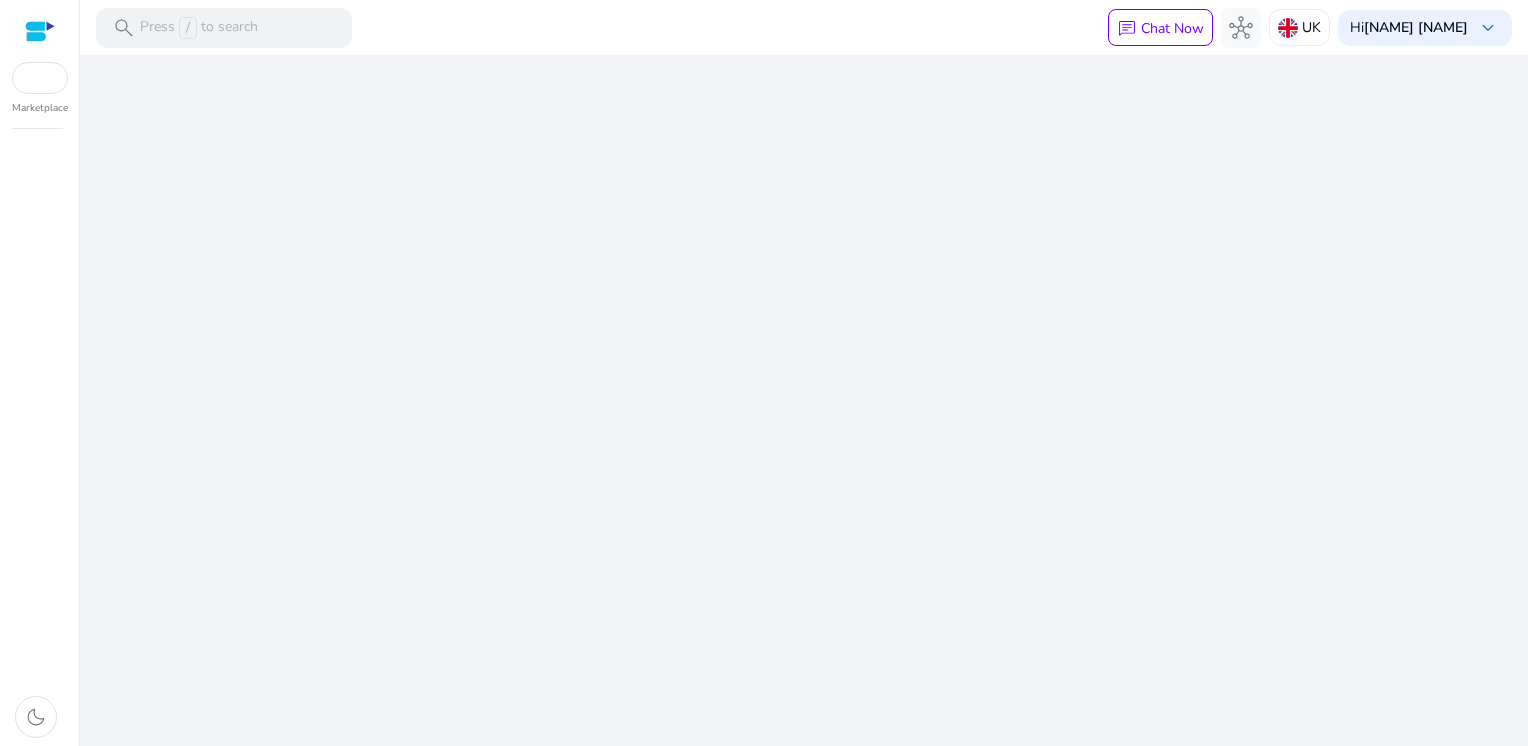 scroll, scrollTop: 0, scrollLeft: 0, axis: both 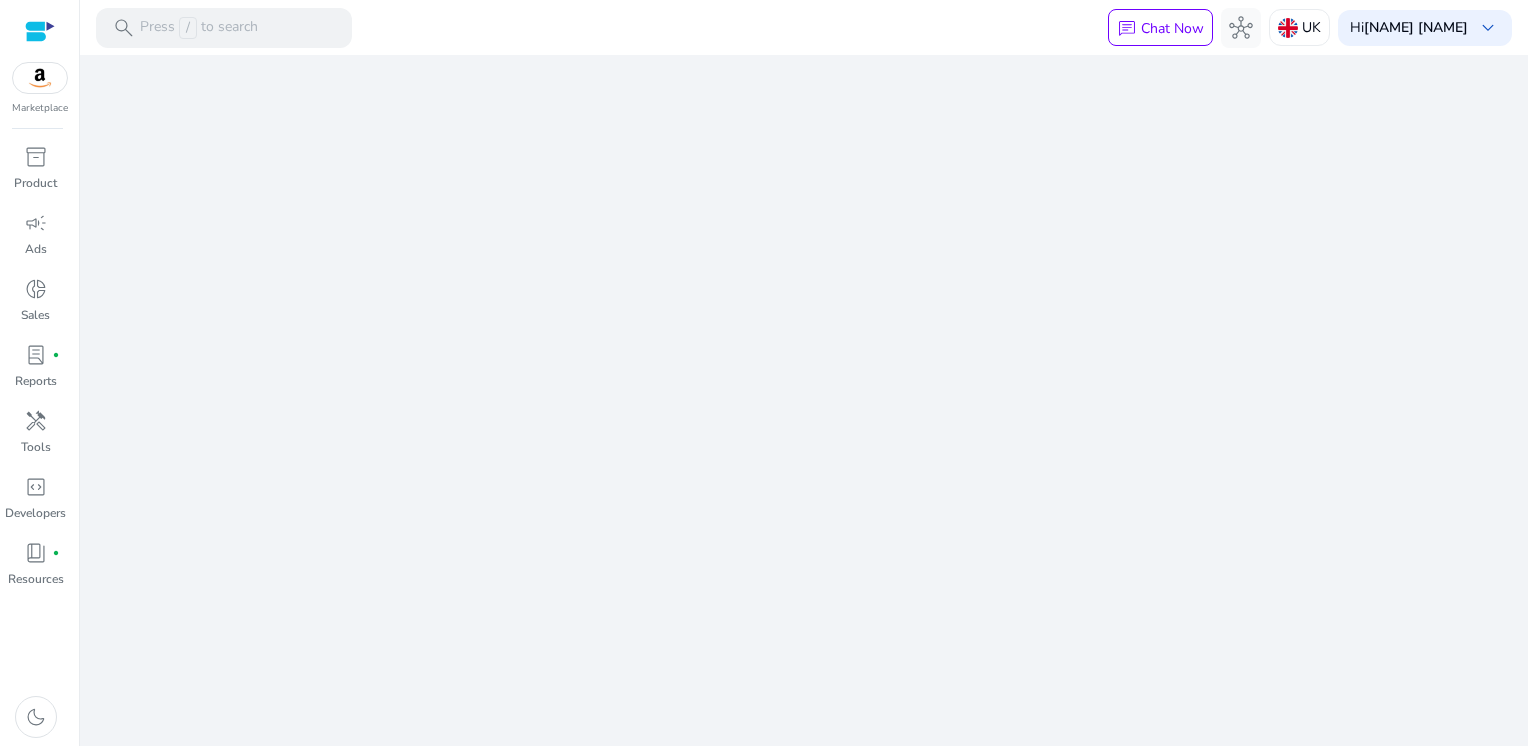 click on "We are getting things ready for you..." 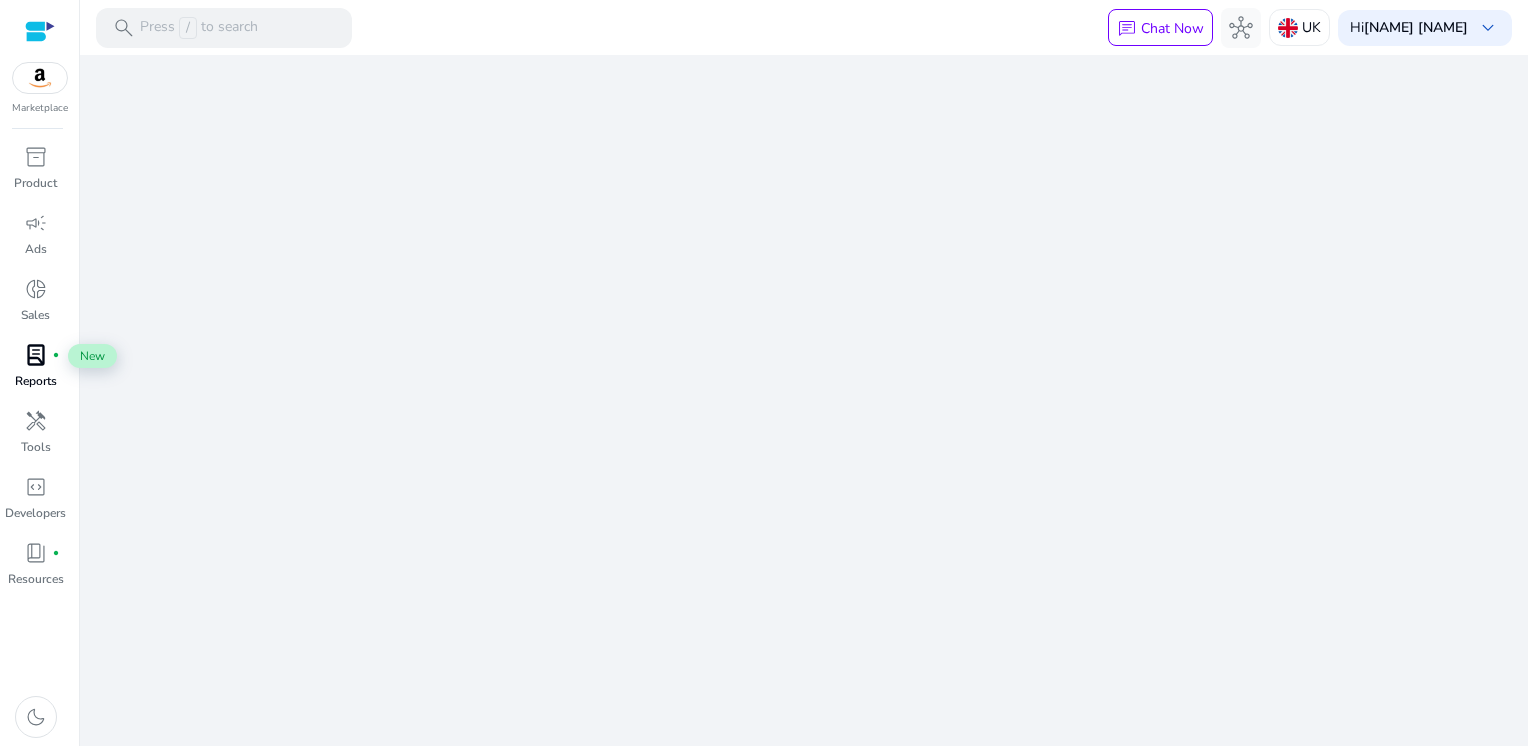 click on "lab_profile" at bounding box center [36, 355] 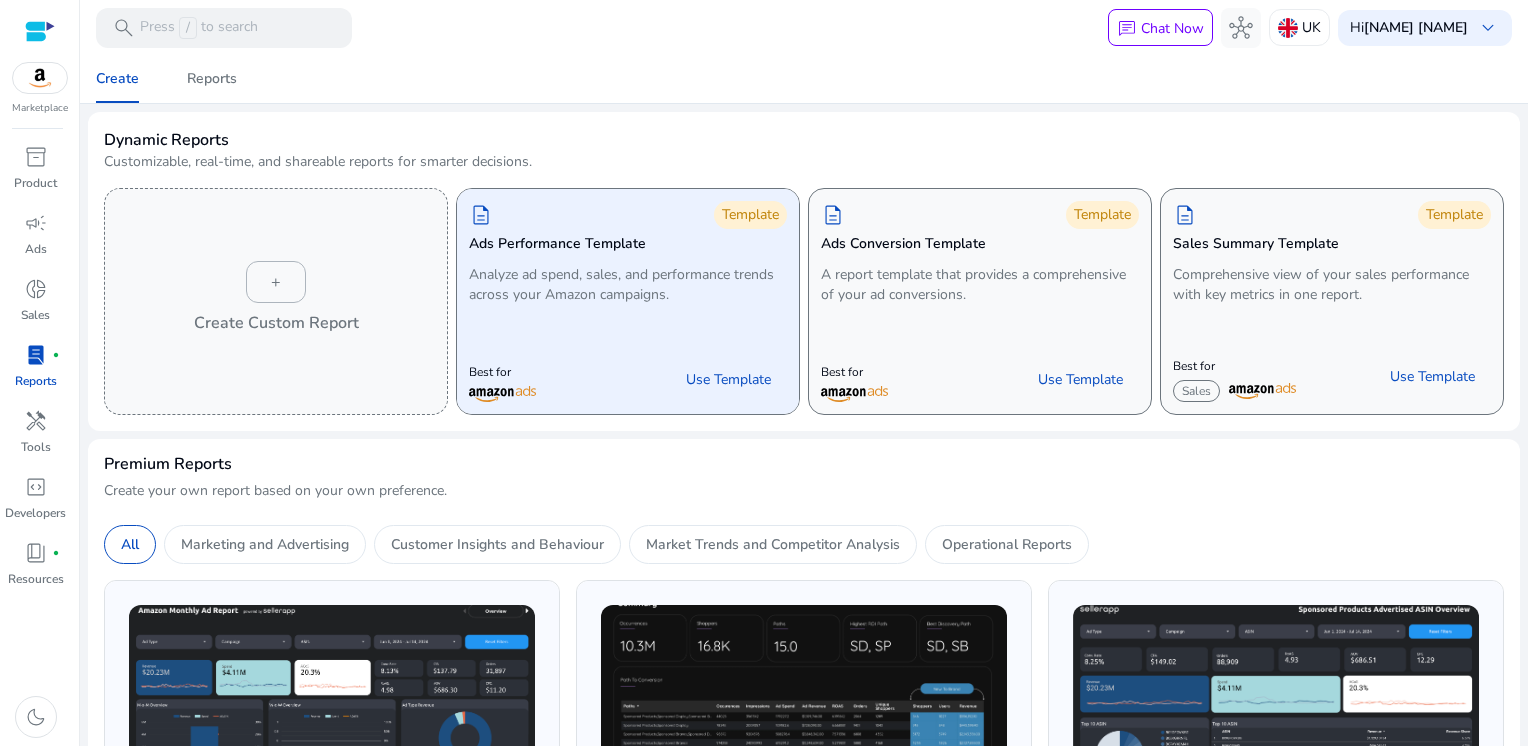 click on "Analyze ad spend, sales, and performance trends across your Amazon campaigns." 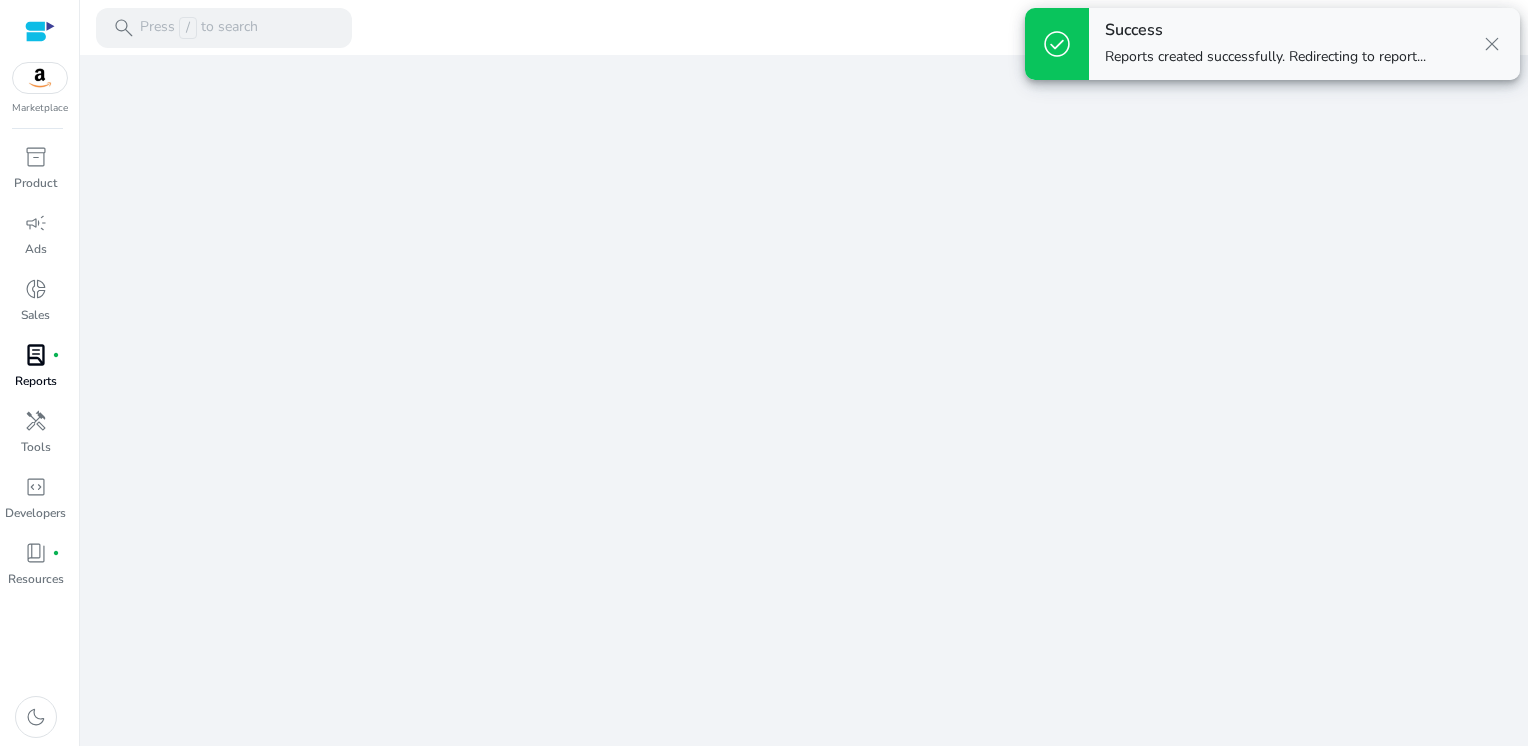 click on "close" at bounding box center (1492, 44) 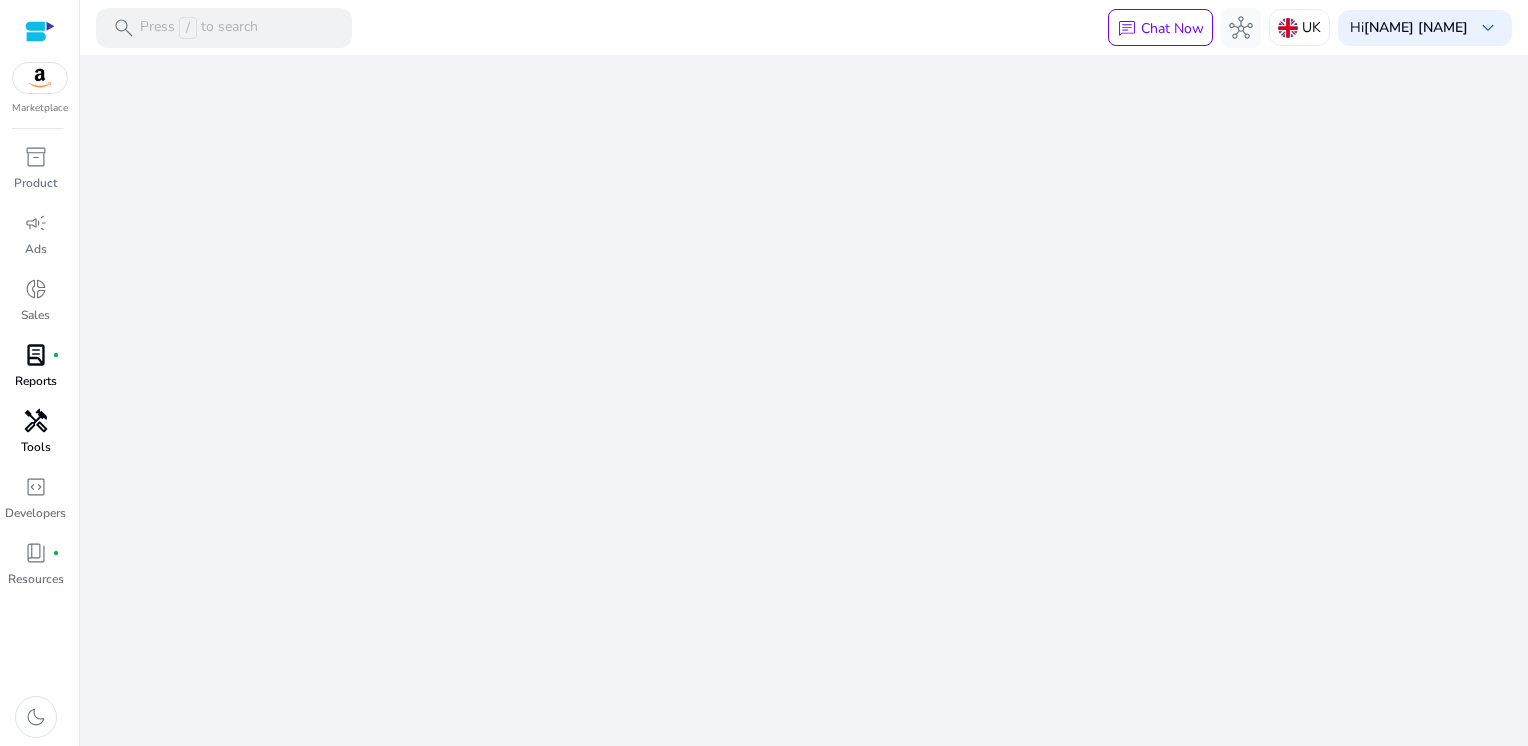 scroll, scrollTop: 0, scrollLeft: 0, axis: both 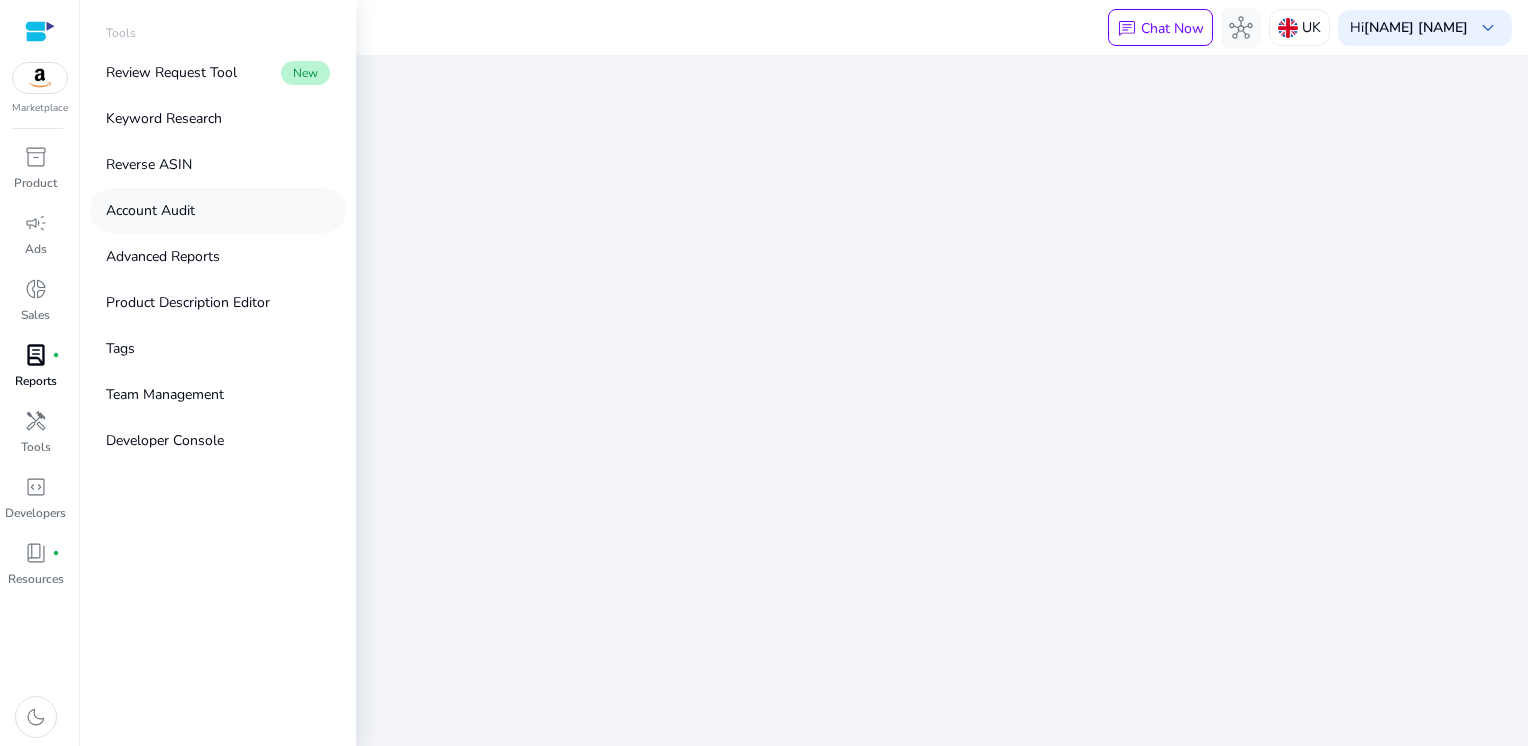 click on "Account Audit" at bounding box center (150, 210) 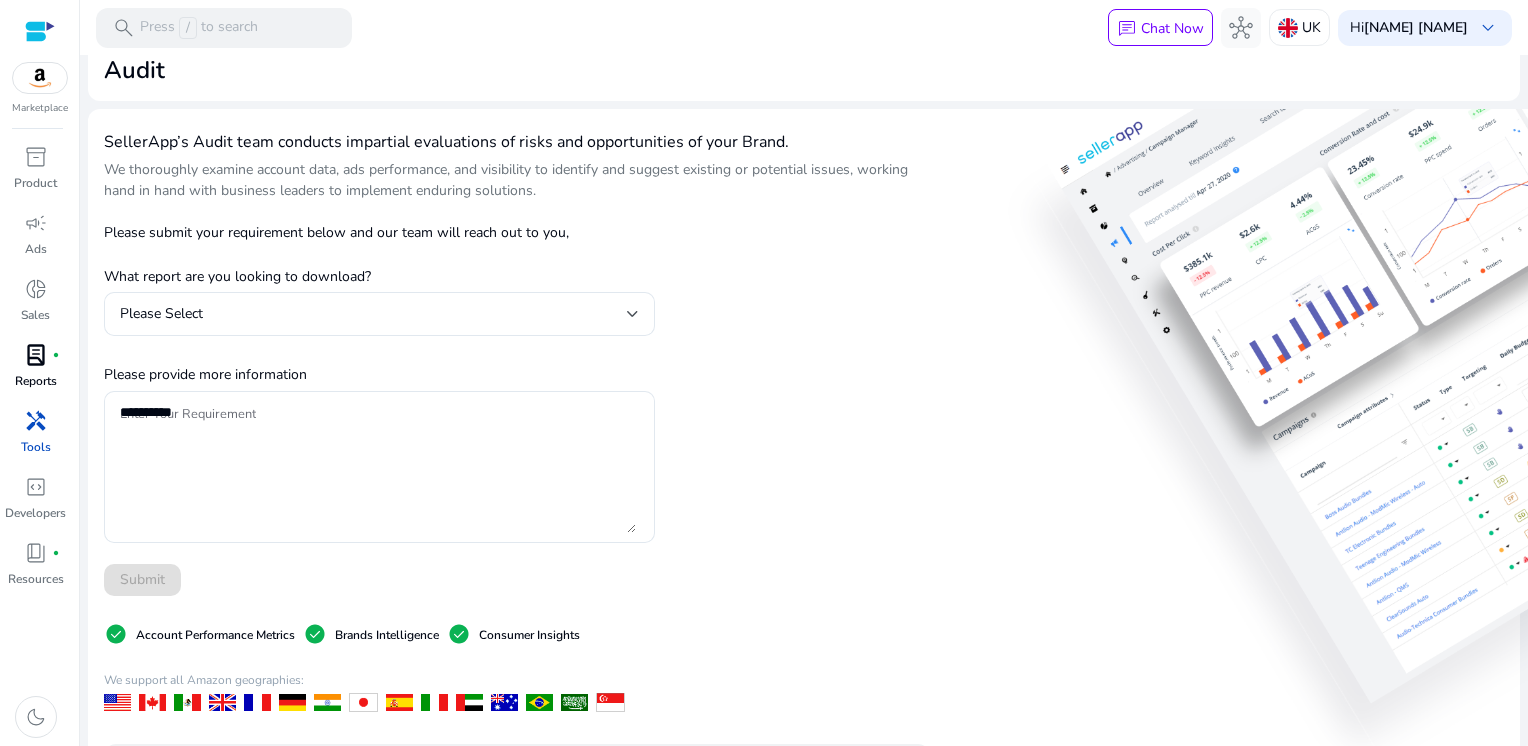 scroll, scrollTop: 0, scrollLeft: 0, axis: both 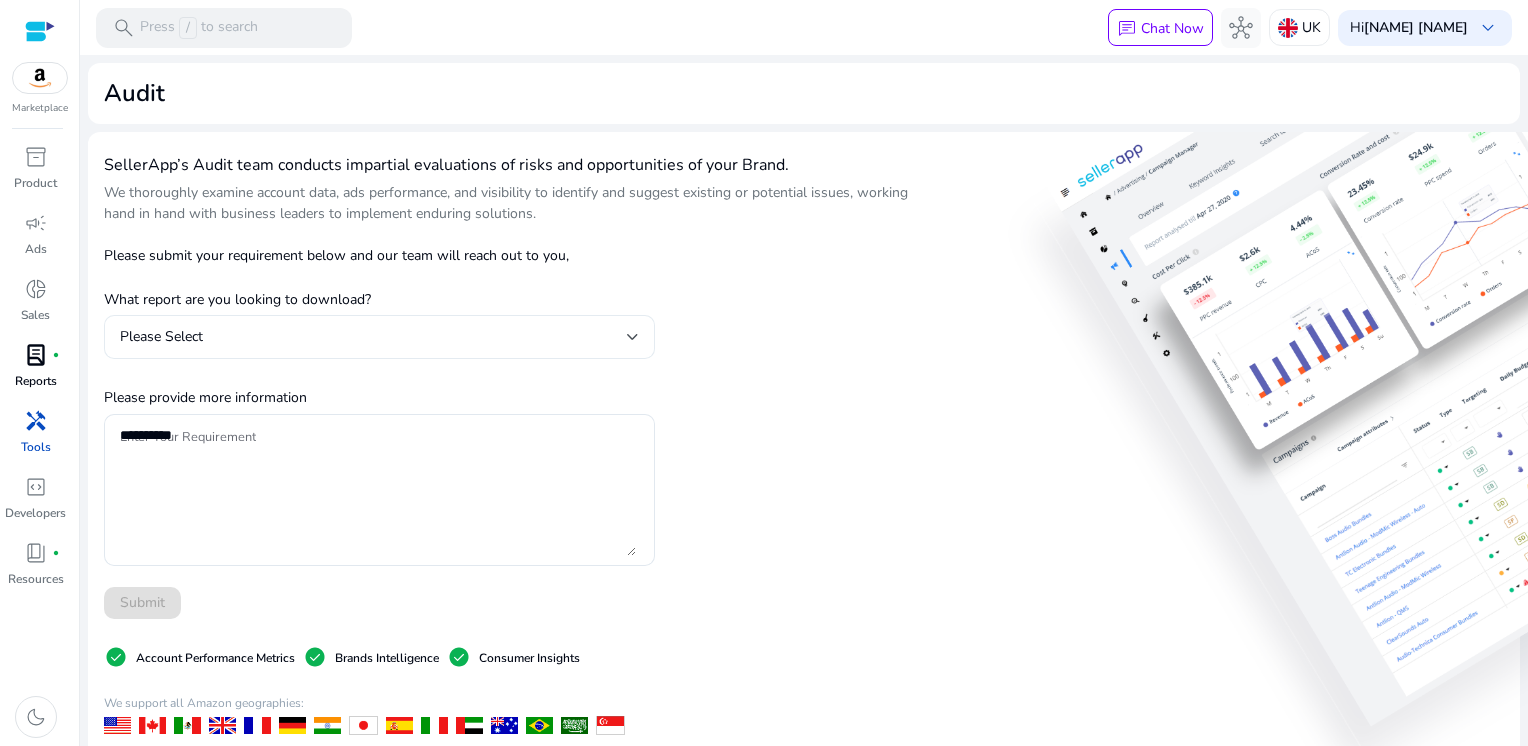 click on "Please Select" 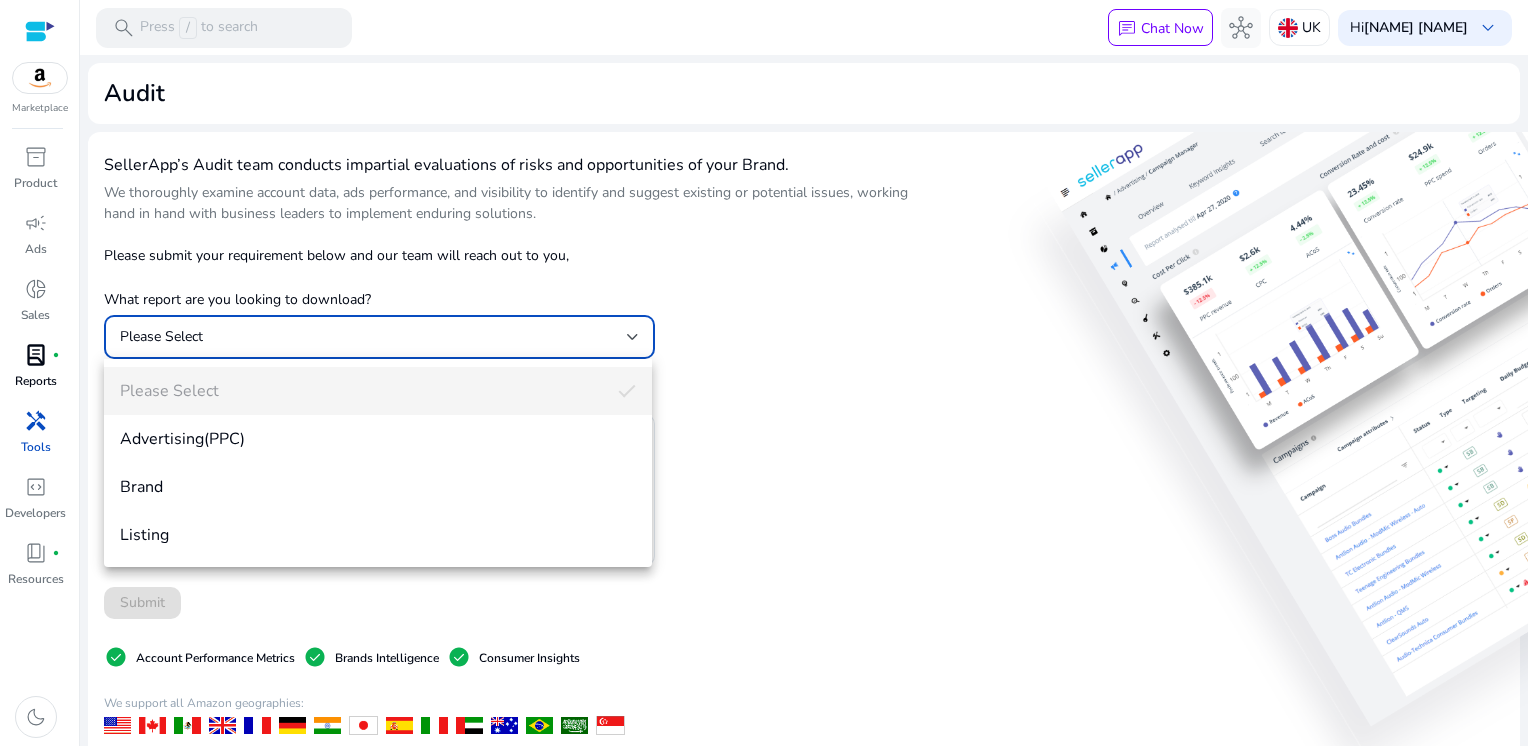 click at bounding box center (764, 373) 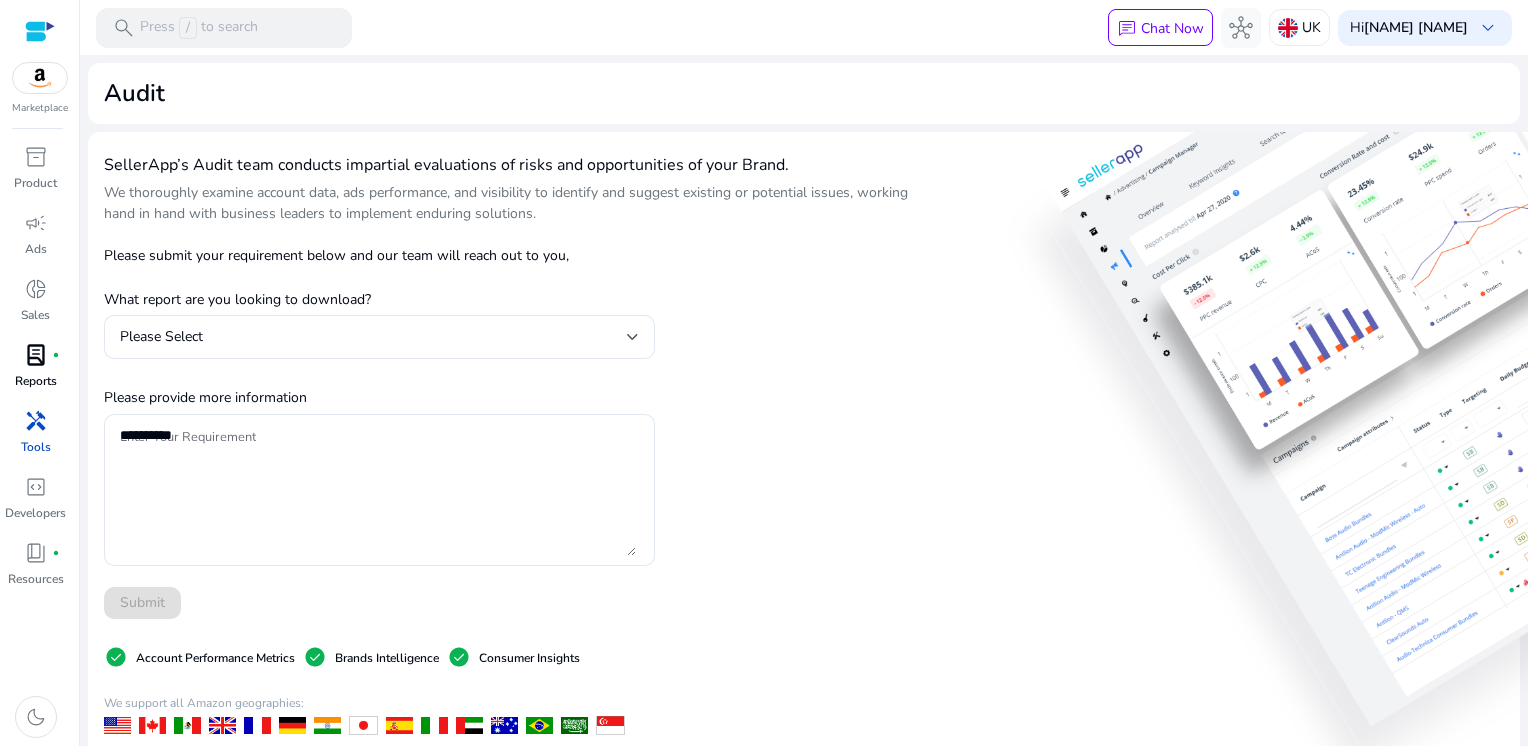 click on "handyman" at bounding box center (36, 421) 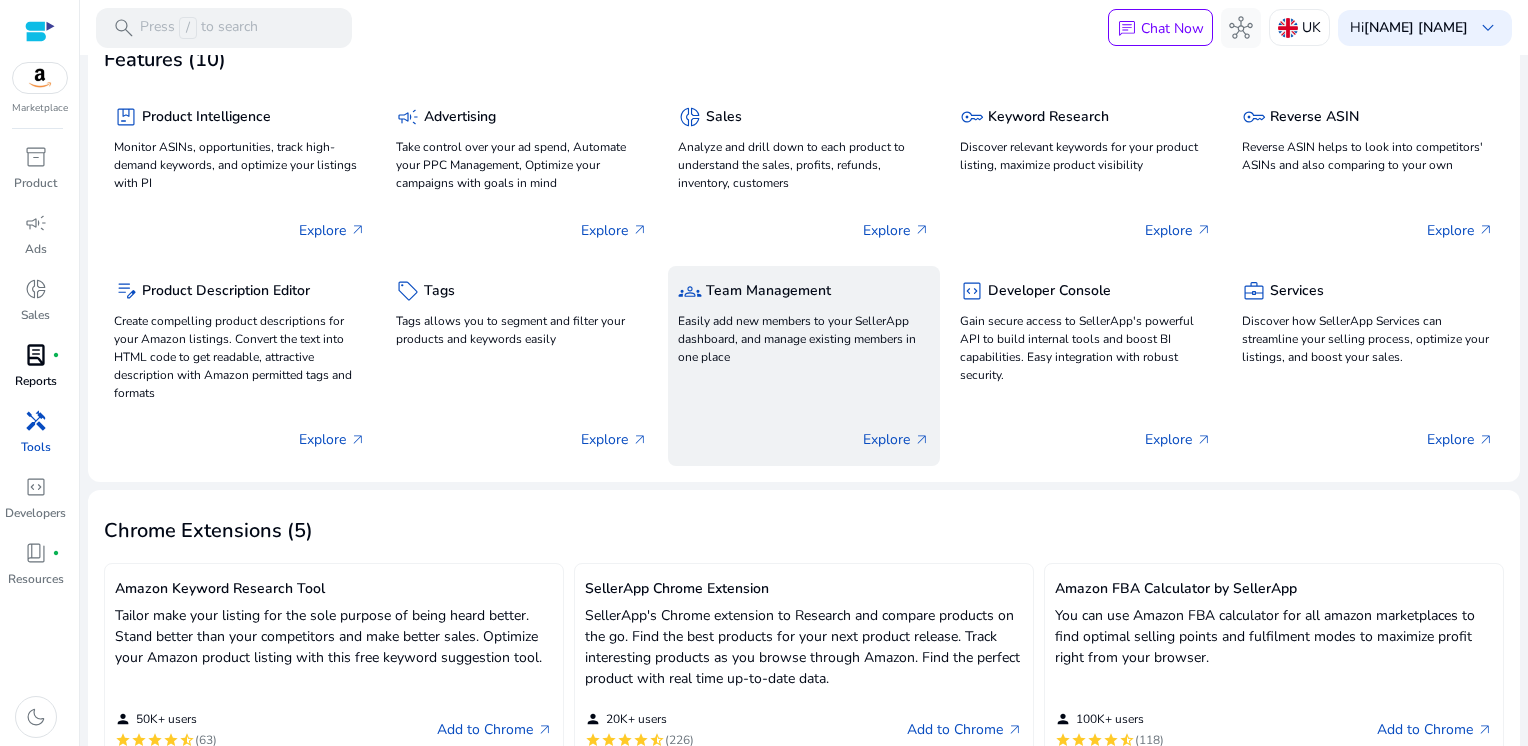 scroll, scrollTop: 0, scrollLeft: 0, axis: both 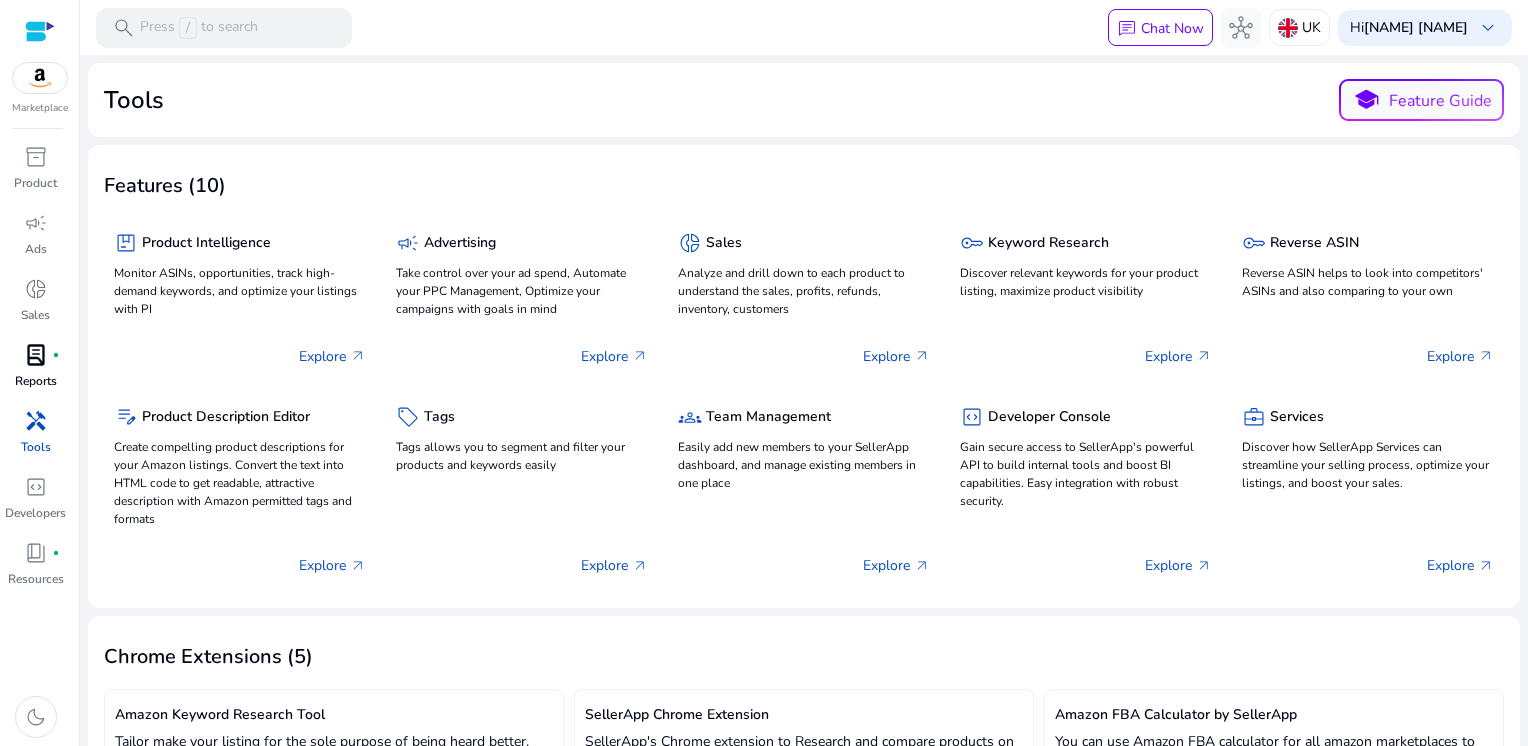 click on "Reports" at bounding box center [36, 381] 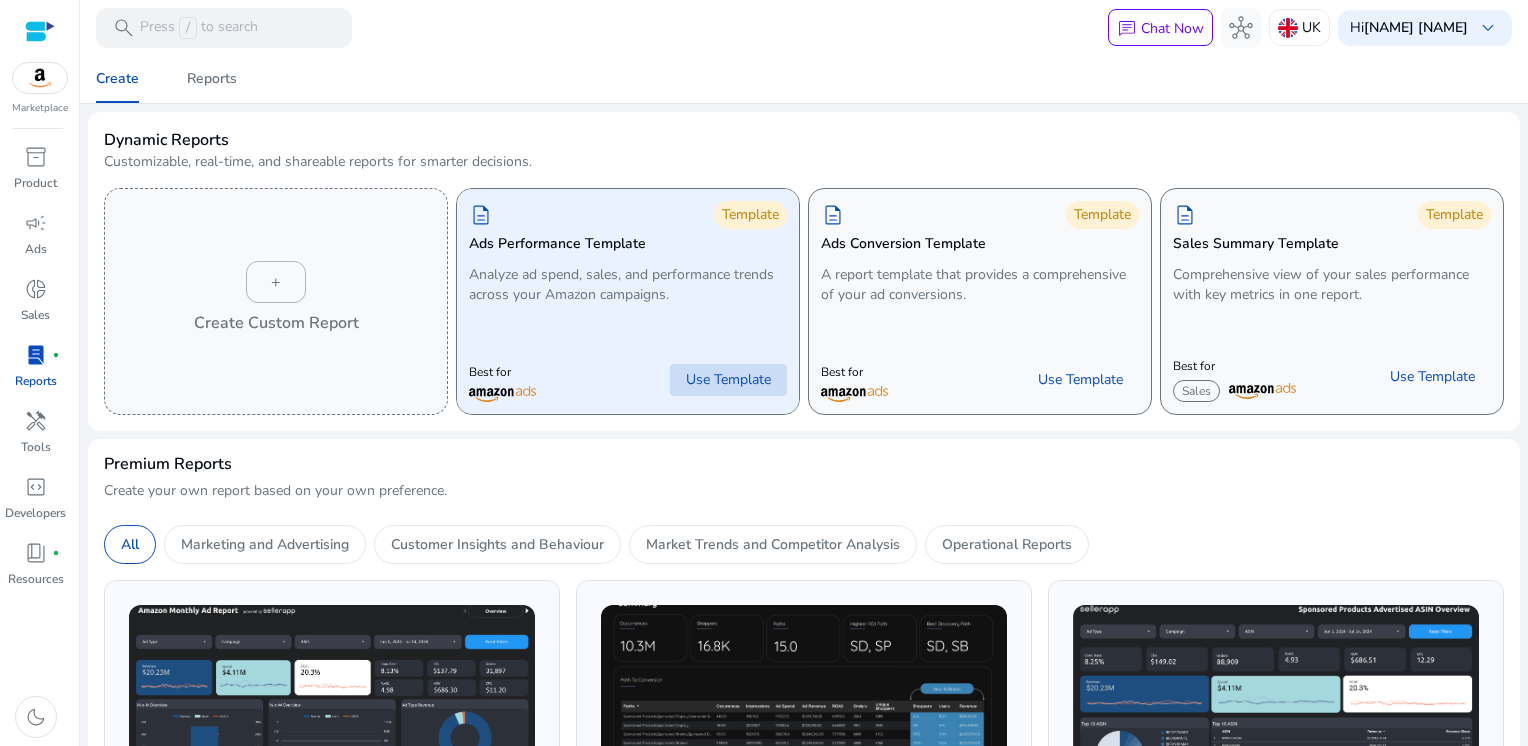 click on "Use Template" 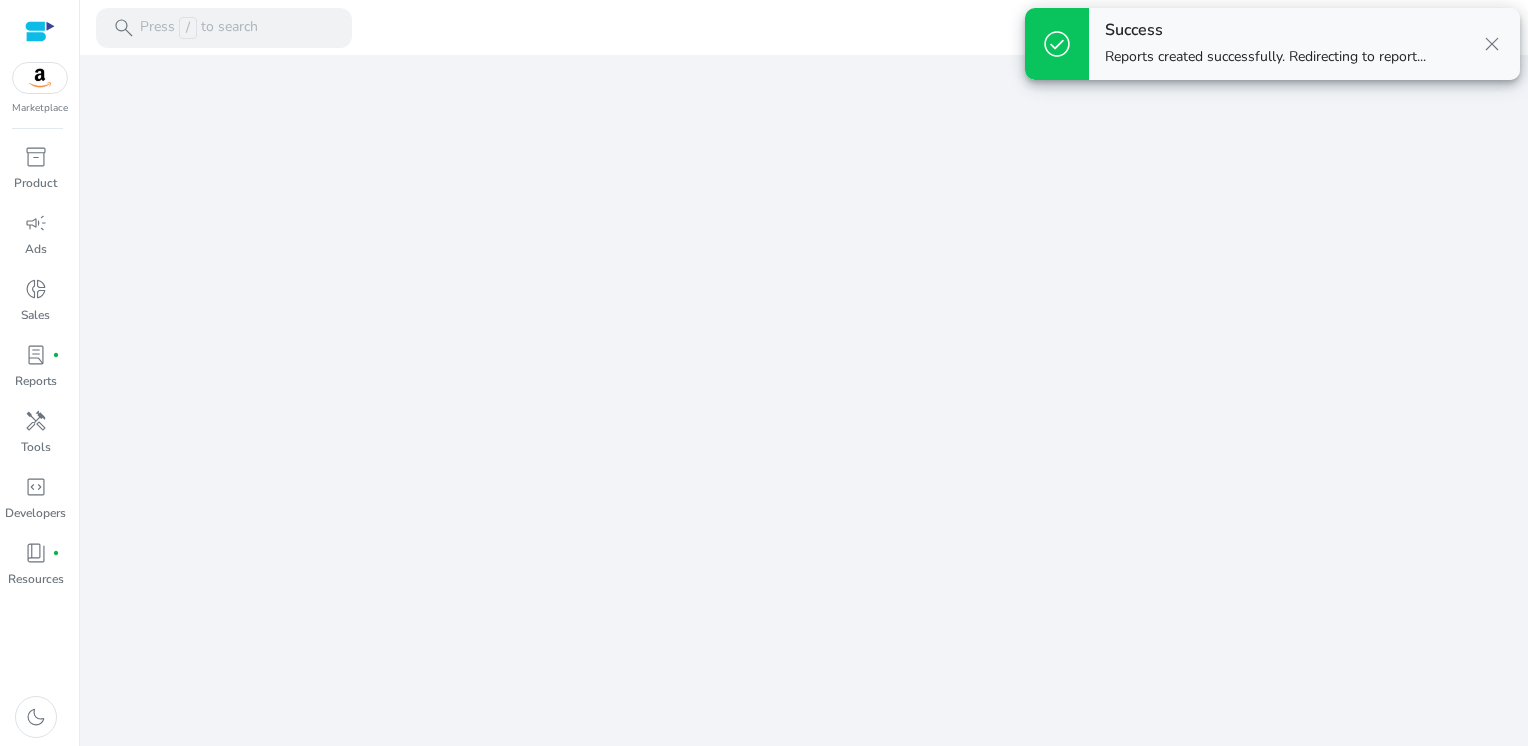 click on "close" at bounding box center (1492, 44) 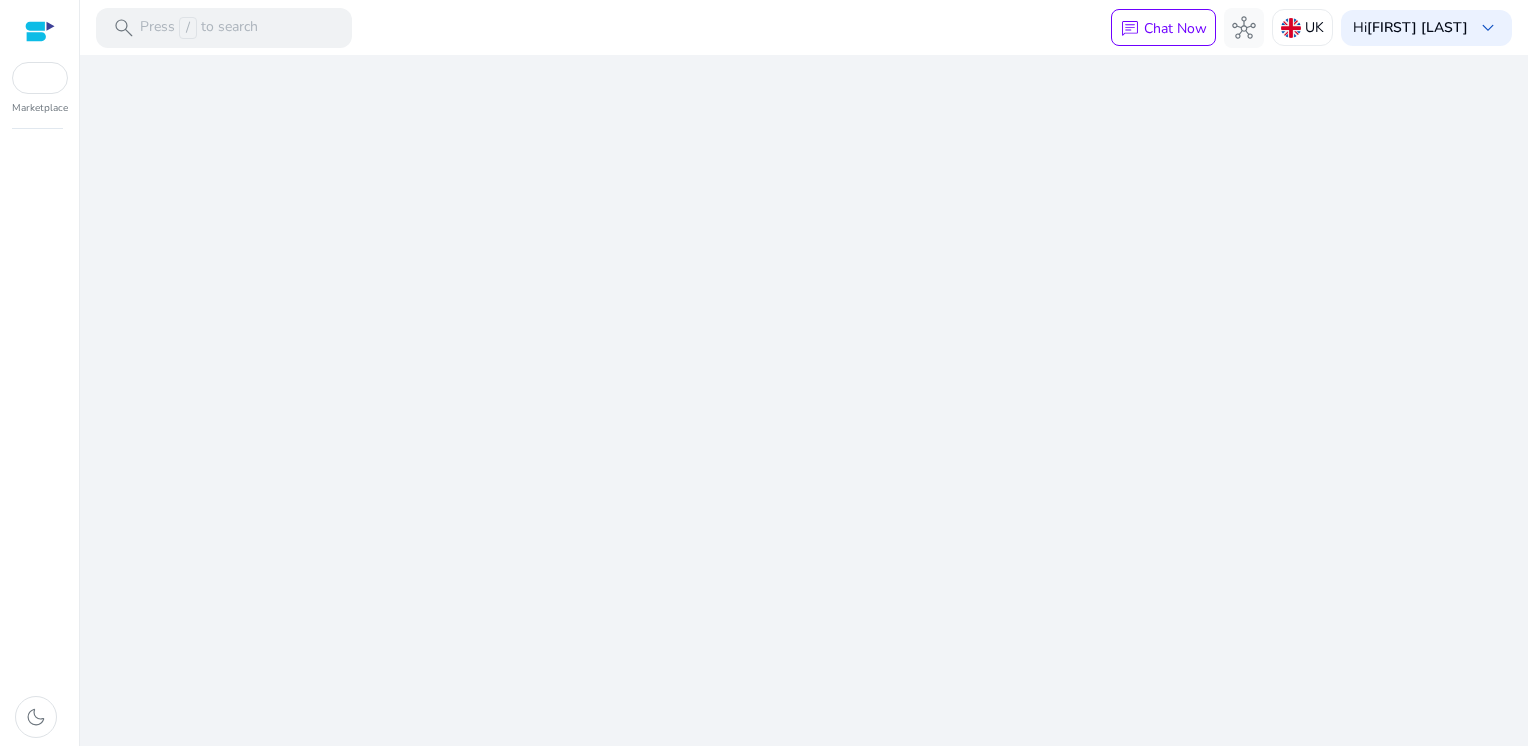 scroll, scrollTop: 0, scrollLeft: 0, axis: both 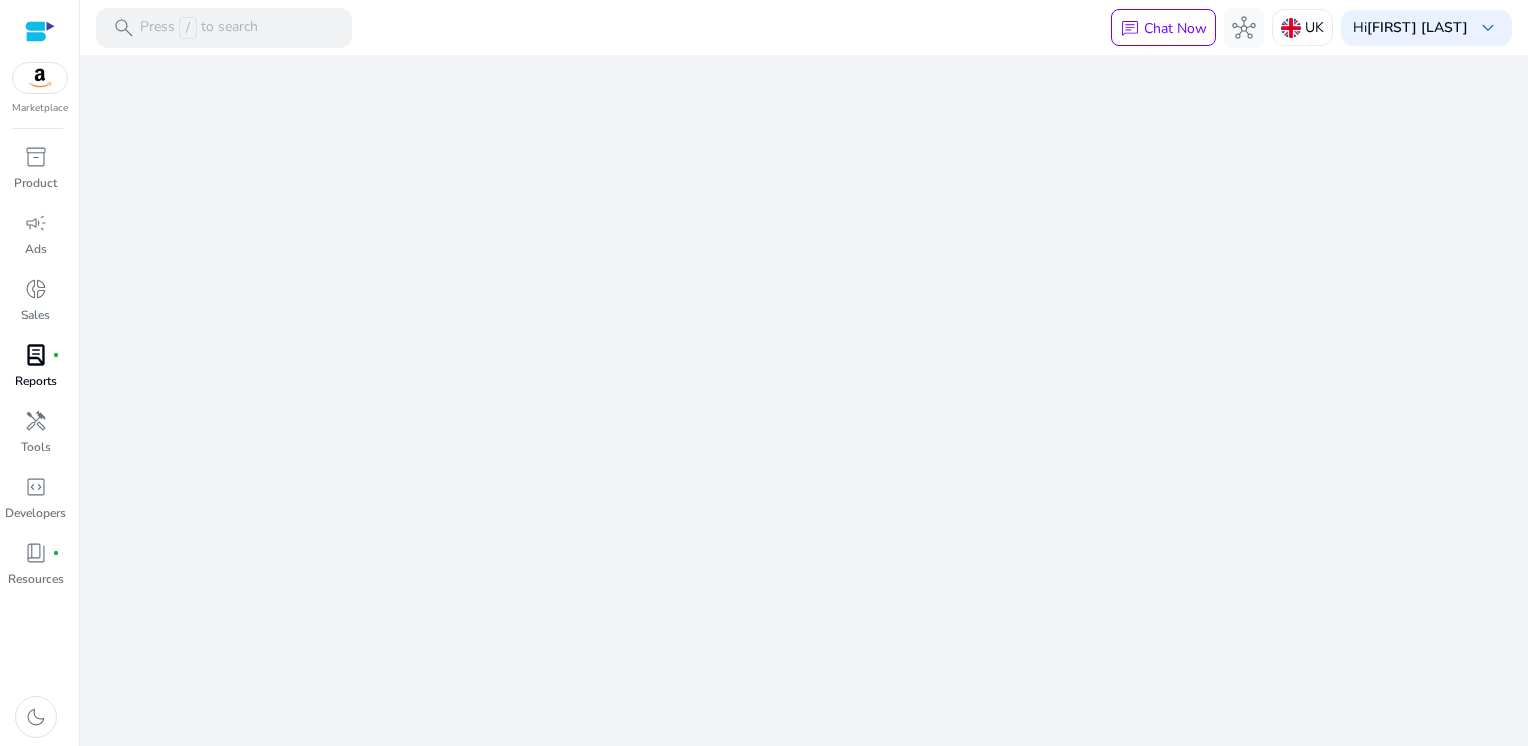 click on "Reports" at bounding box center (36, 381) 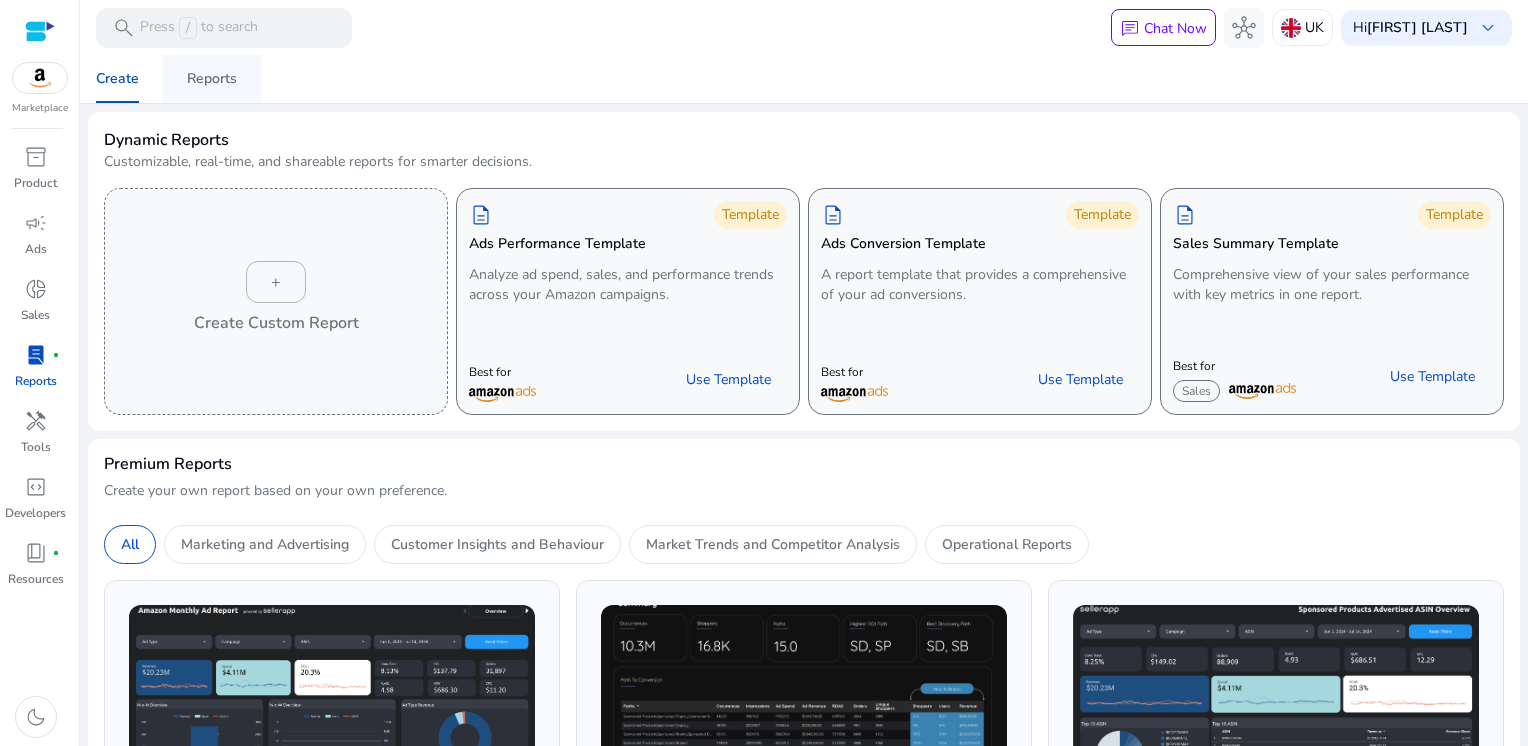click on "Reports" at bounding box center (212, 79) 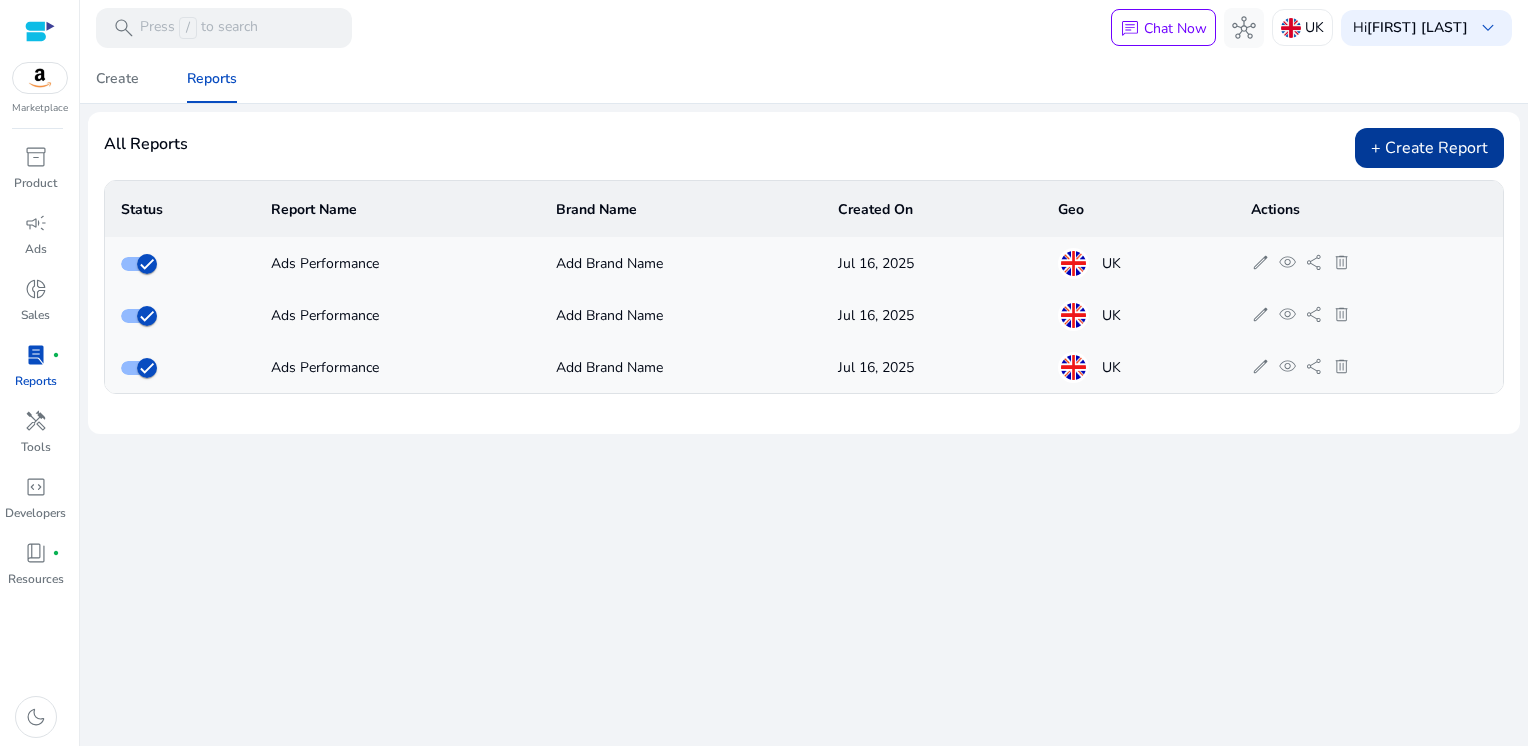click on "+ Create Report" 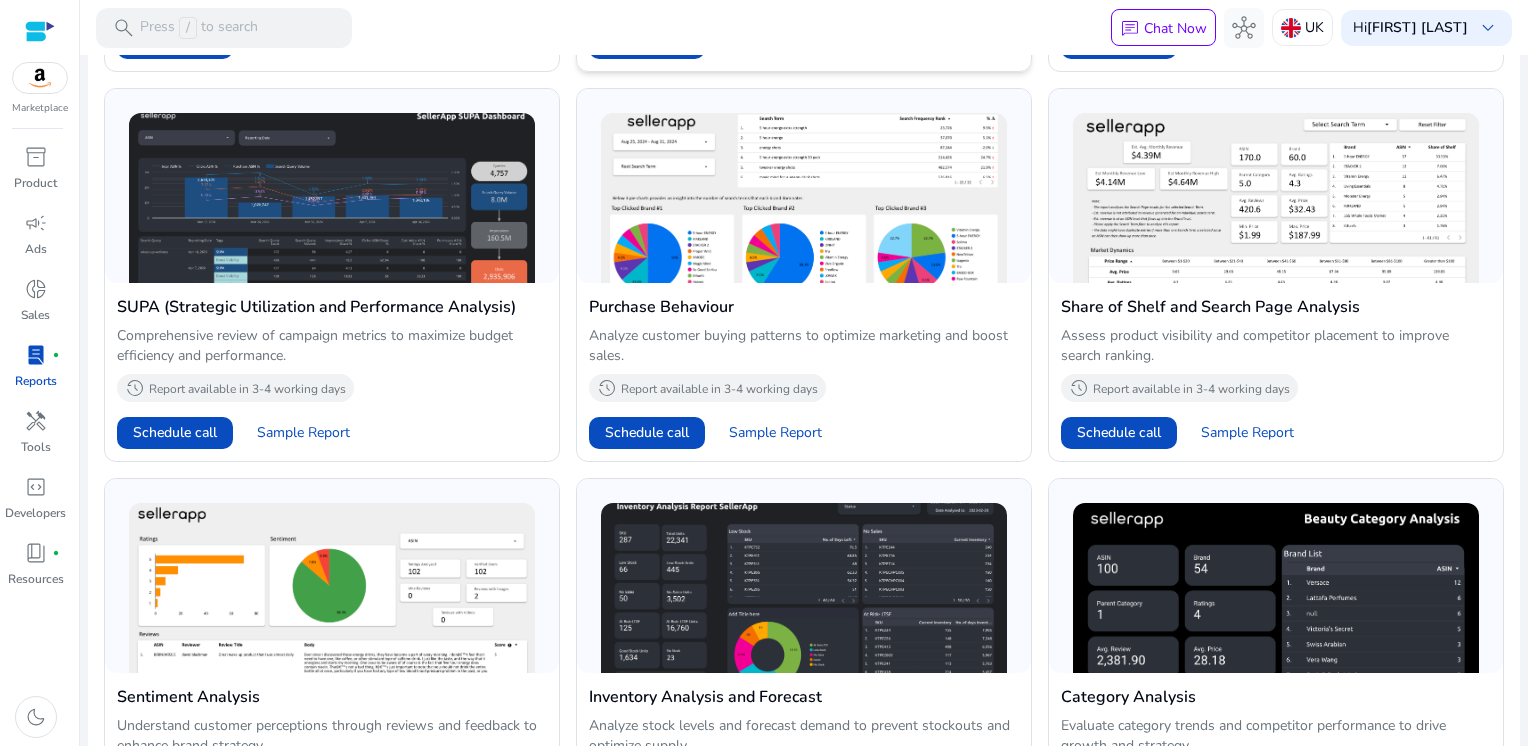 scroll, scrollTop: 884, scrollLeft: 0, axis: vertical 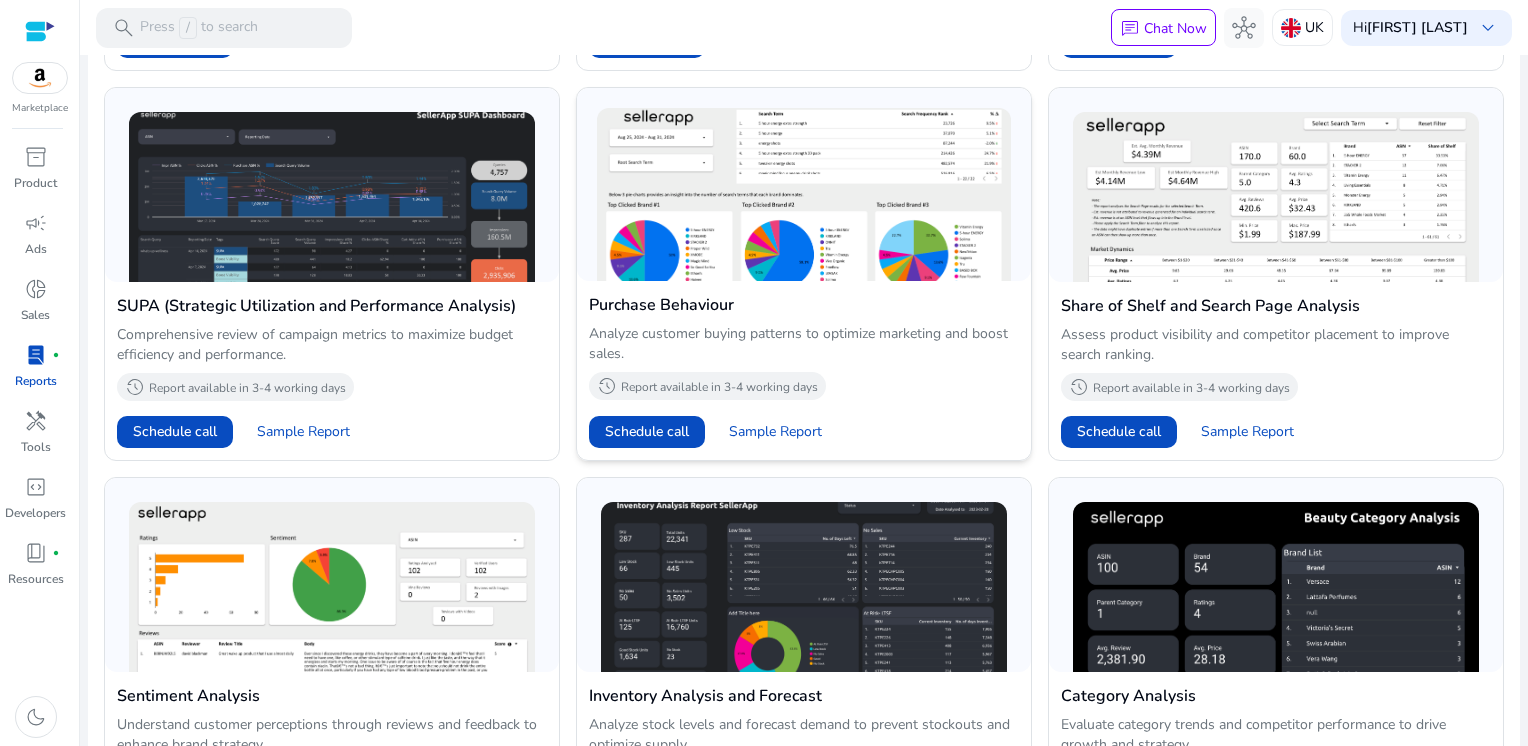 click 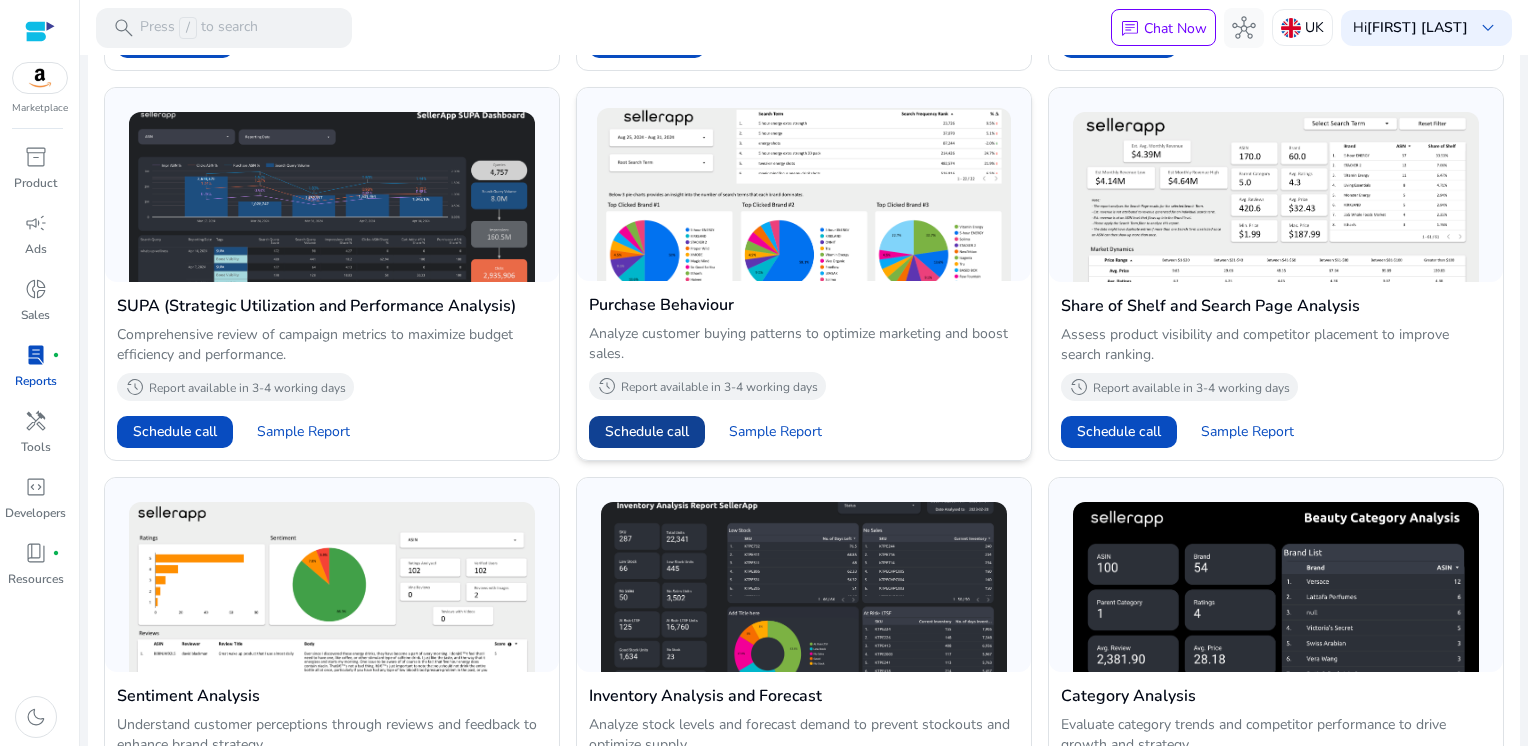 scroll, scrollTop: 0, scrollLeft: 0, axis: both 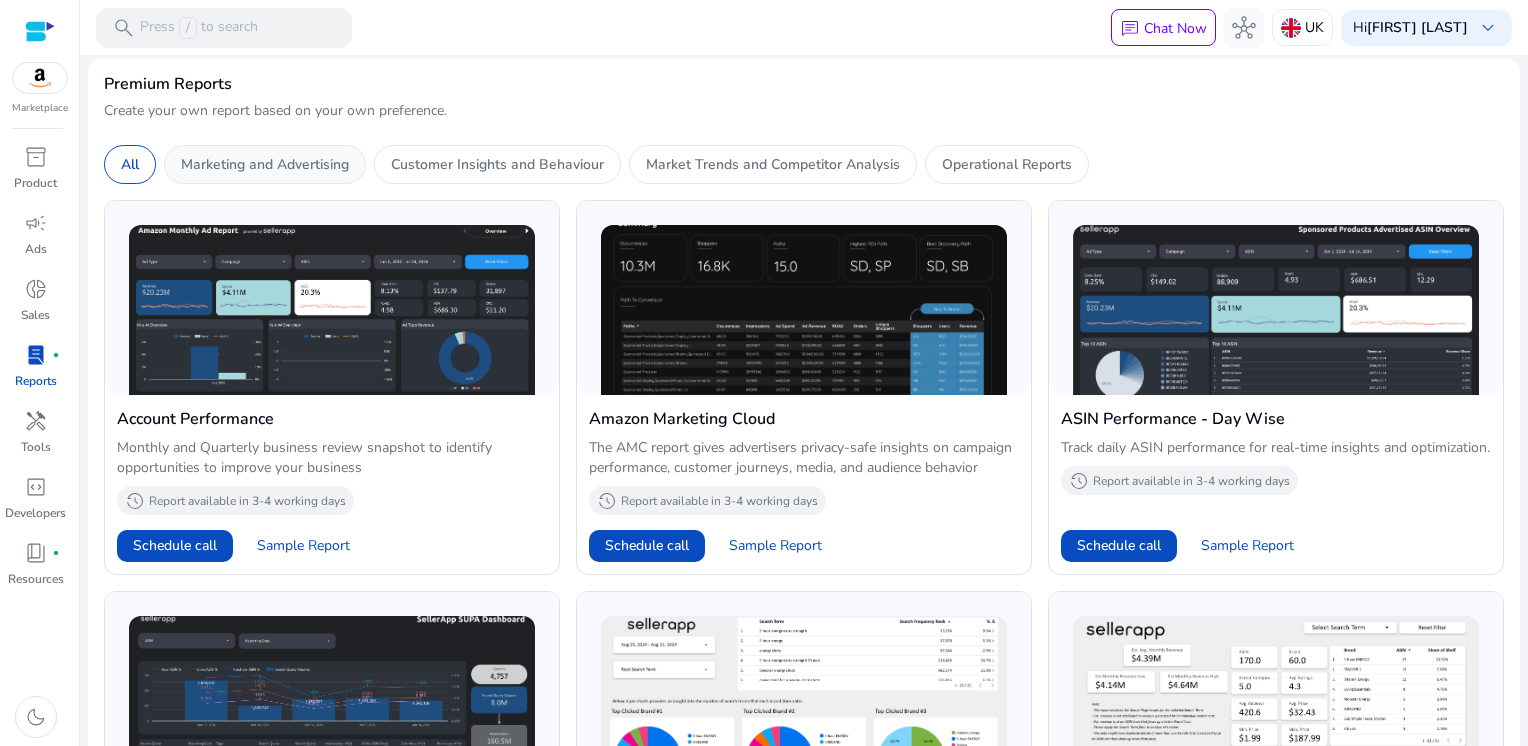 click on "Marketing and Advertising" 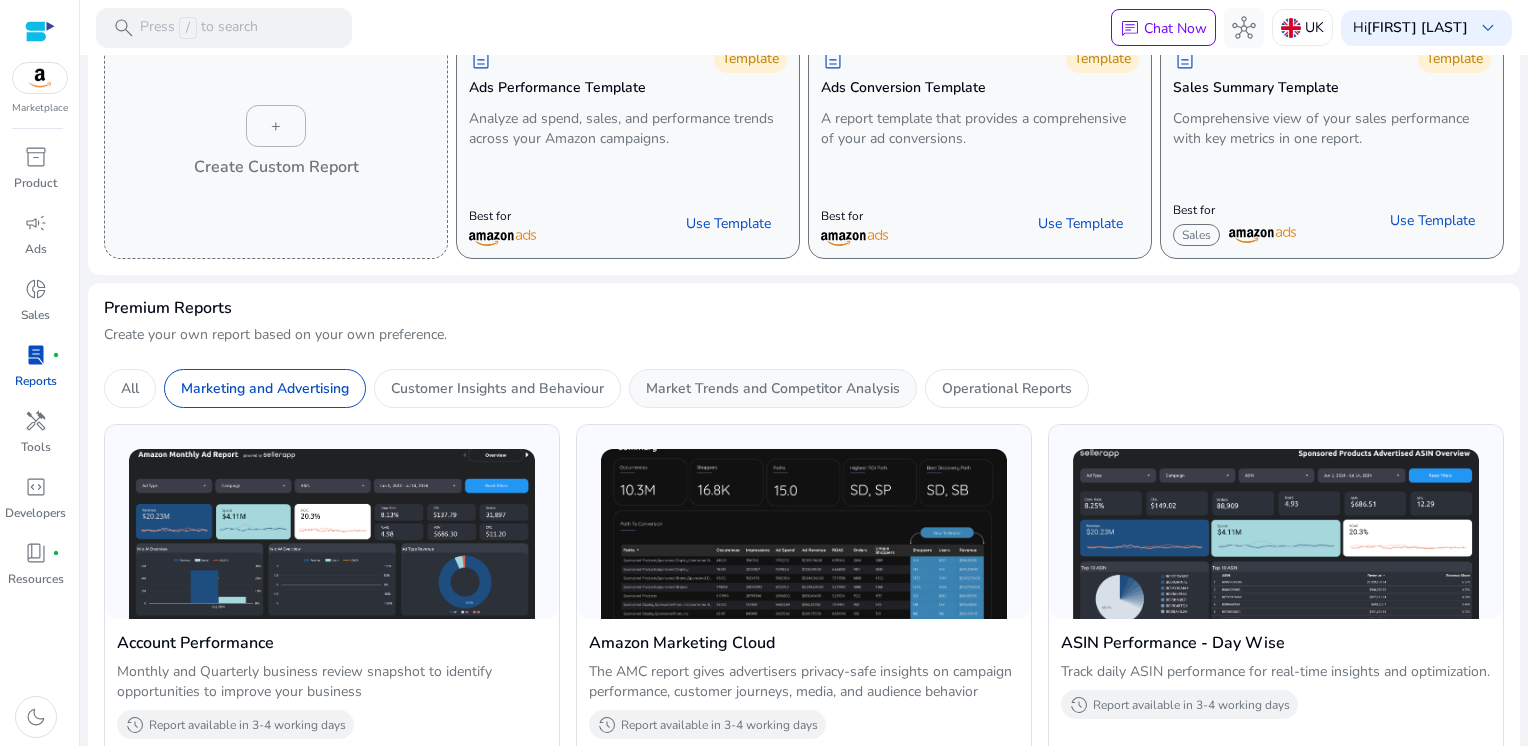 scroll, scrollTop: 0, scrollLeft: 0, axis: both 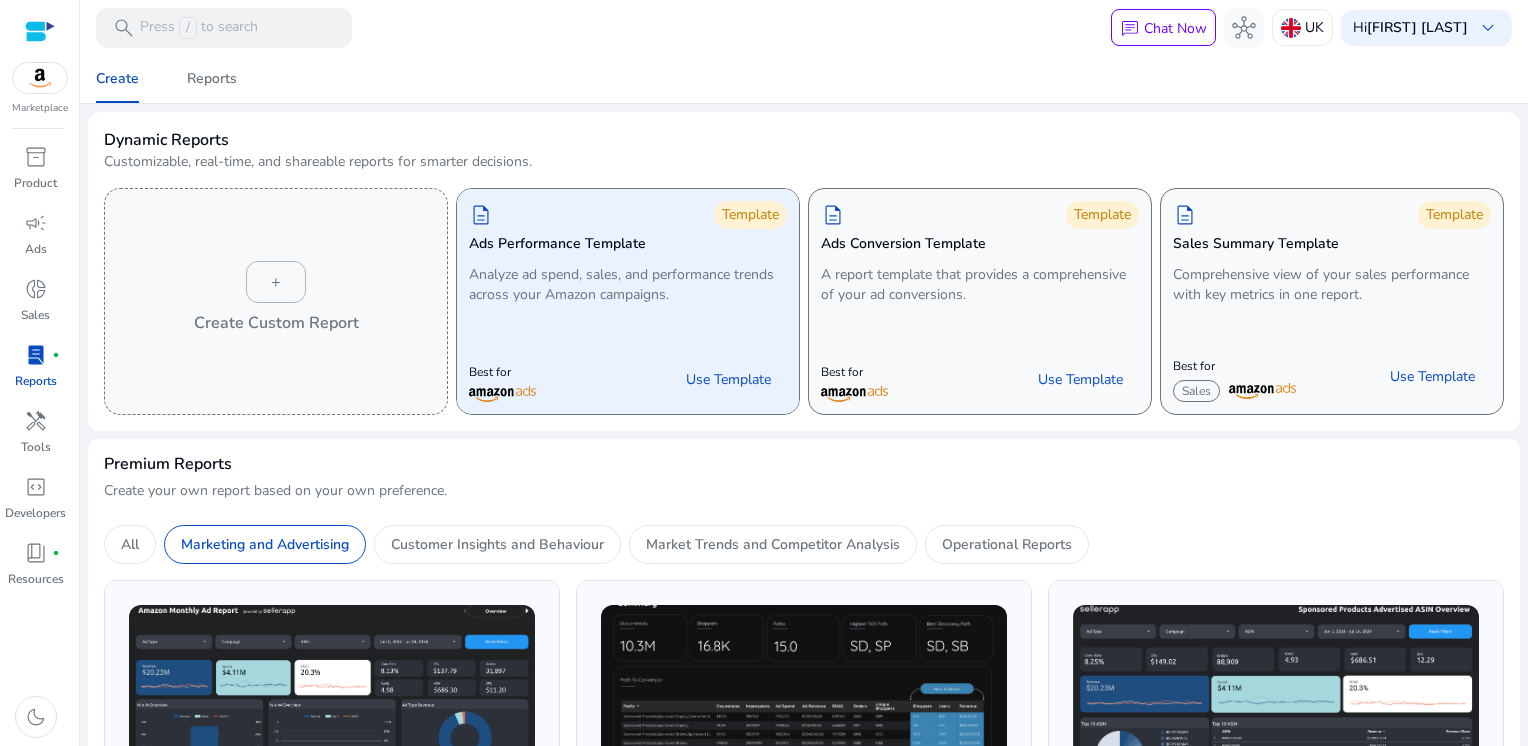 click on "Analyze ad spend, sales, and performance trends across your Amazon campaigns." 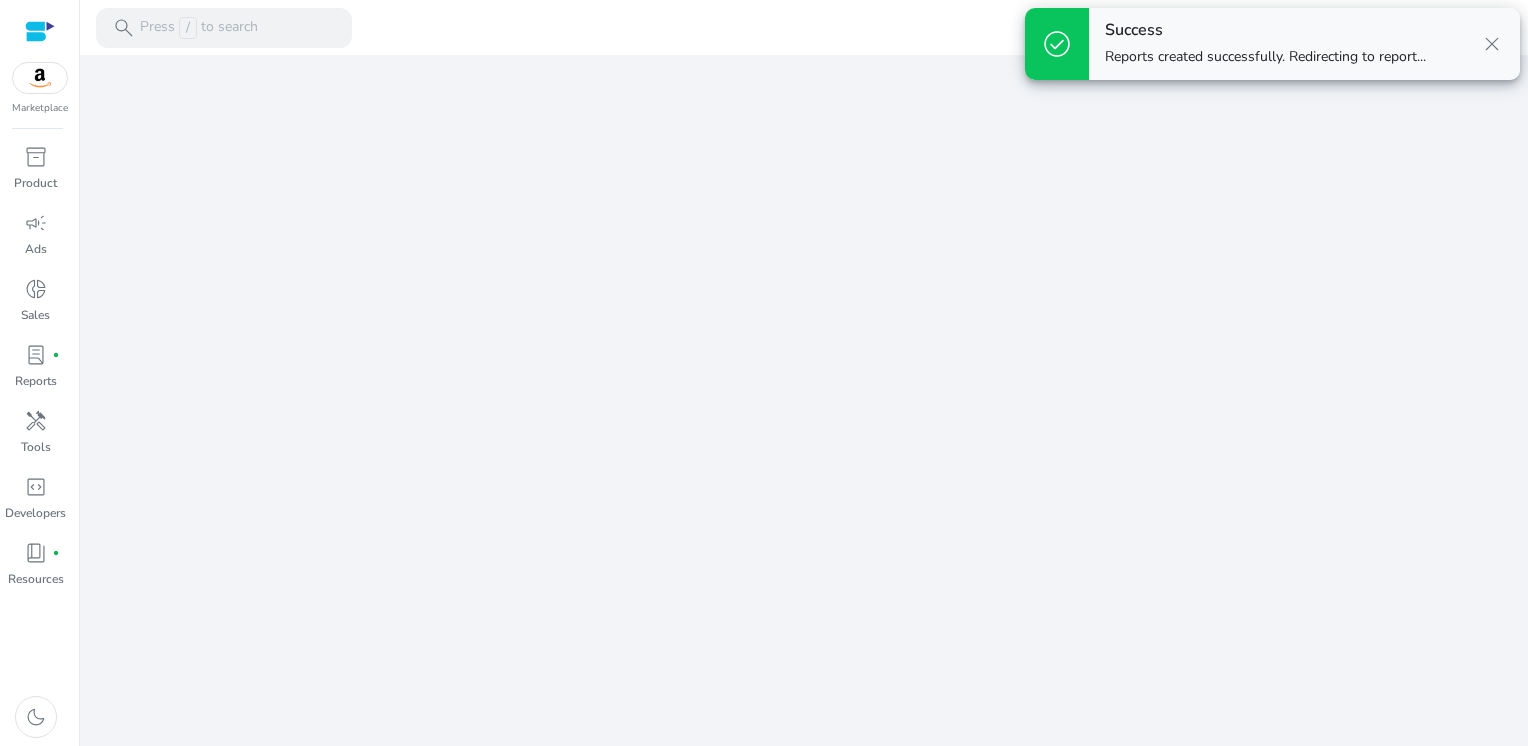 click on "close" at bounding box center [1492, 44] 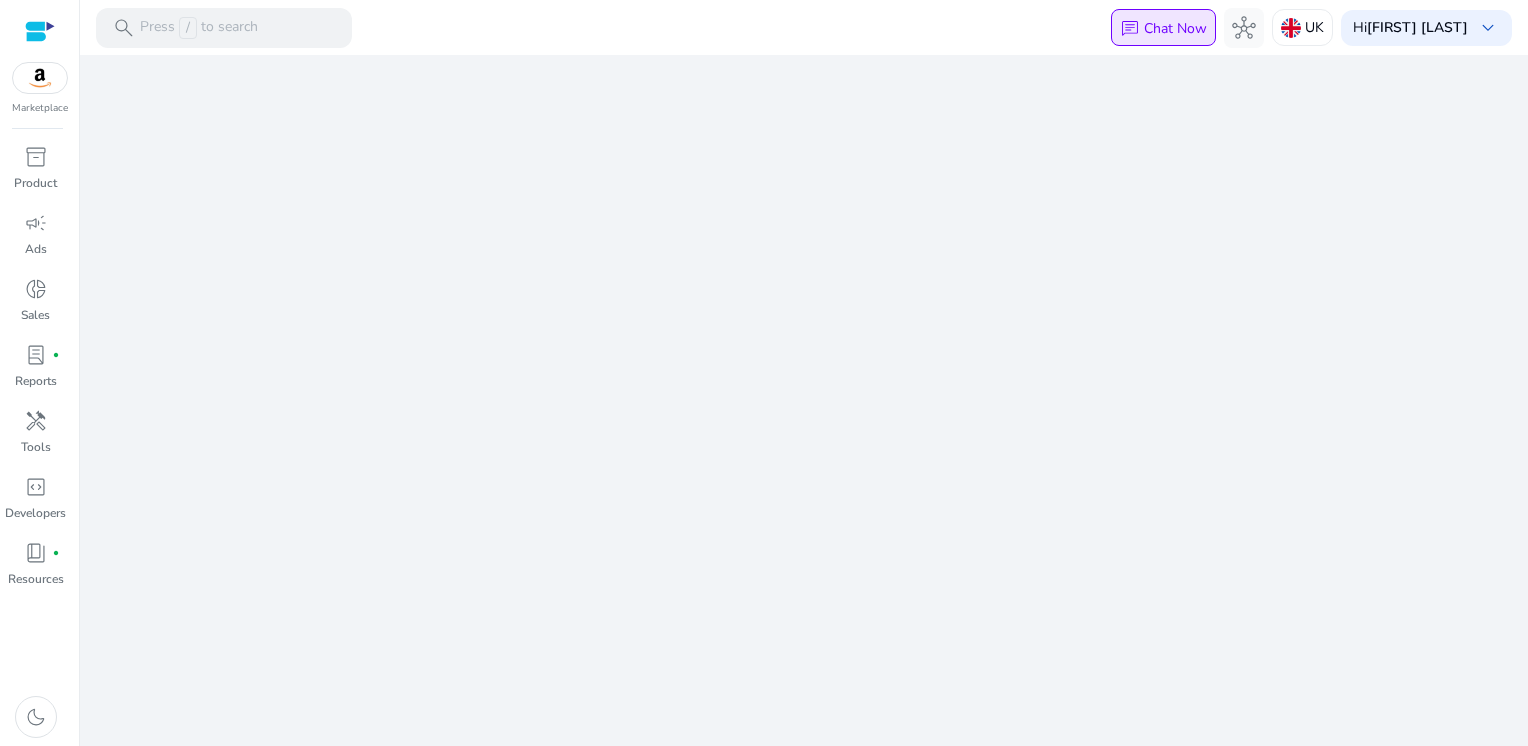 click on "Chat Now" at bounding box center [1175, 28] 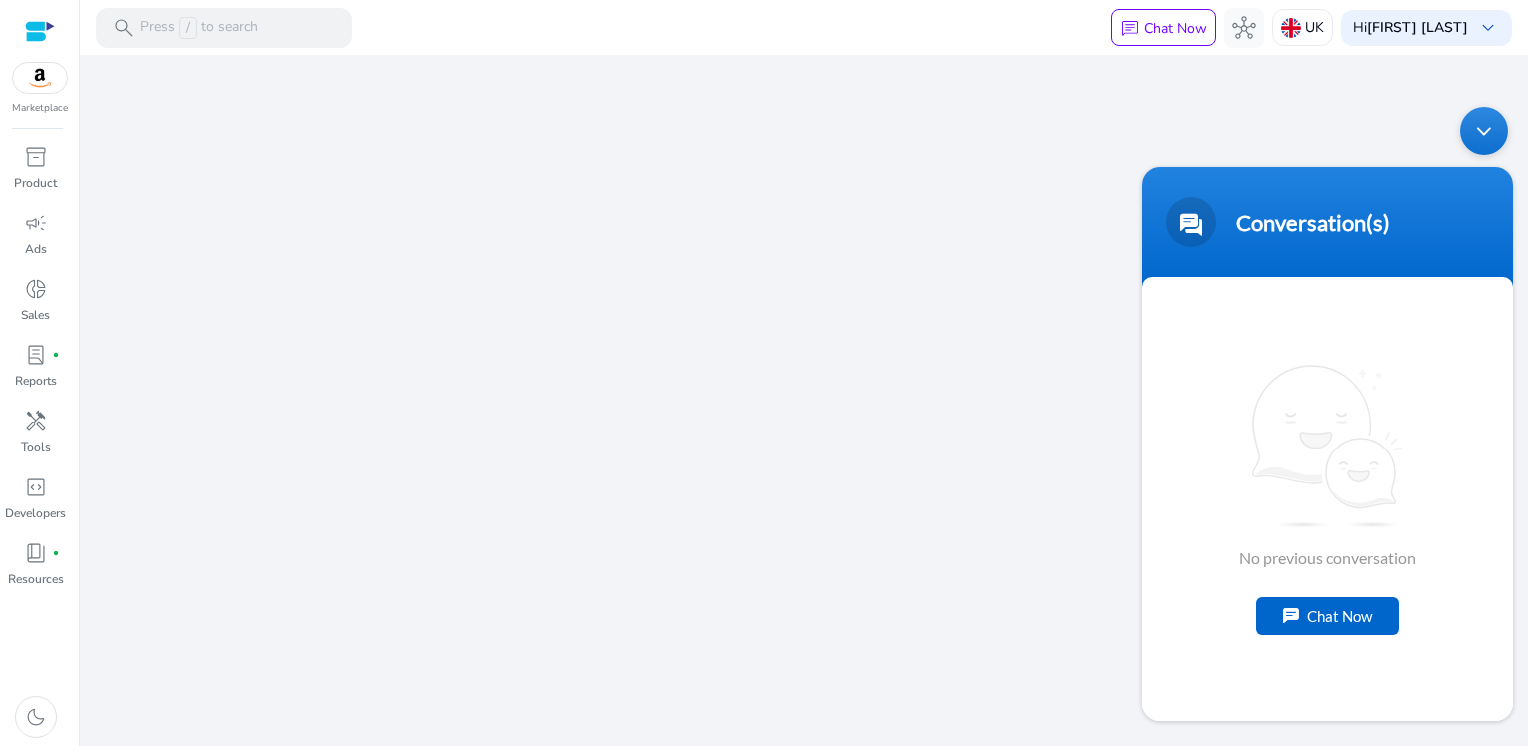 click on "Chat Now" at bounding box center [1327, 615] 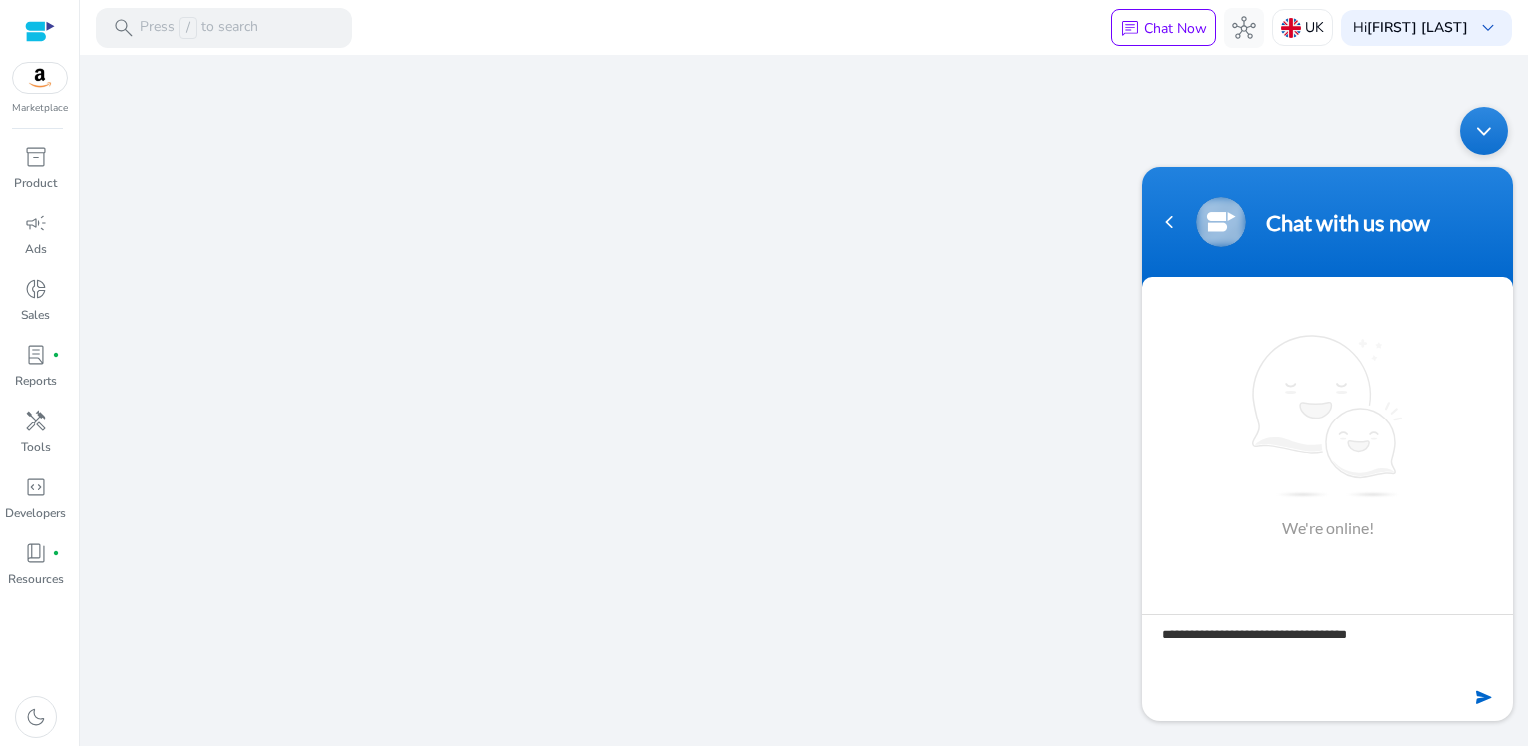 type on "**********" 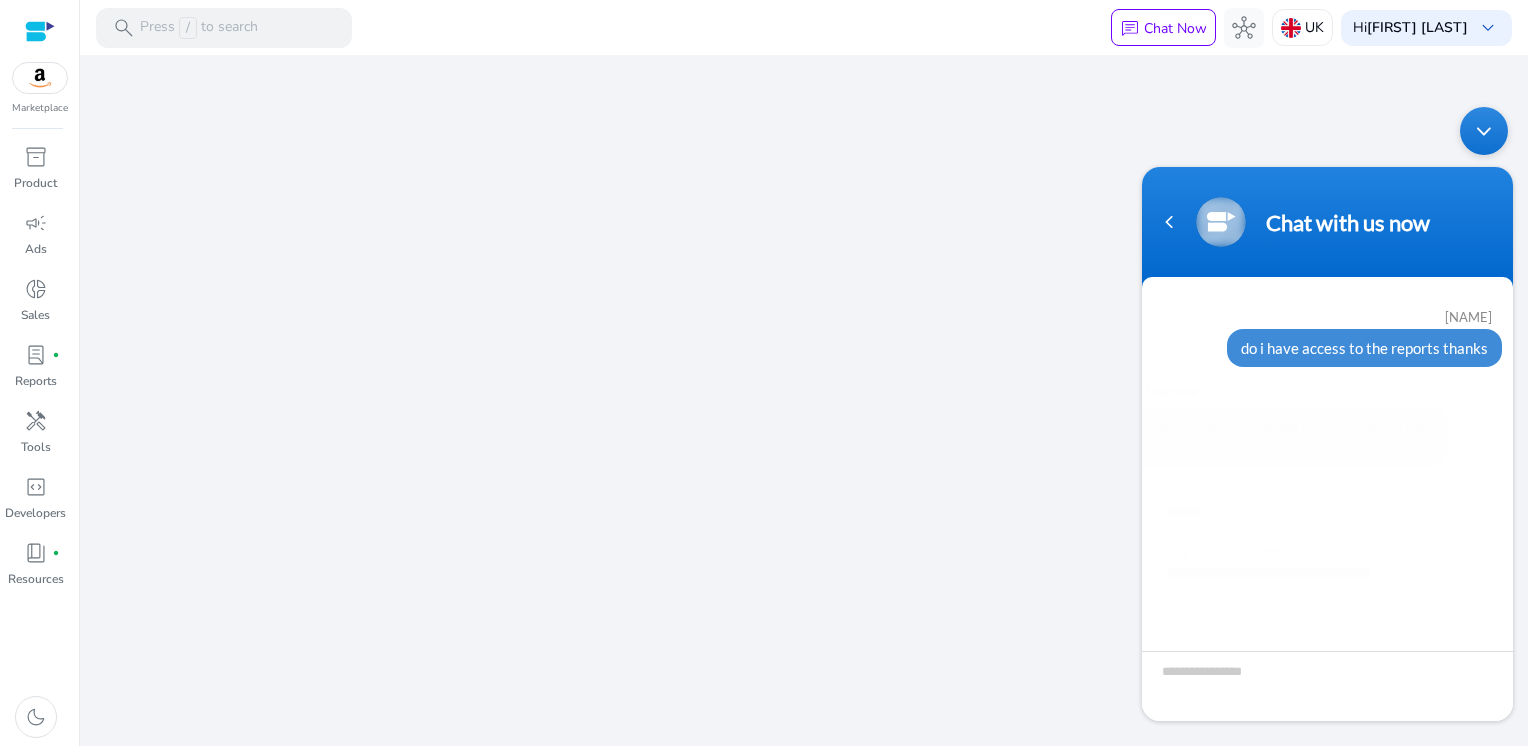 scroll, scrollTop: 117, scrollLeft: 0, axis: vertical 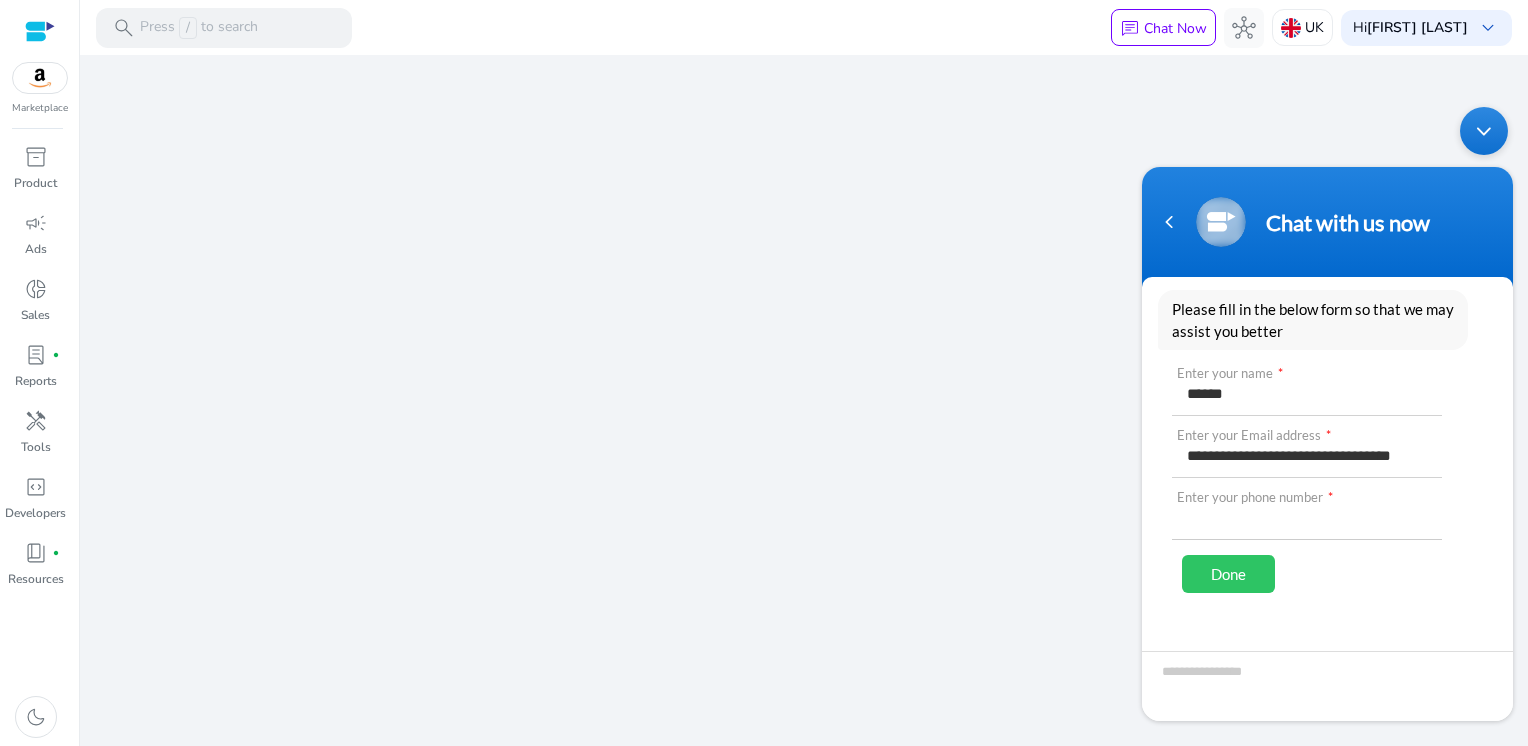 click at bounding box center [1307, 515] 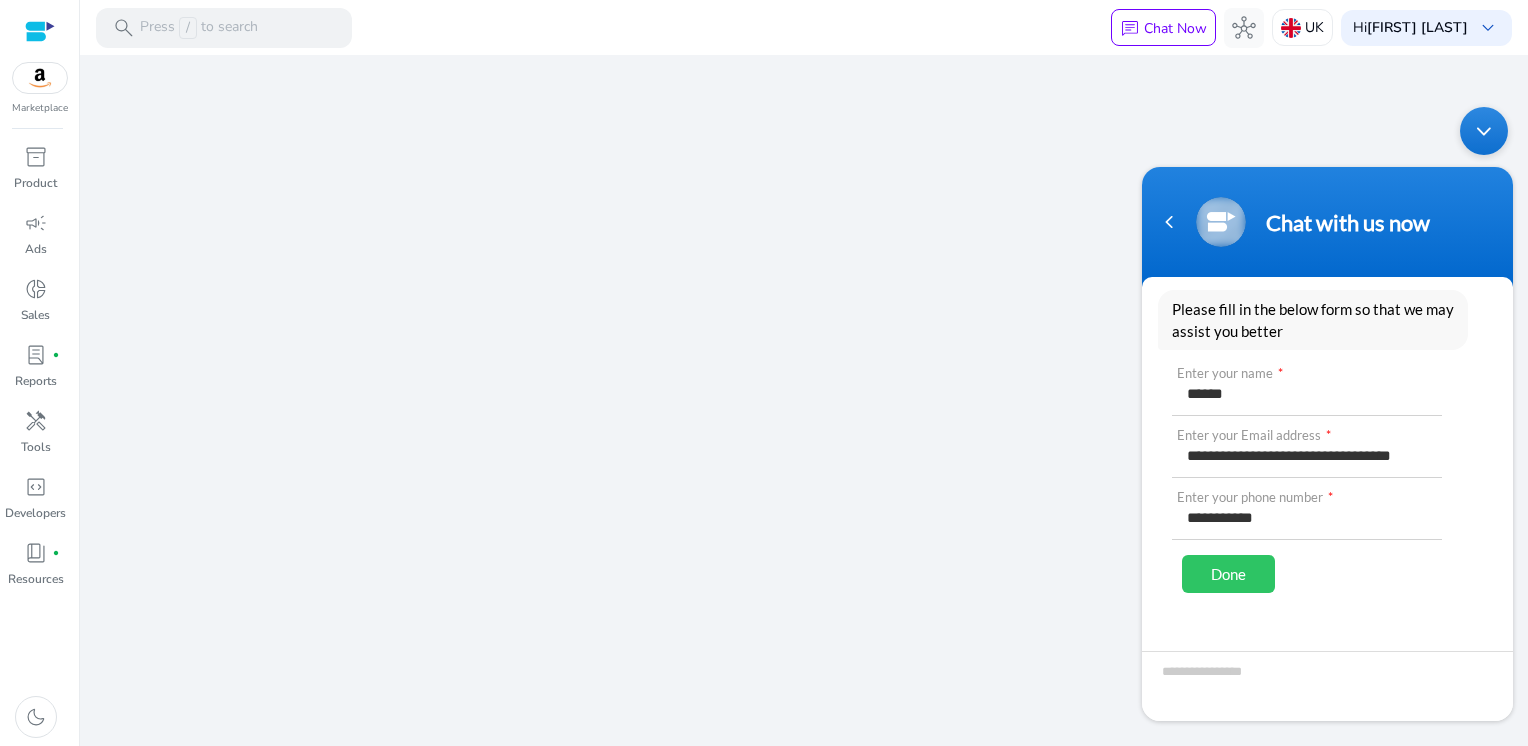 click on "Done" at bounding box center [1228, 573] 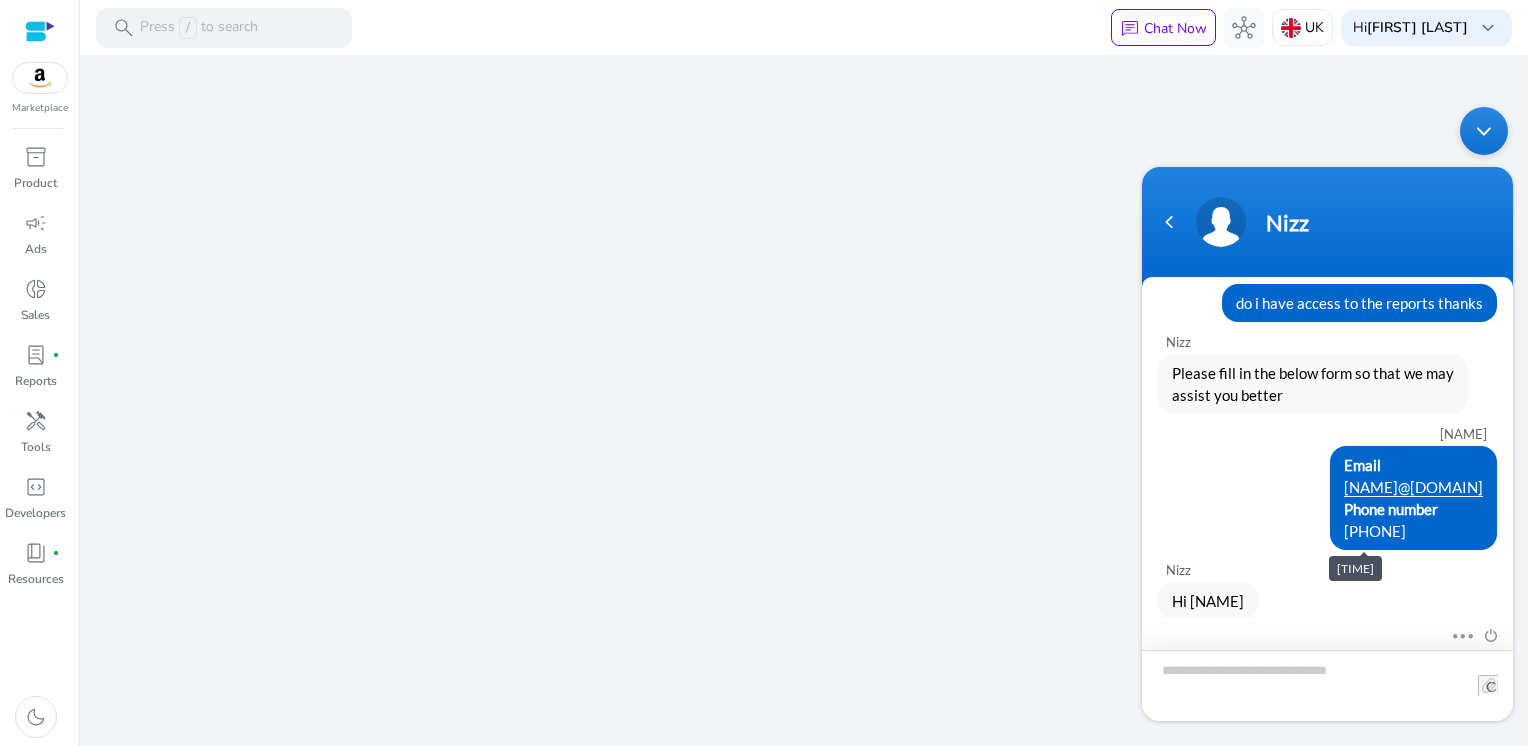 scroll, scrollTop: 10, scrollLeft: 0, axis: vertical 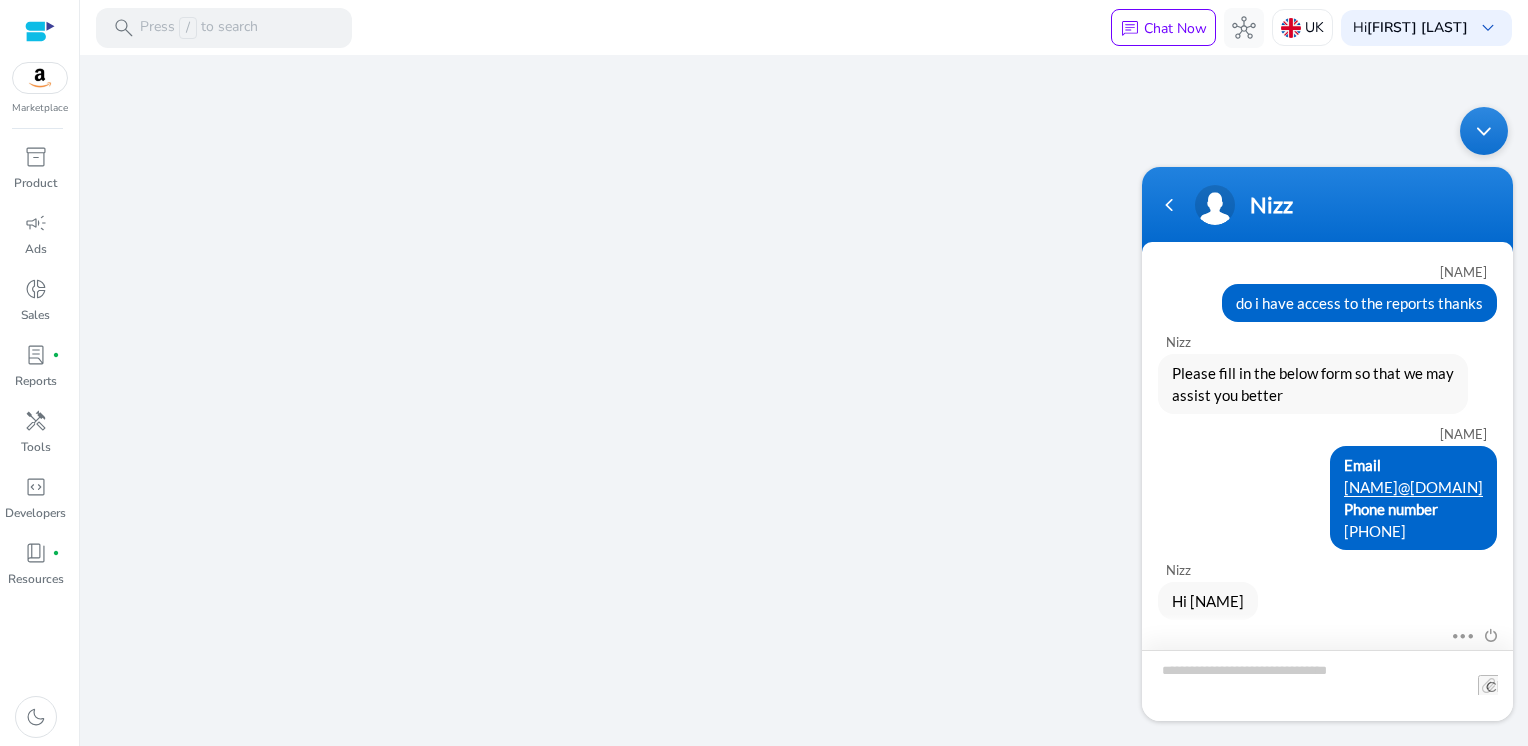 click at bounding box center (1327, 684) 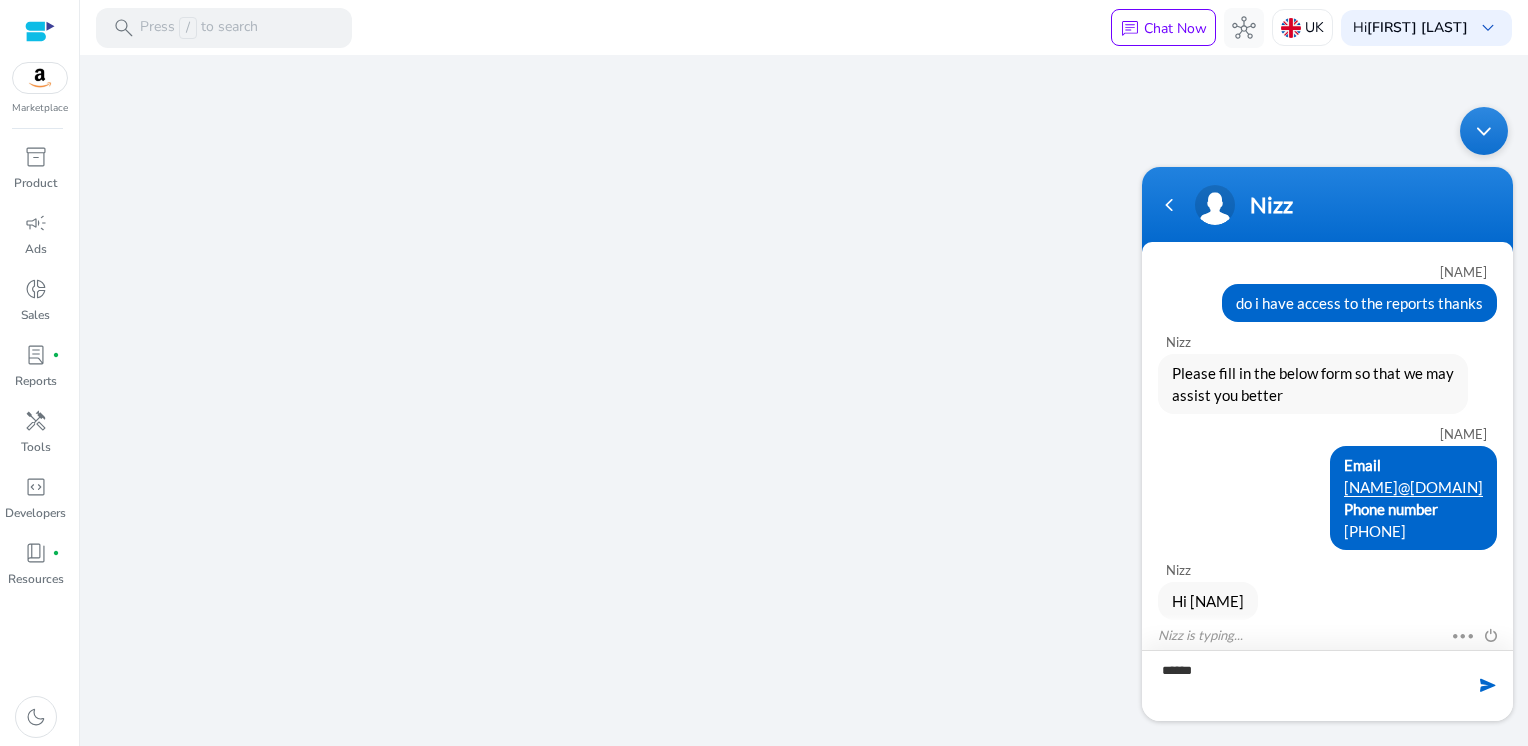 type on "*******" 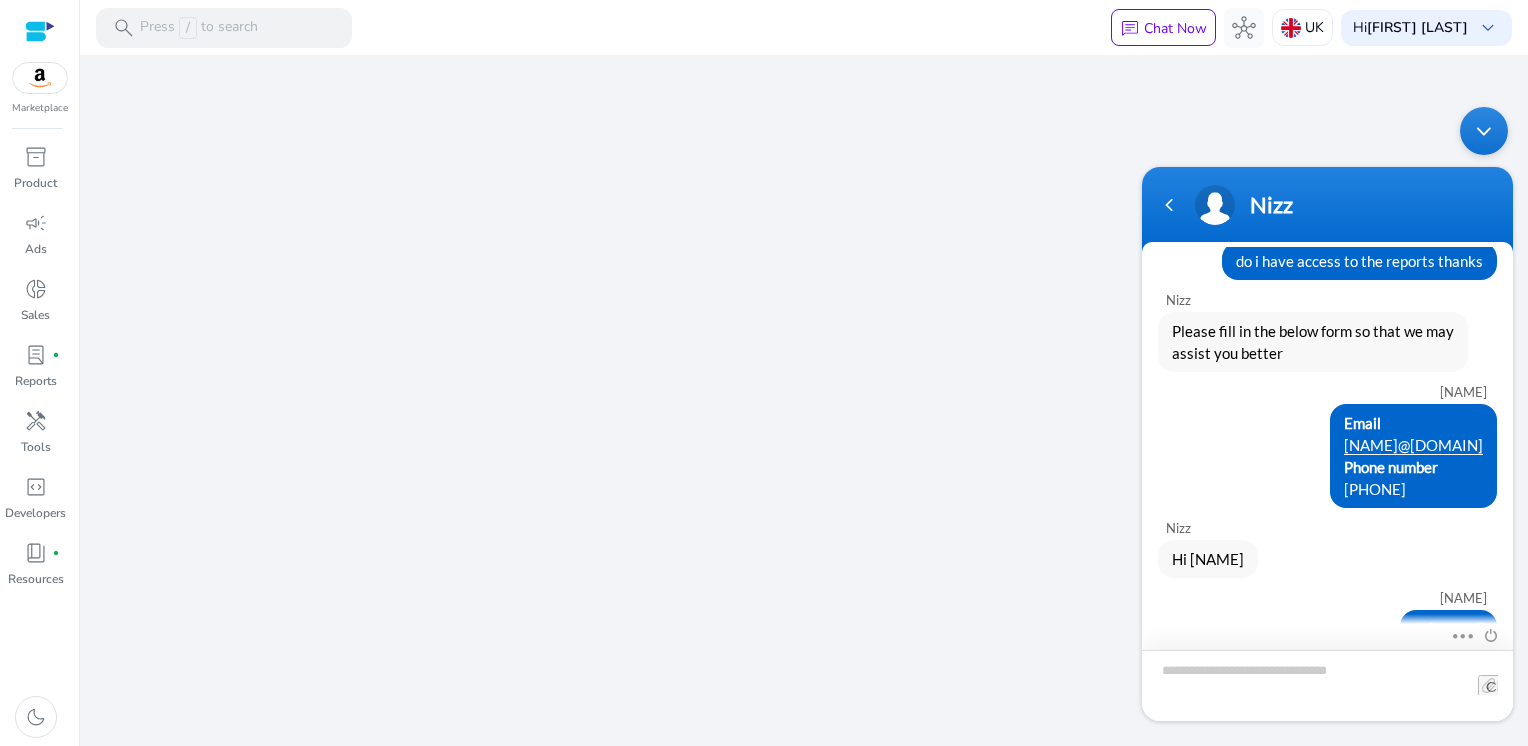 scroll, scrollTop: 52, scrollLeft: 0, axis: vertical 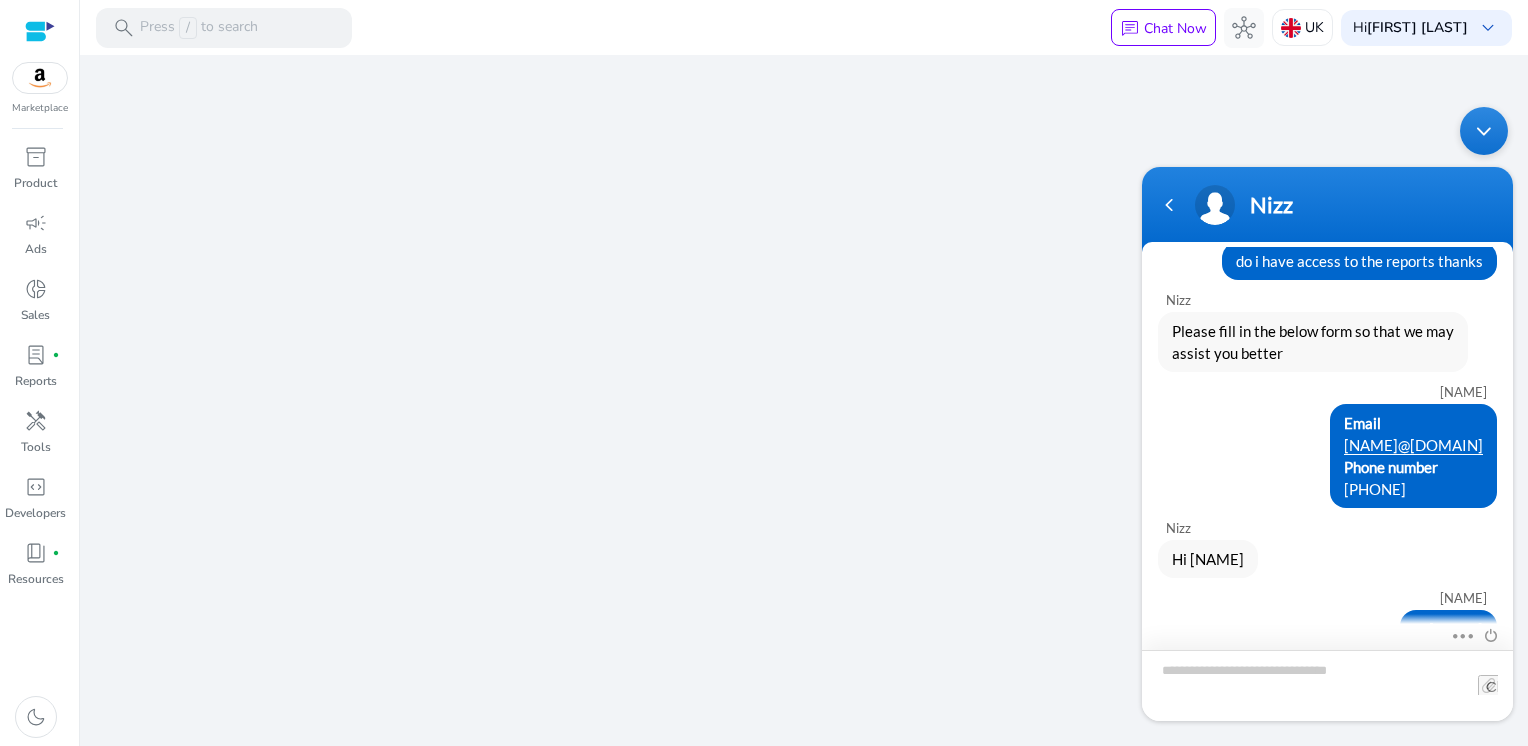 click at bounding box center [1327, 684] 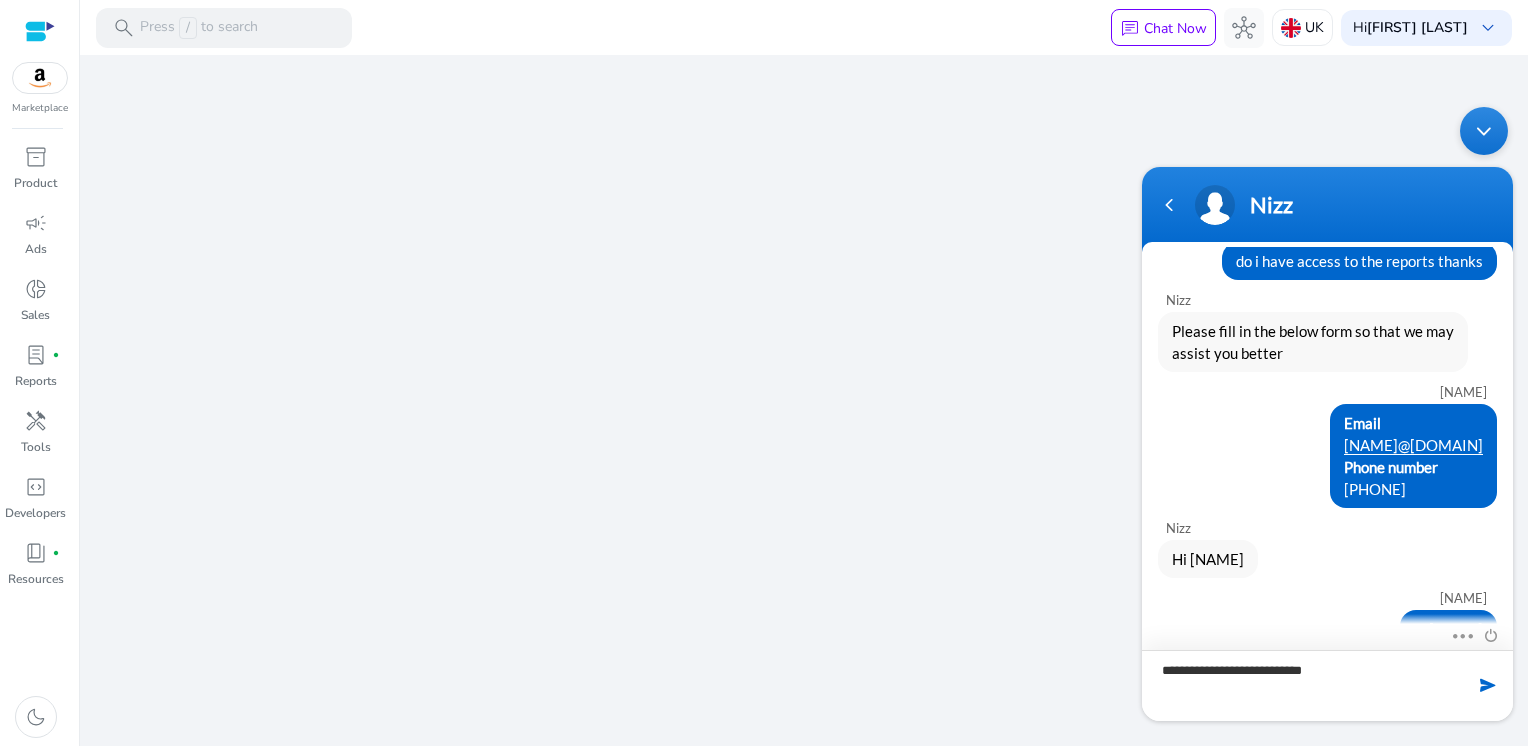 type on "**********" 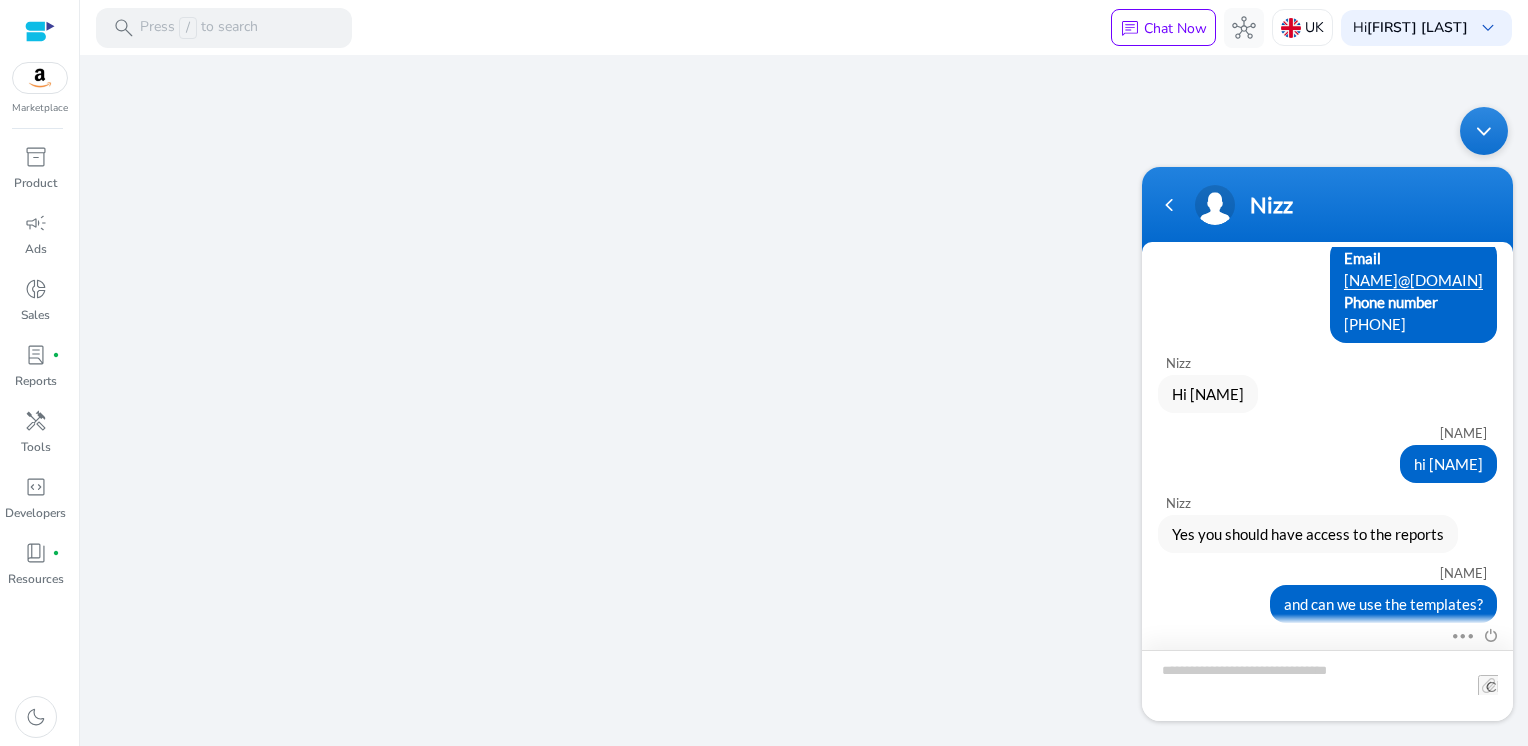 scroll, scrollTop: 308, scrollLeft: 0, axis: vertical 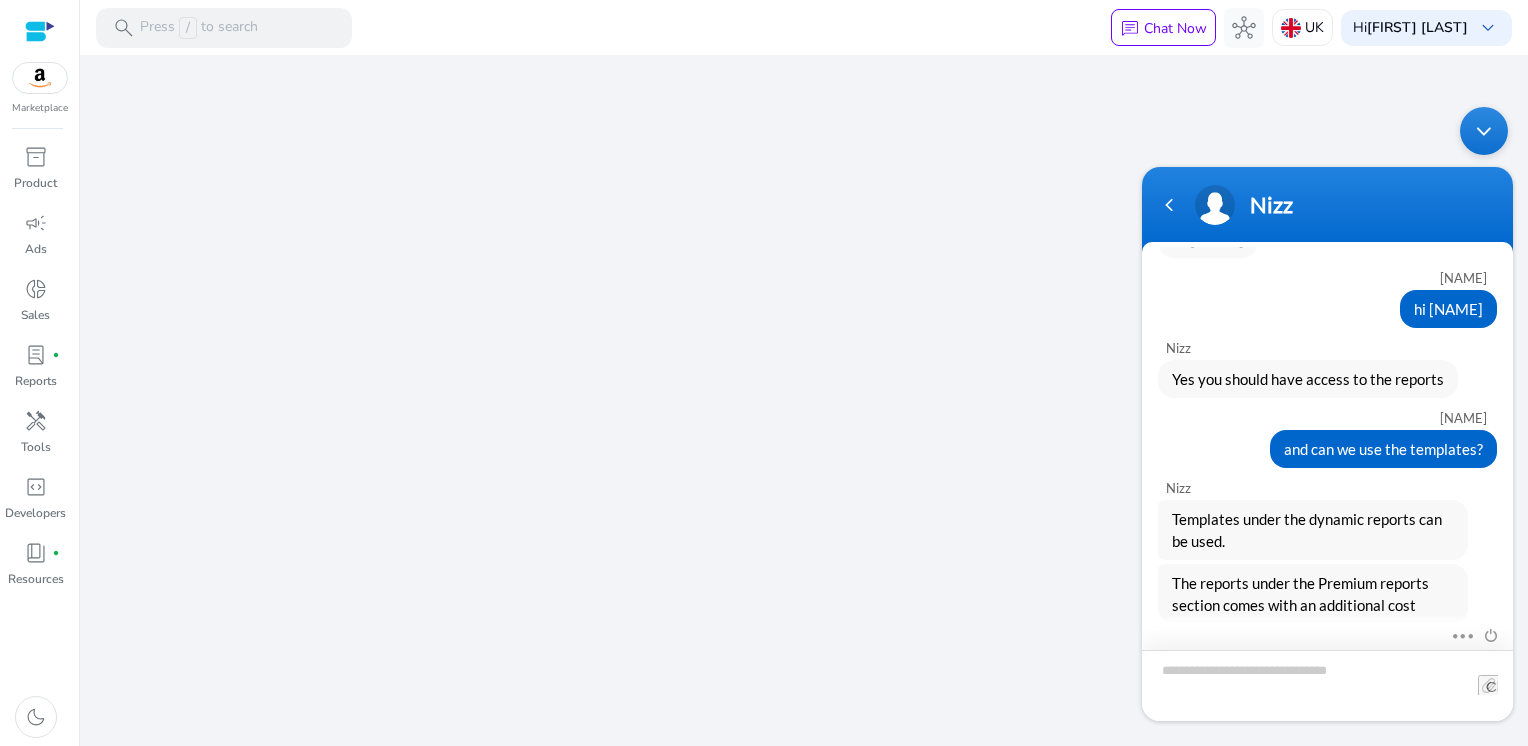 click at bounding box center [1327, 684] 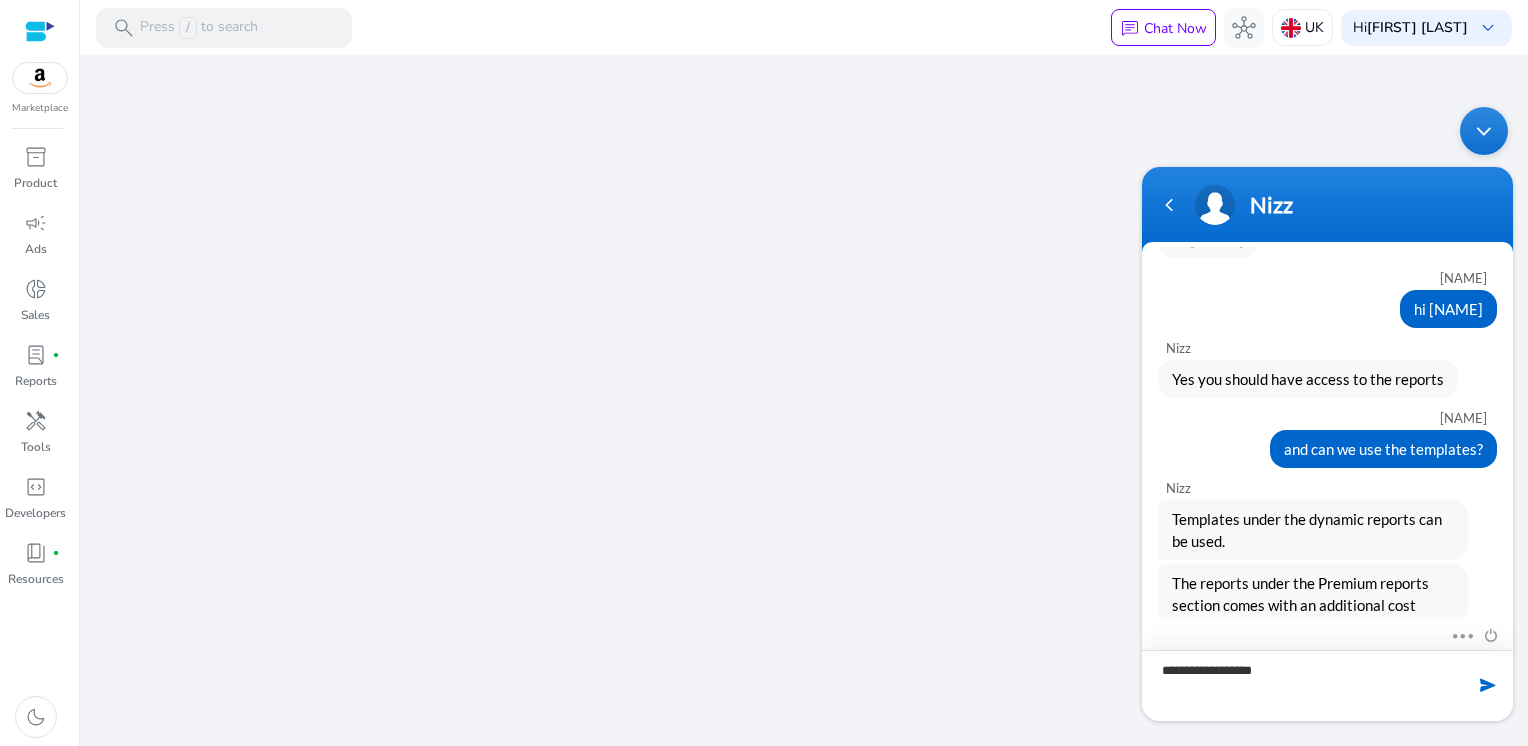 type on "**********" 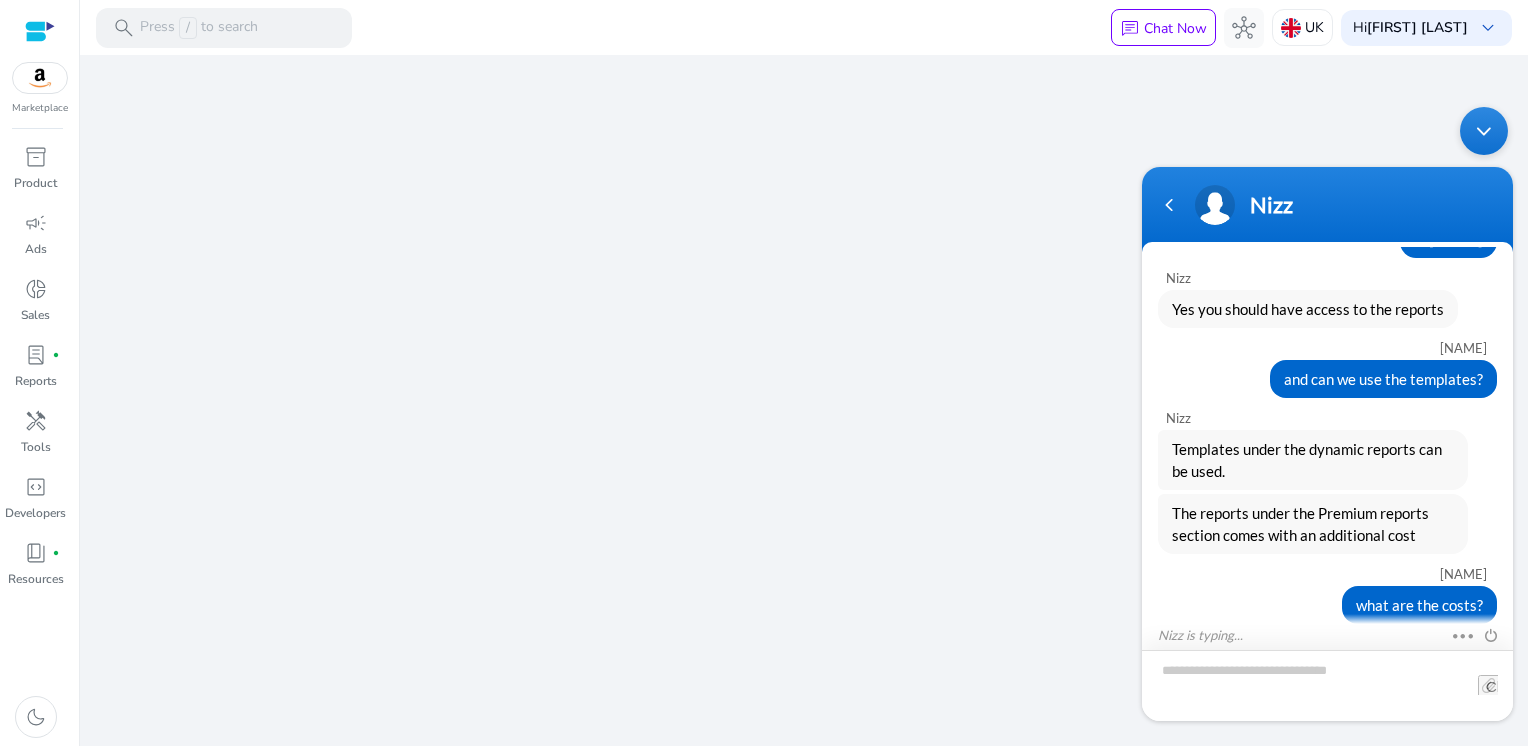 scroll, scrollTop: 511, scrollLeft: 0, axis: vertical 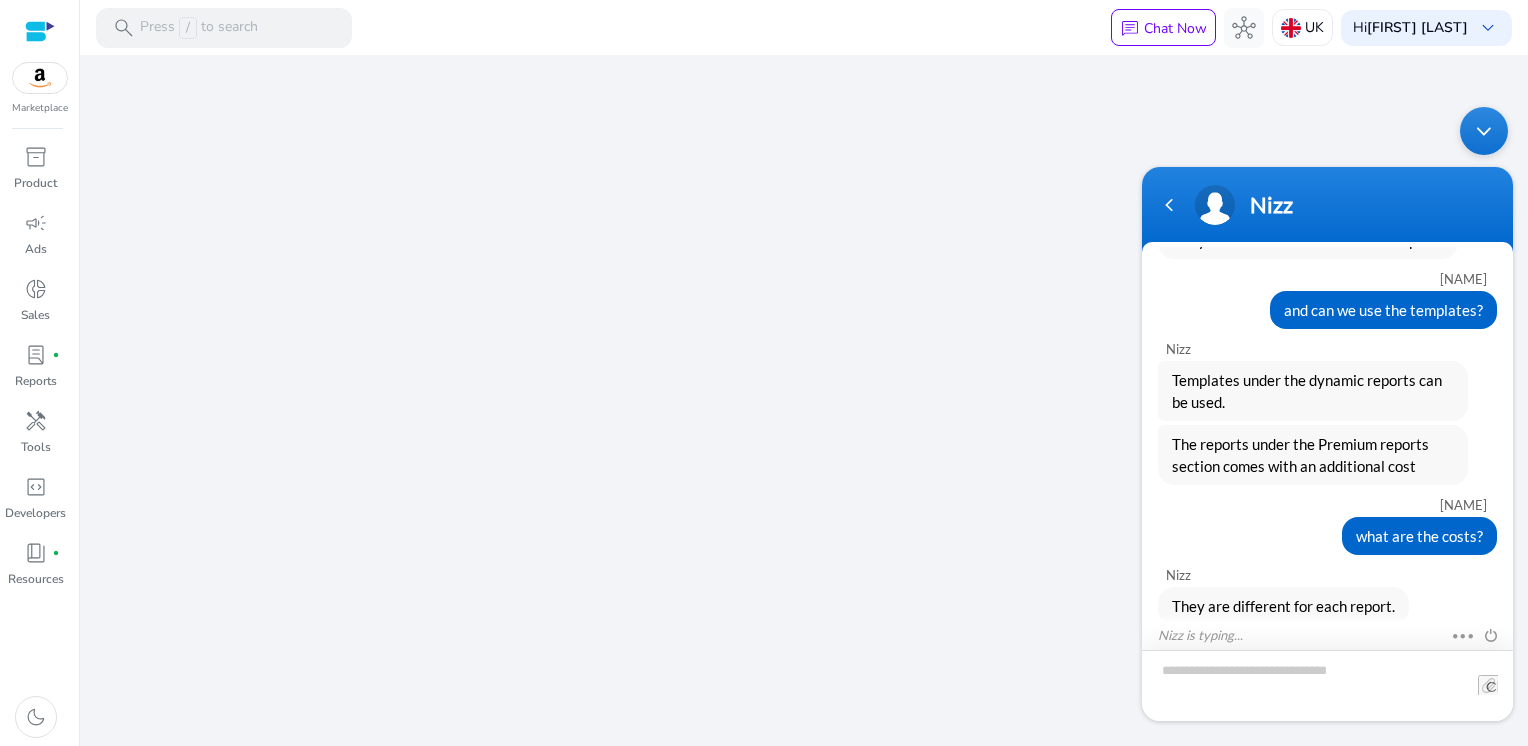 click at bounding box center (1327, 684) 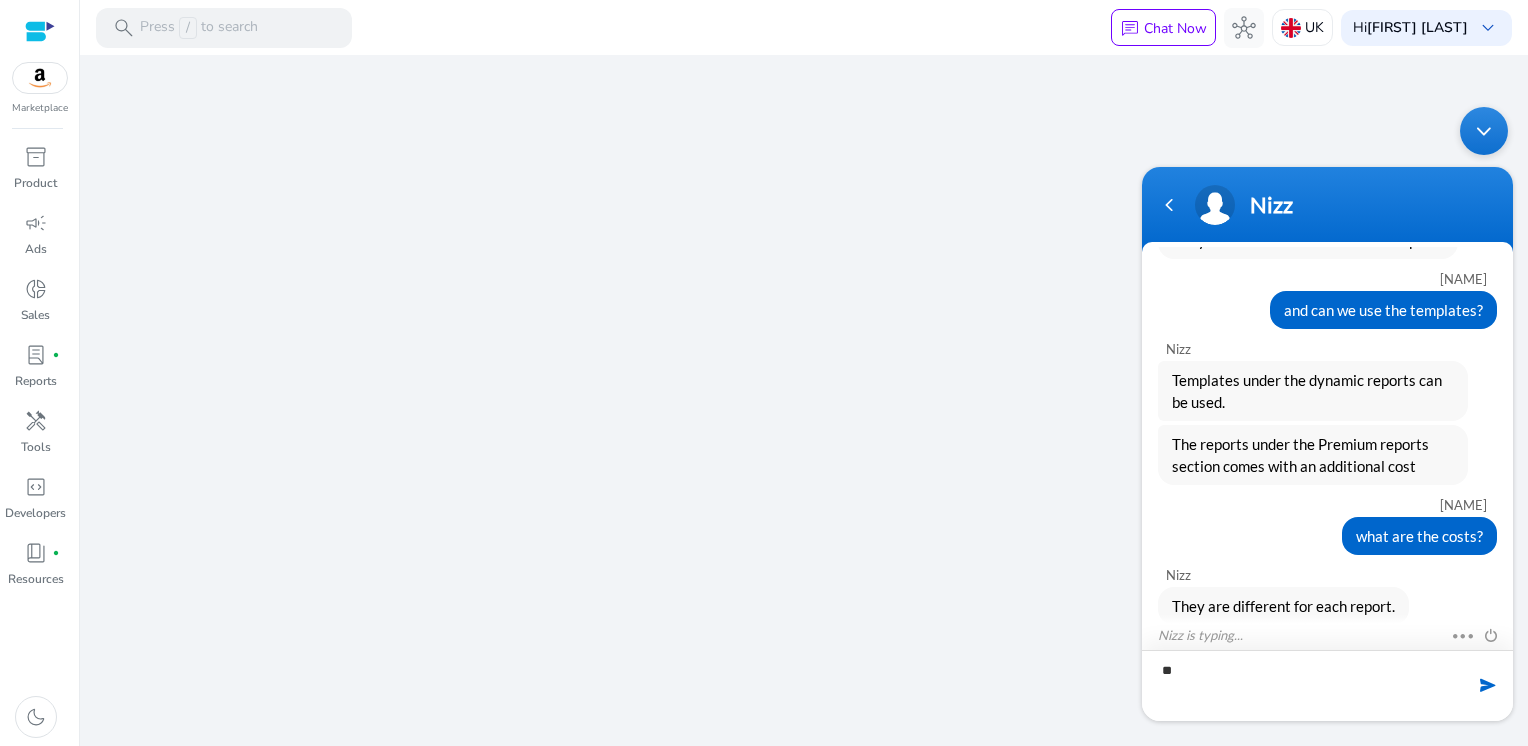 type on "*" 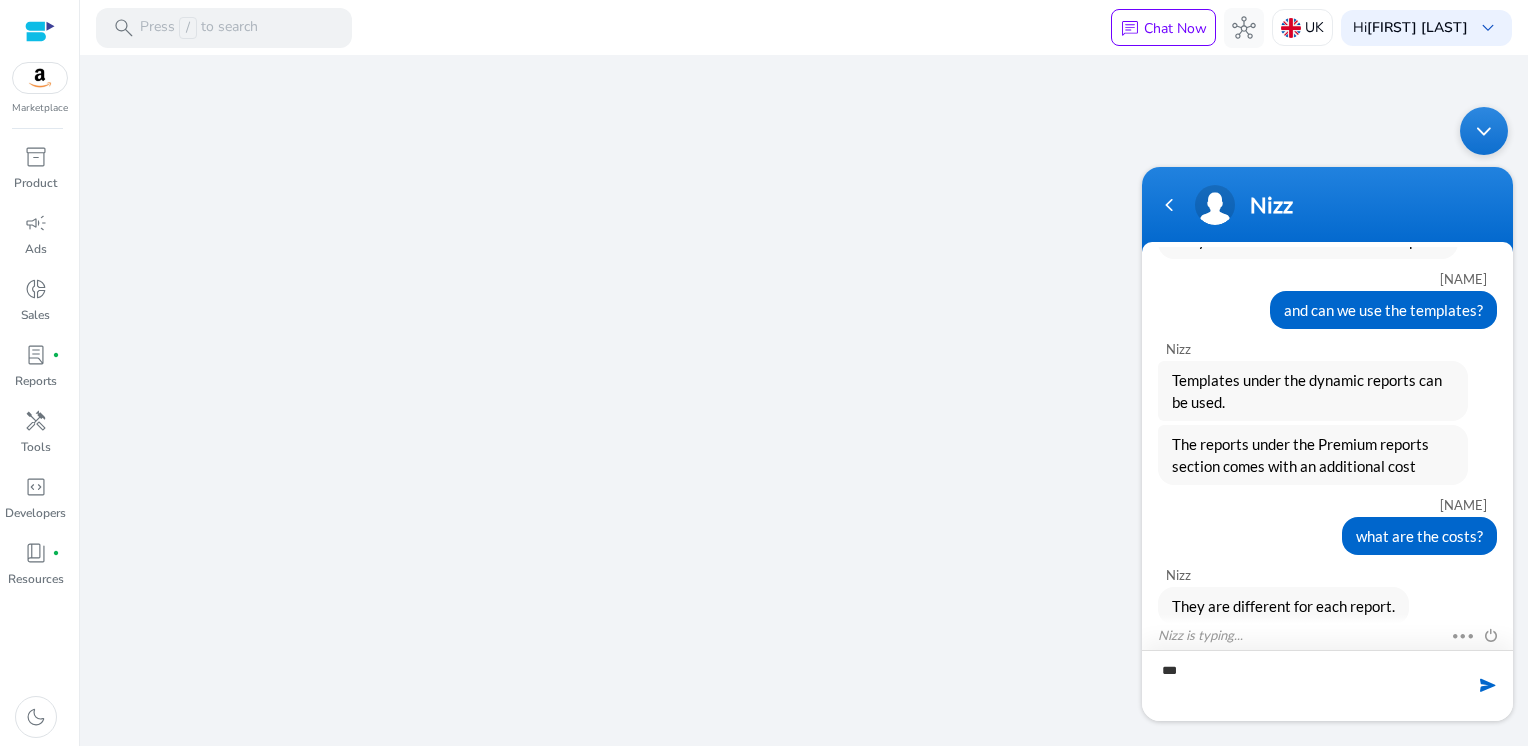 scroll, scrollTop: 575, scrollLeft: 0, axis: vertical 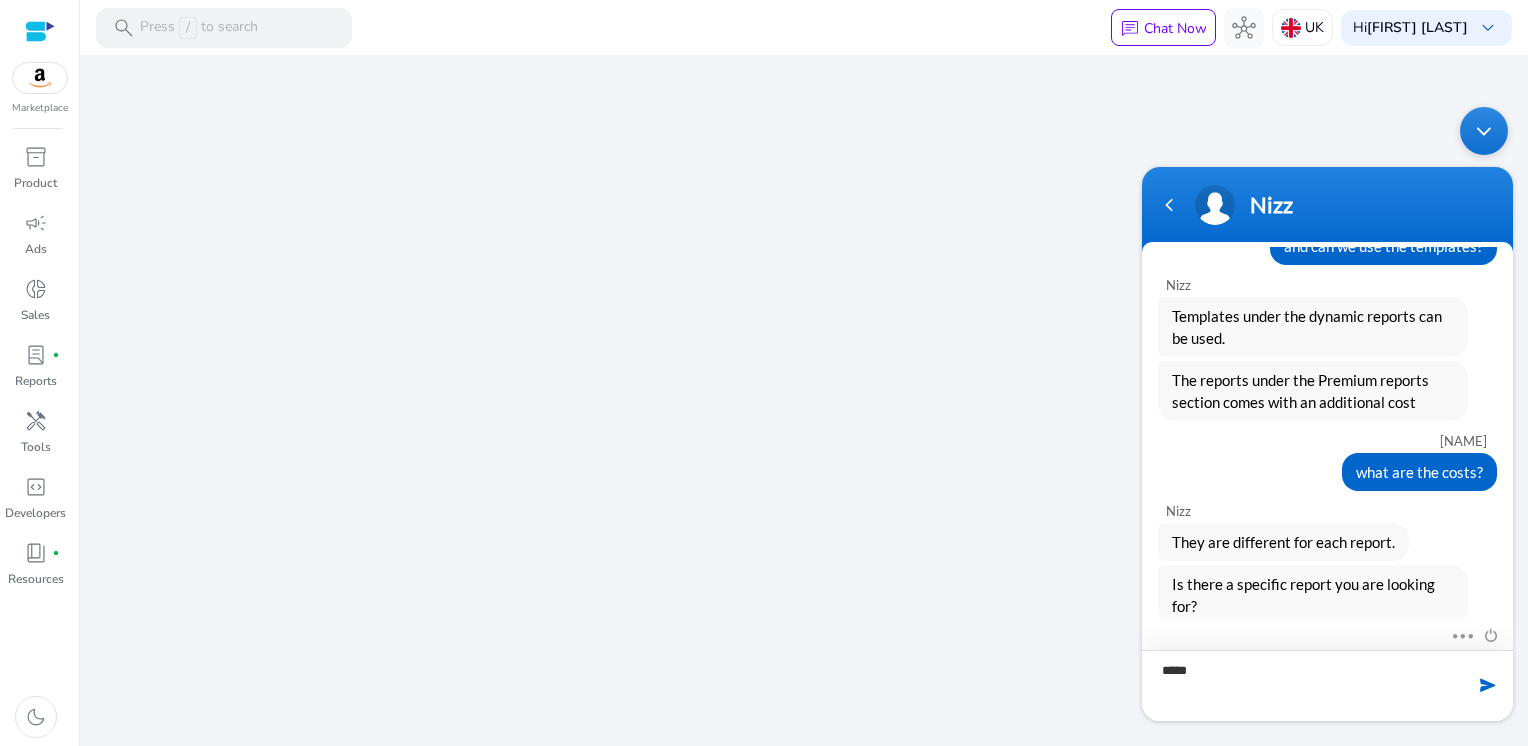 type on "******" 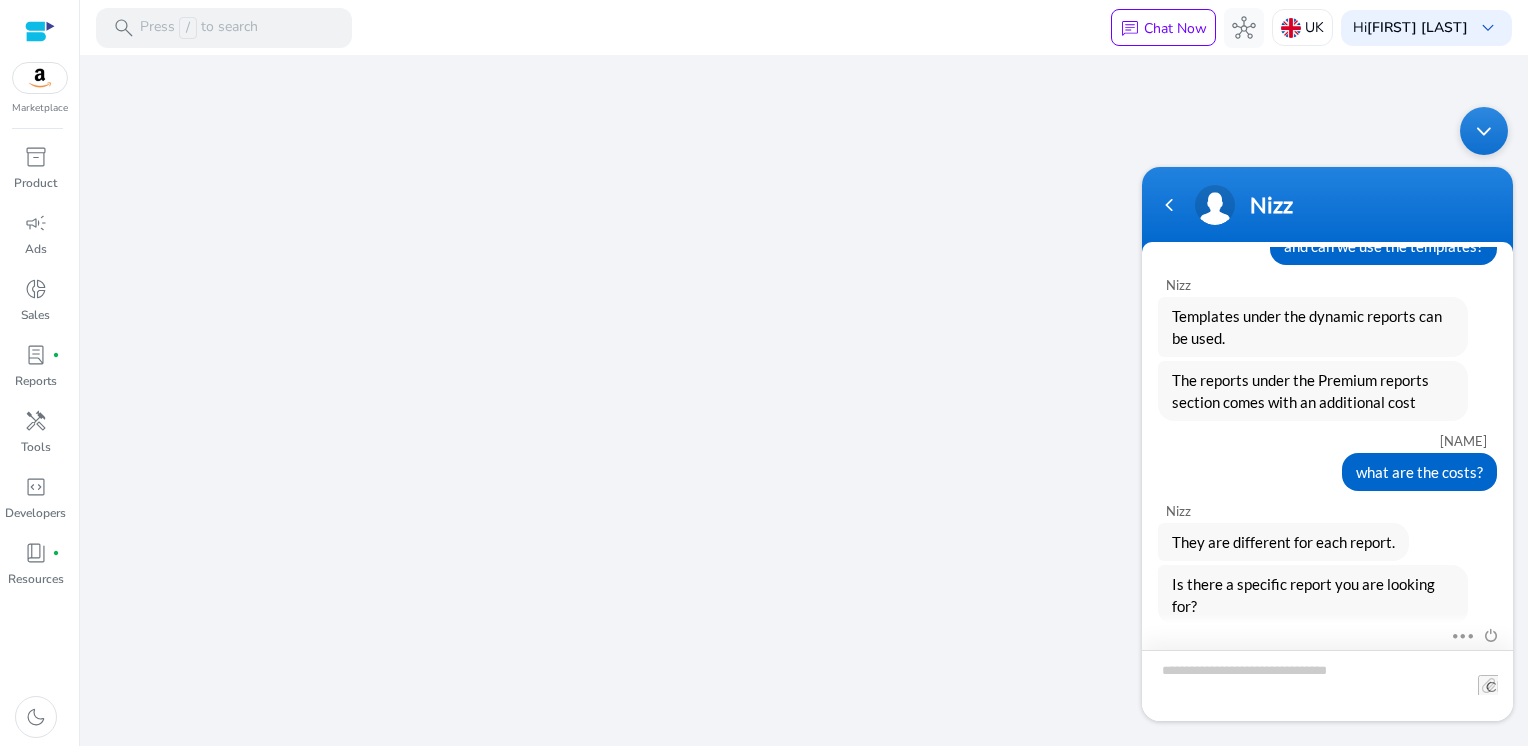 scroll, scrollTop: 644, scrollLeft: 0, axis: vertical 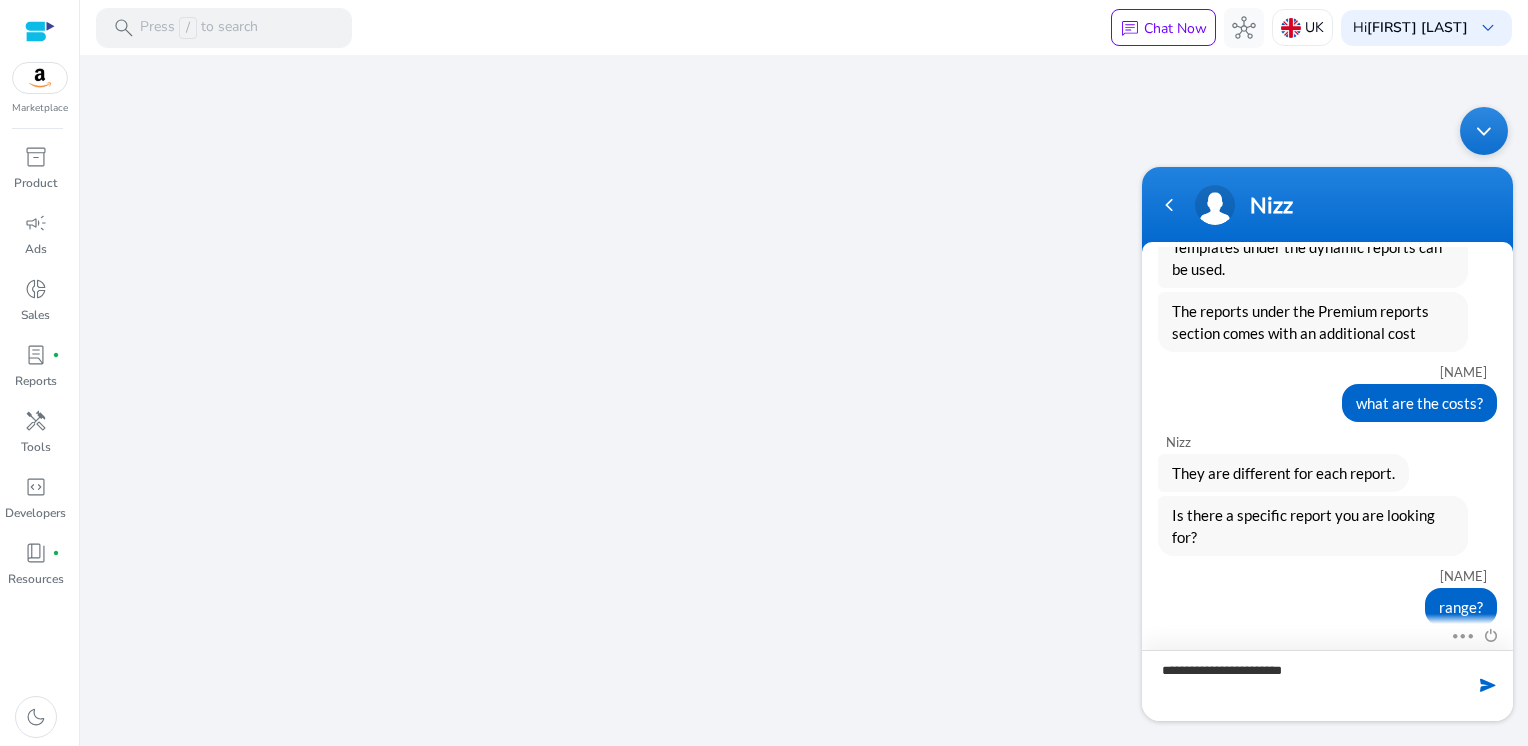 type on "**********" 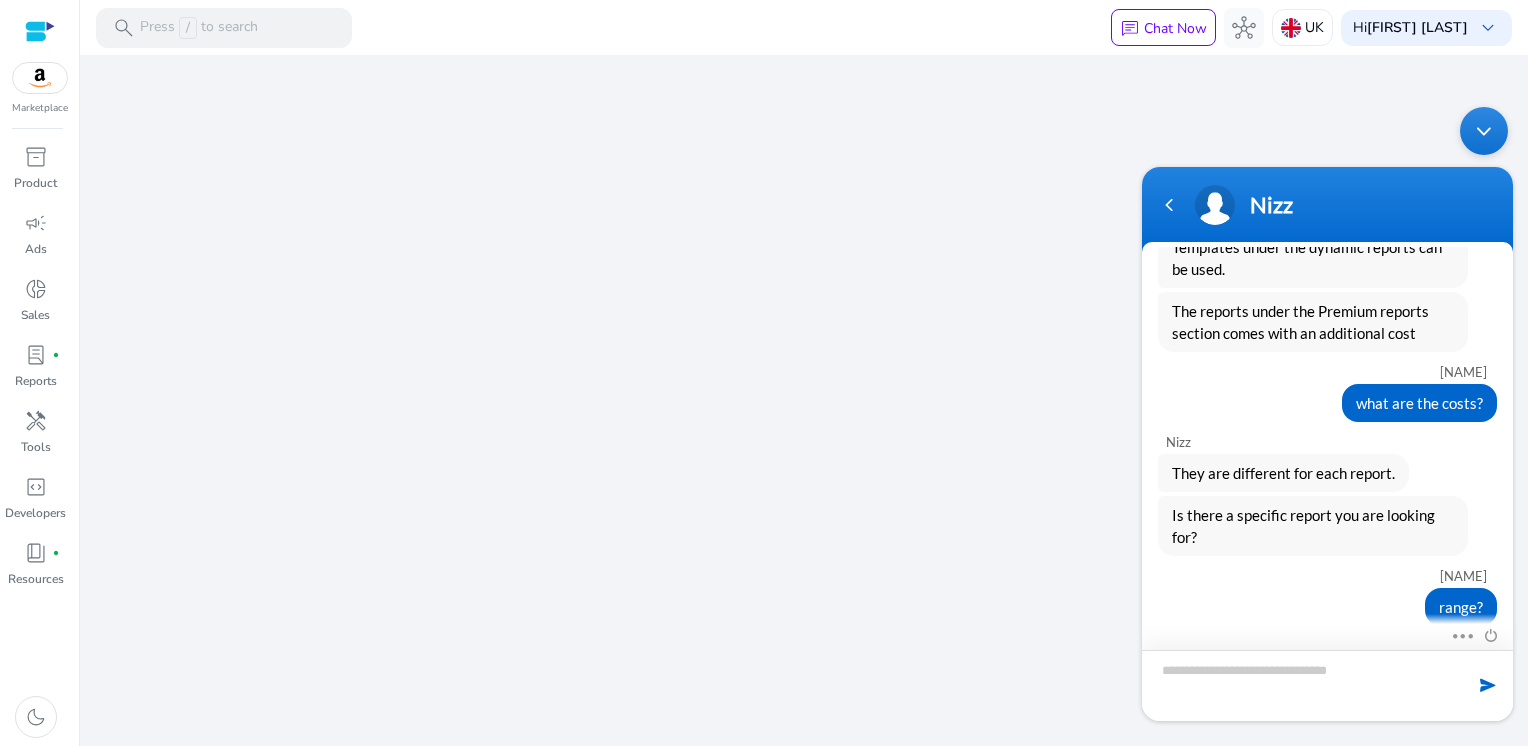 scroll, scrollTop: 686, scrollLeft: 0, axis: vertical 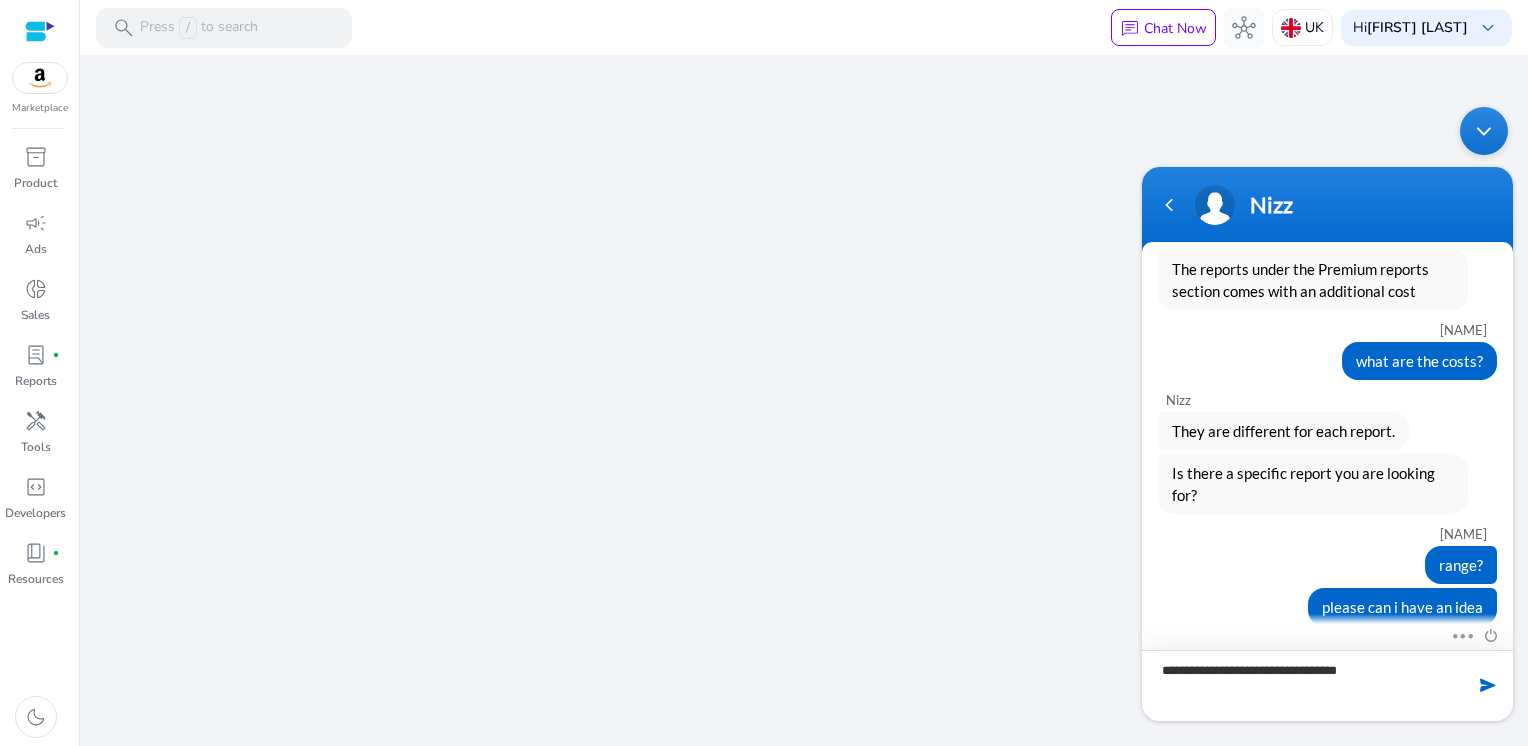 type on "**********" 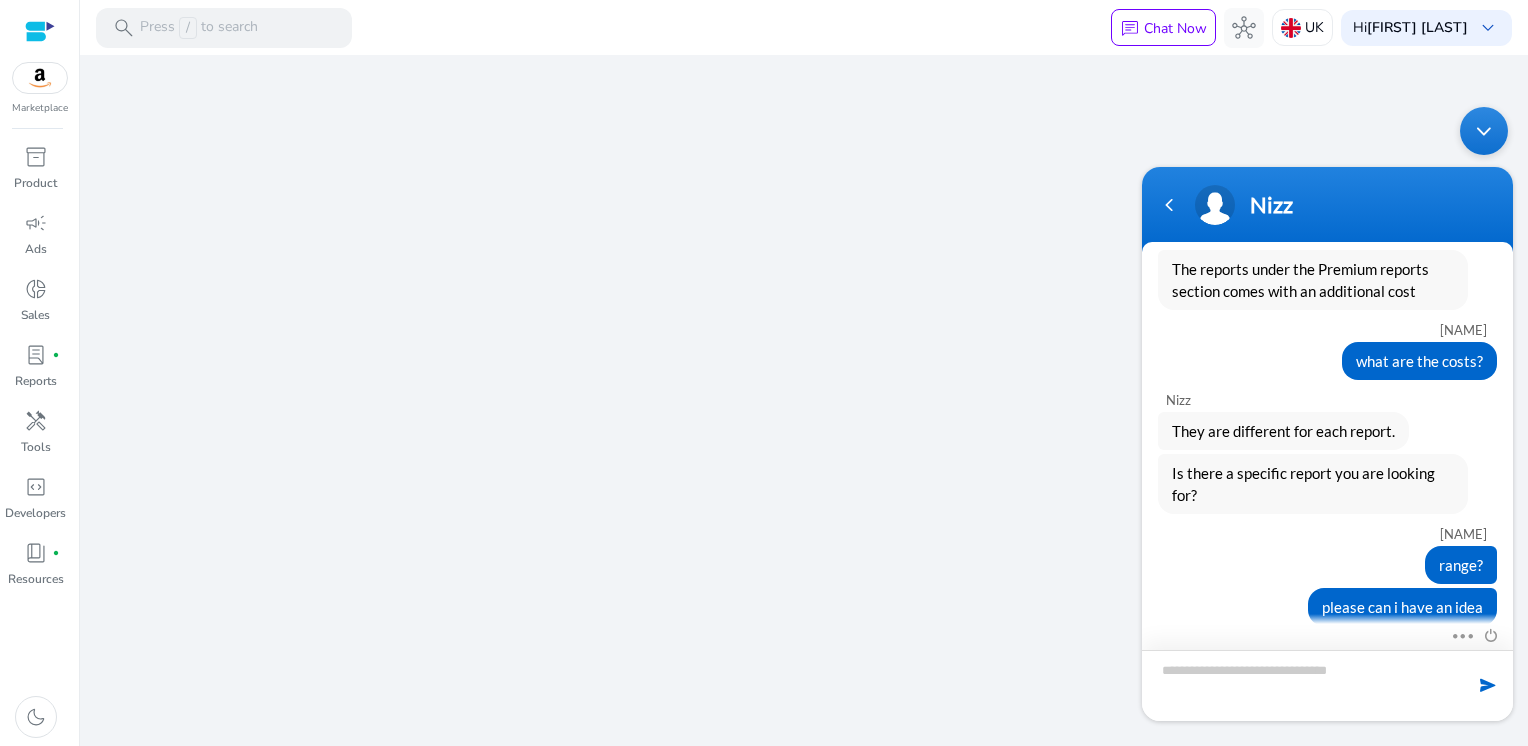 scroll, scrollTop: 728, scrollLeft: 0, axis: vertical 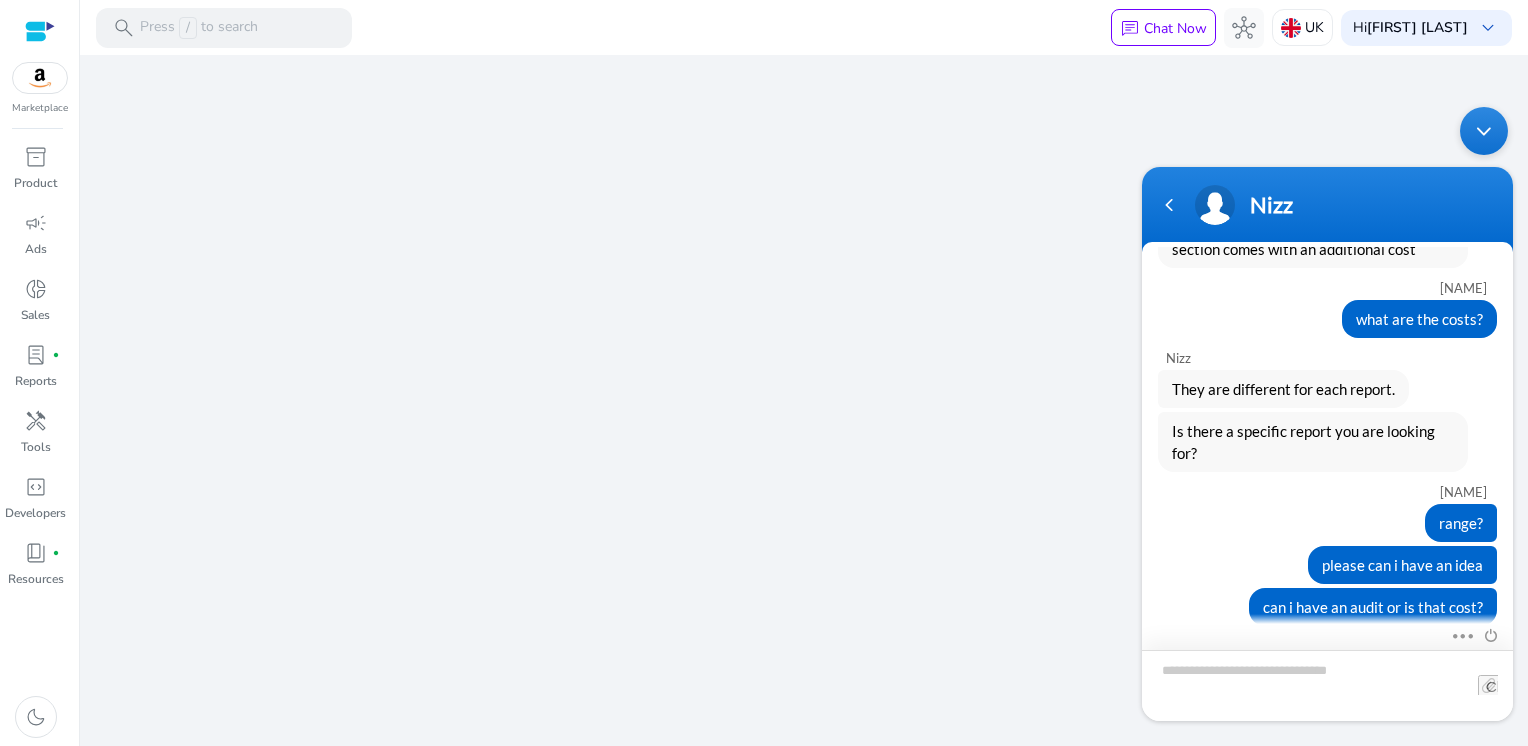 click at bounding box center [1327, 684] 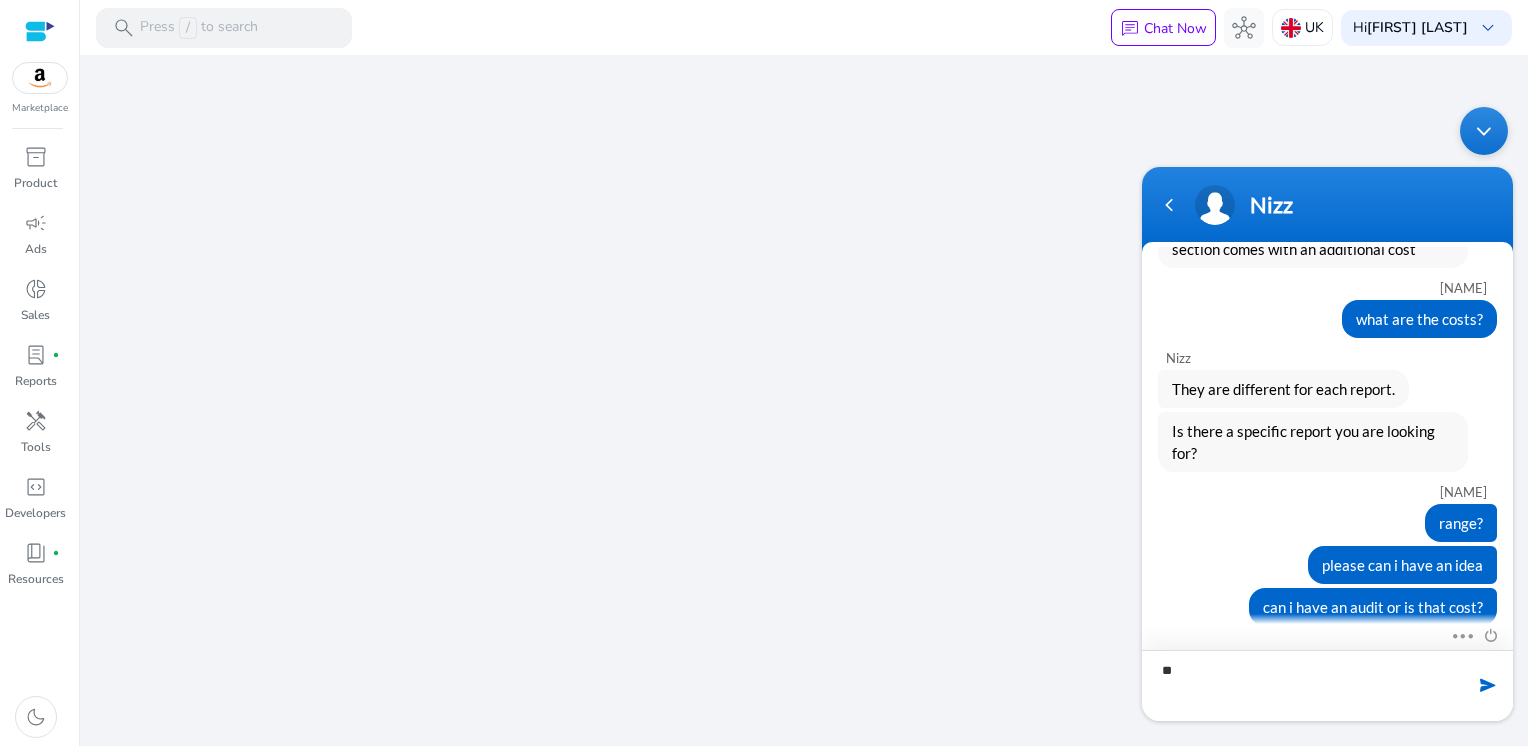 type on "*" 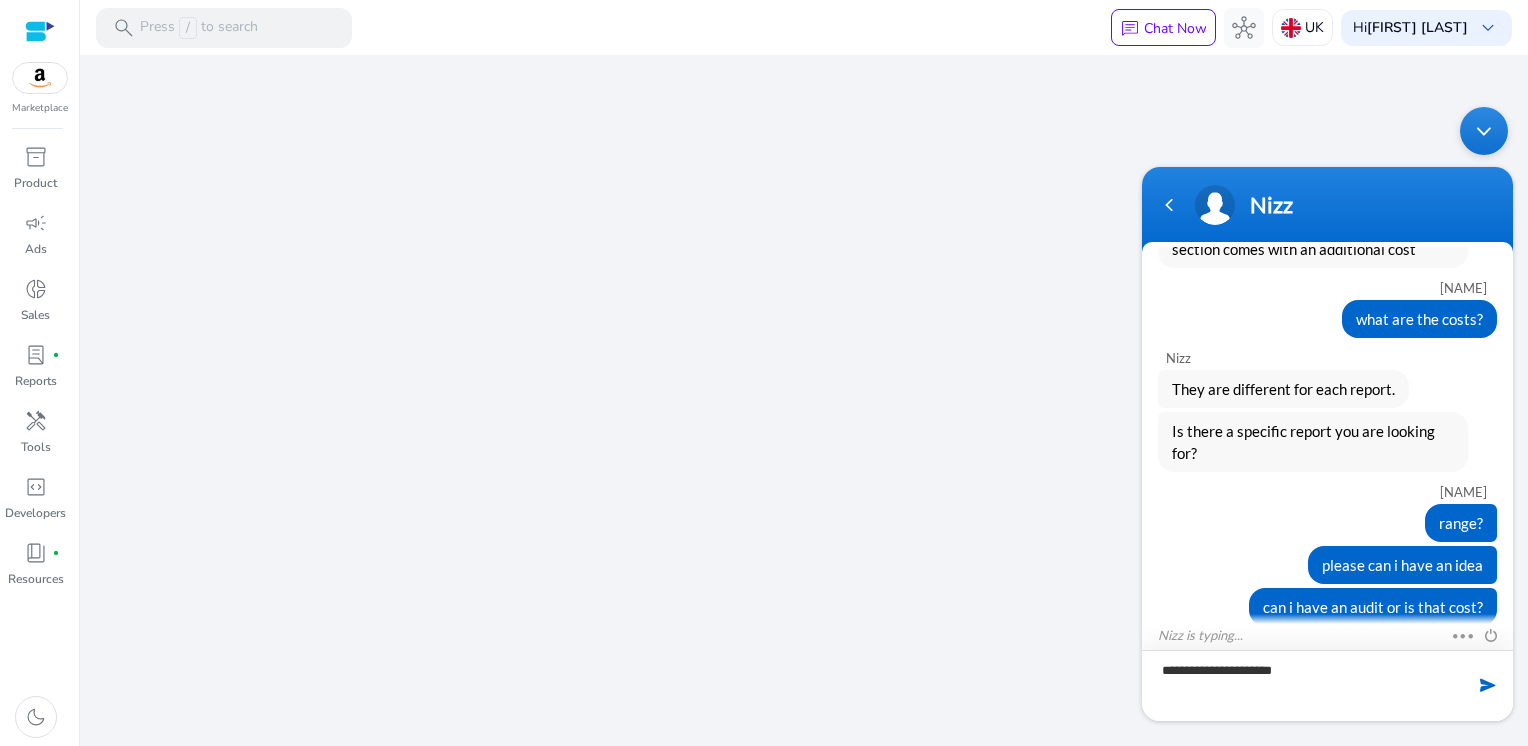 type on "**********" 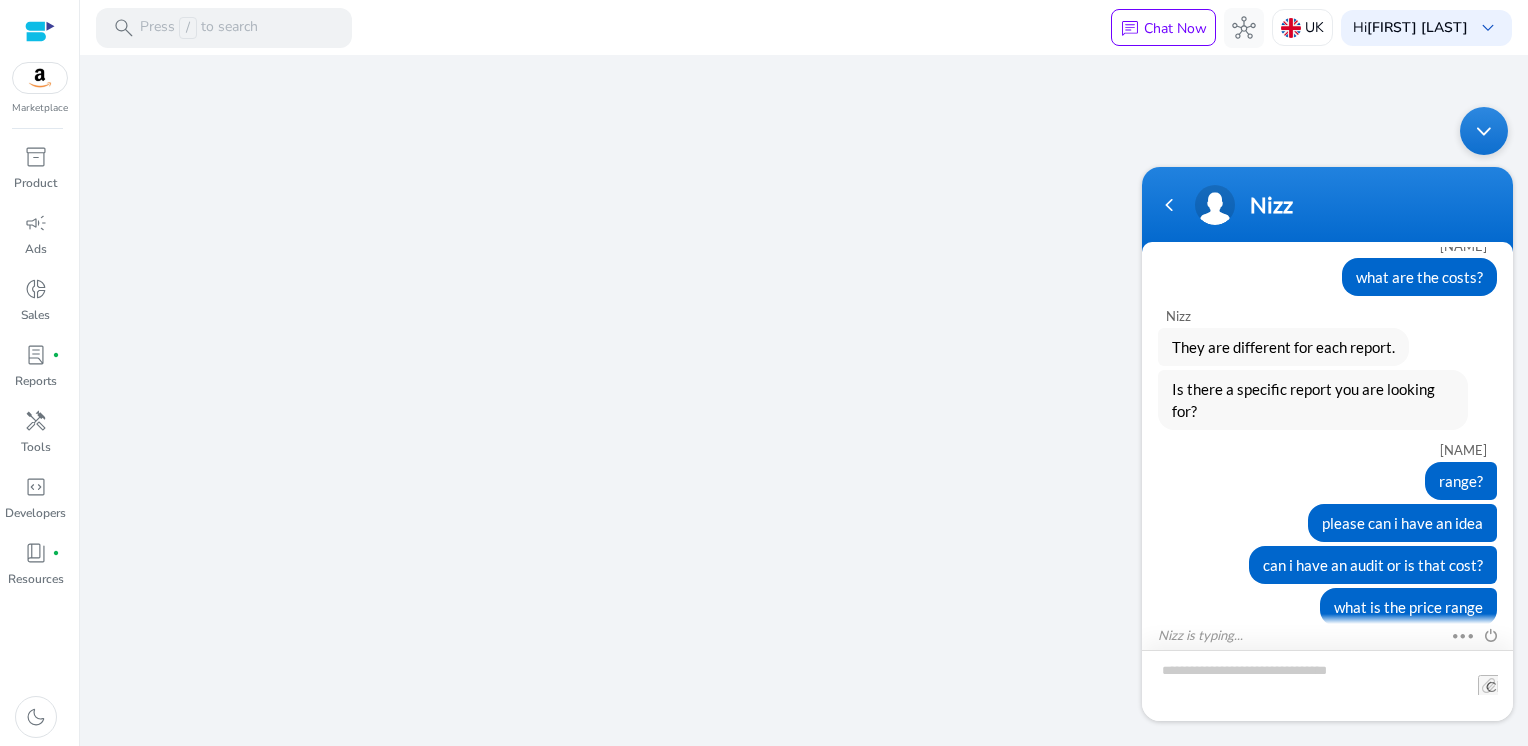 scroll, scrollTop: 861, scrollLeft: 0, axis: vertical 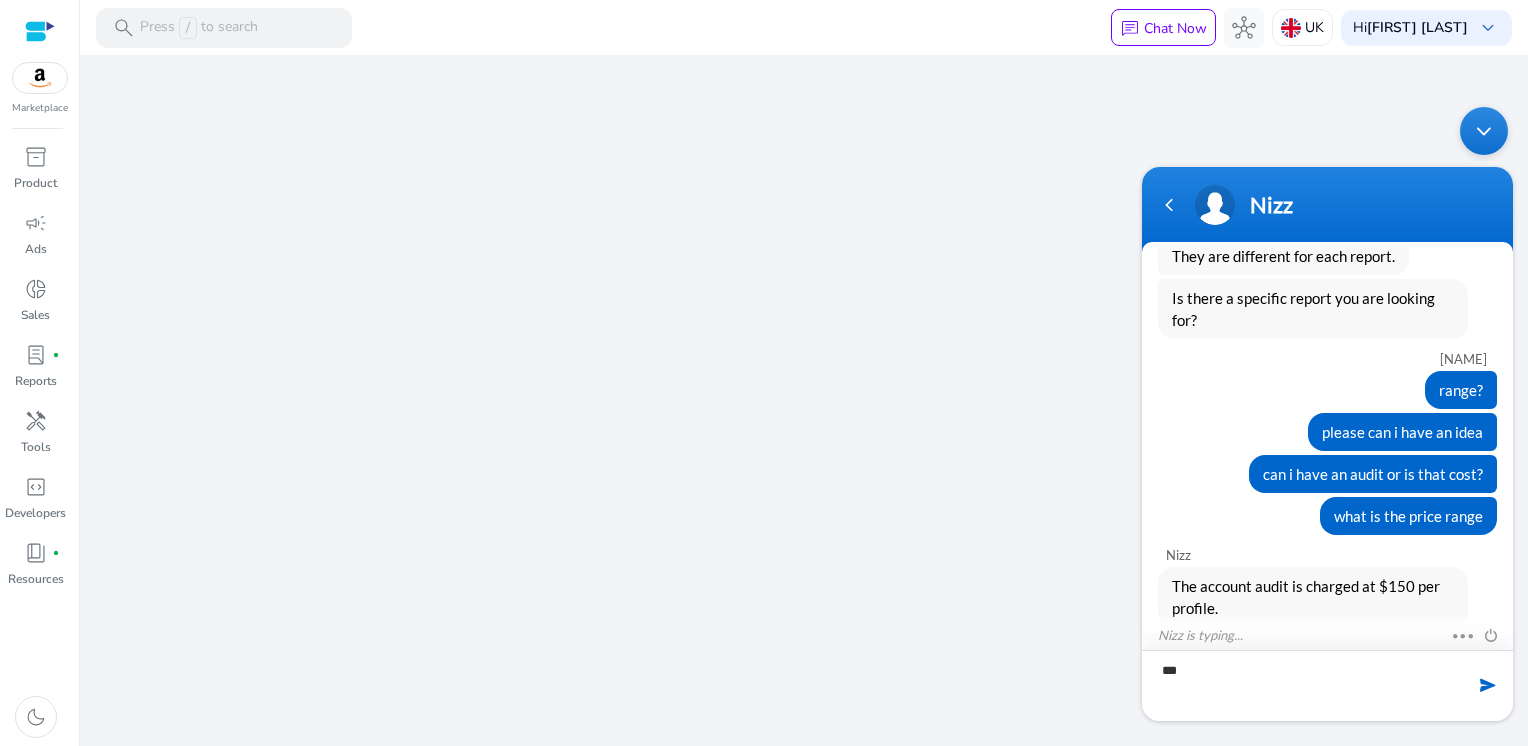 type on "****" 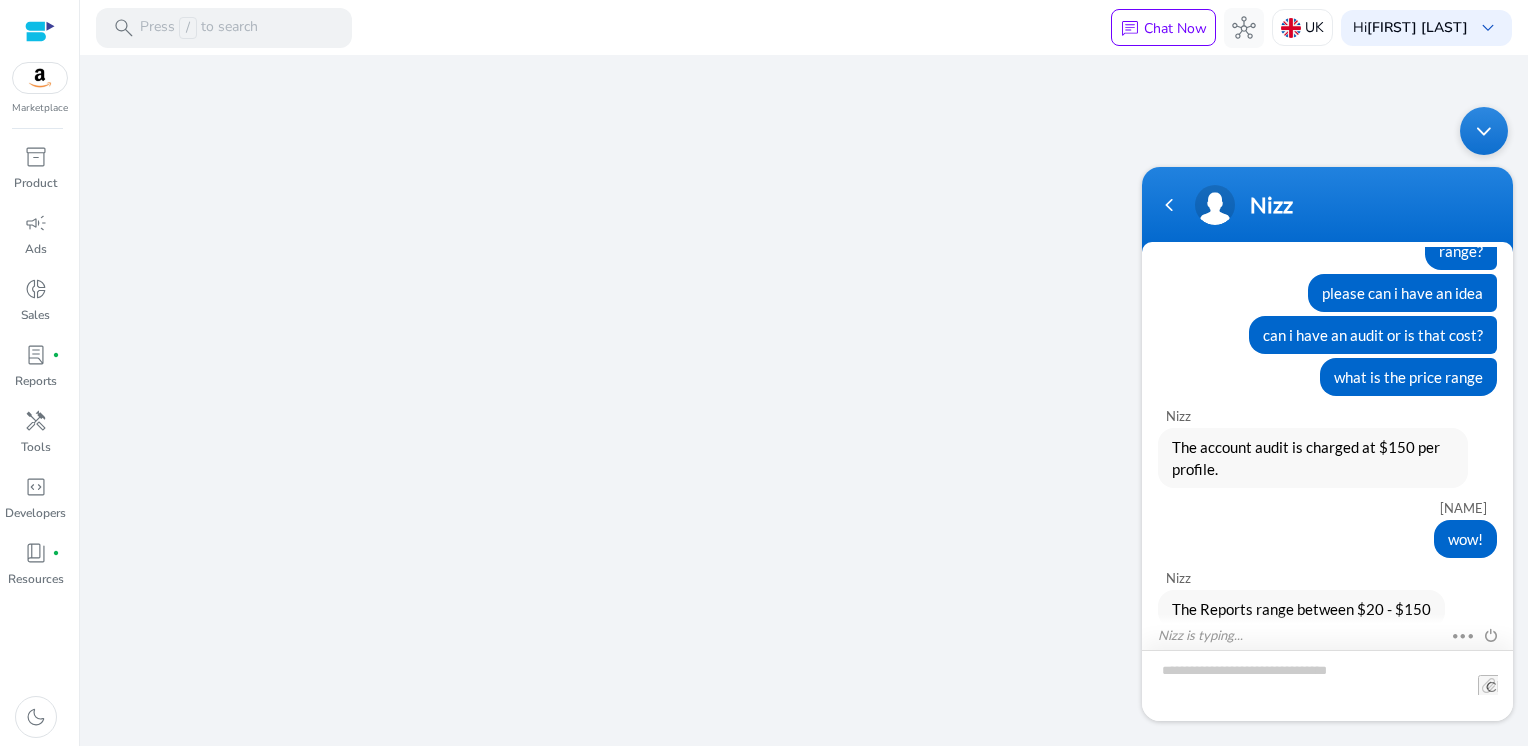 scroll, scrollTop: 1064, scrollLeft: 0, axis: vertical 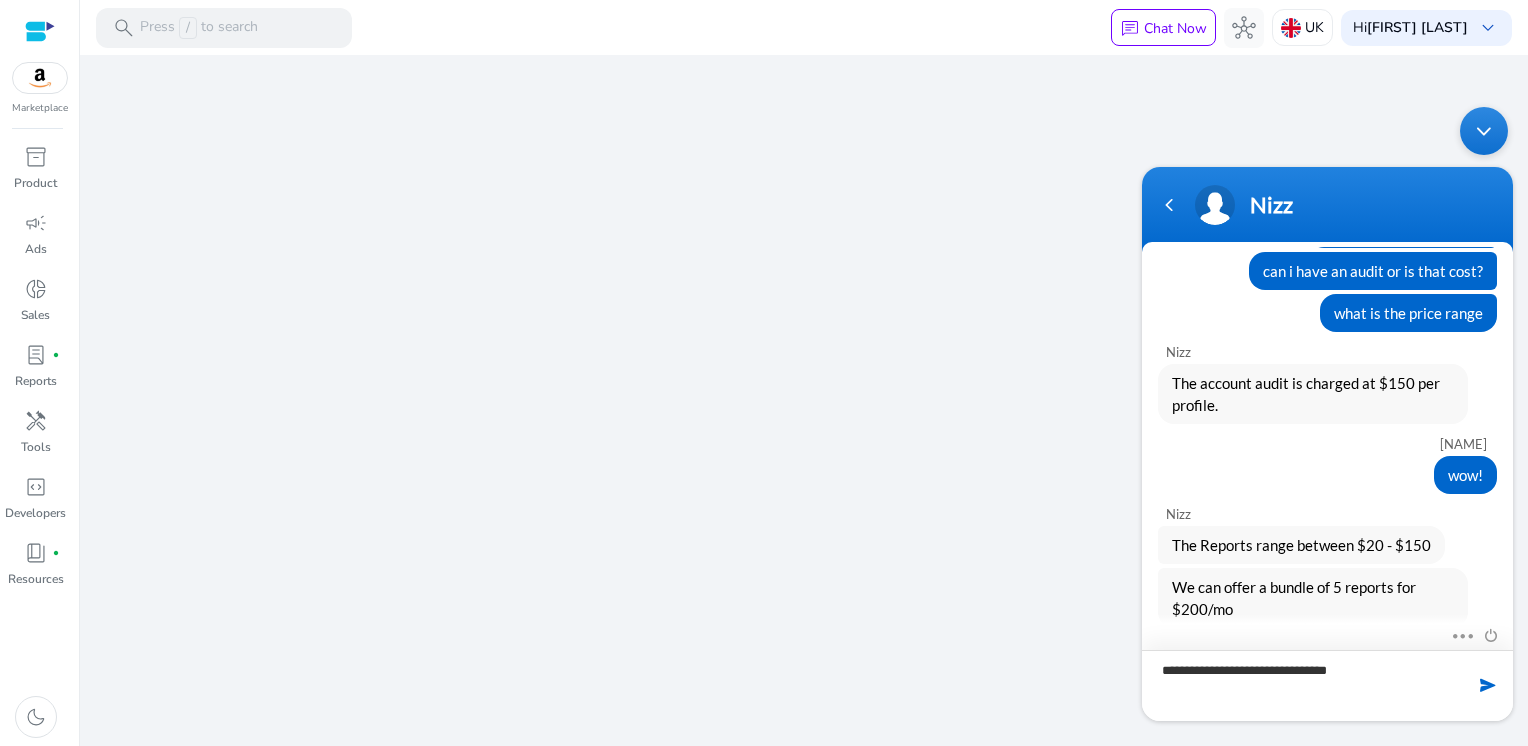type on "**********" 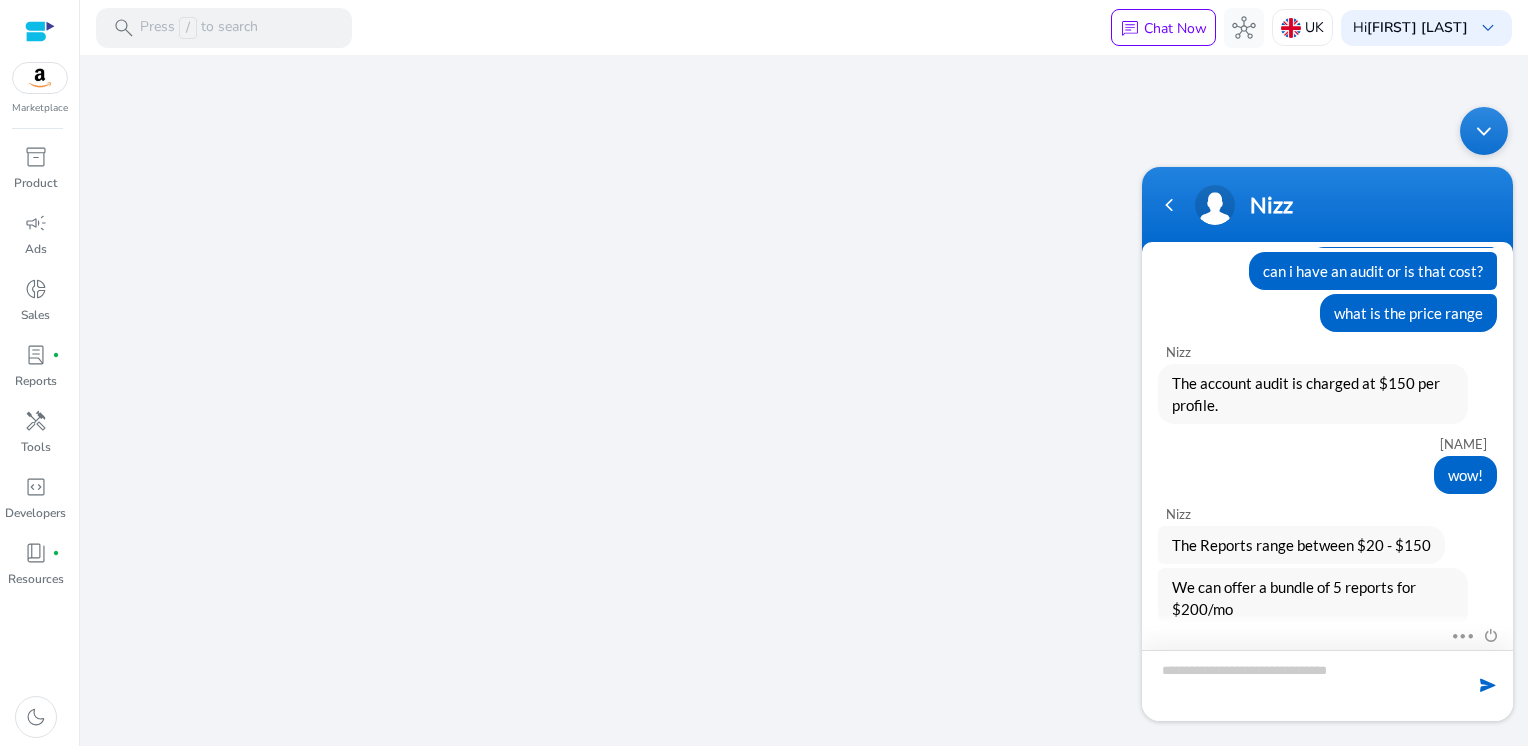scroll, scrollTop: 1133, scrollLeft: 0, axis: vertical 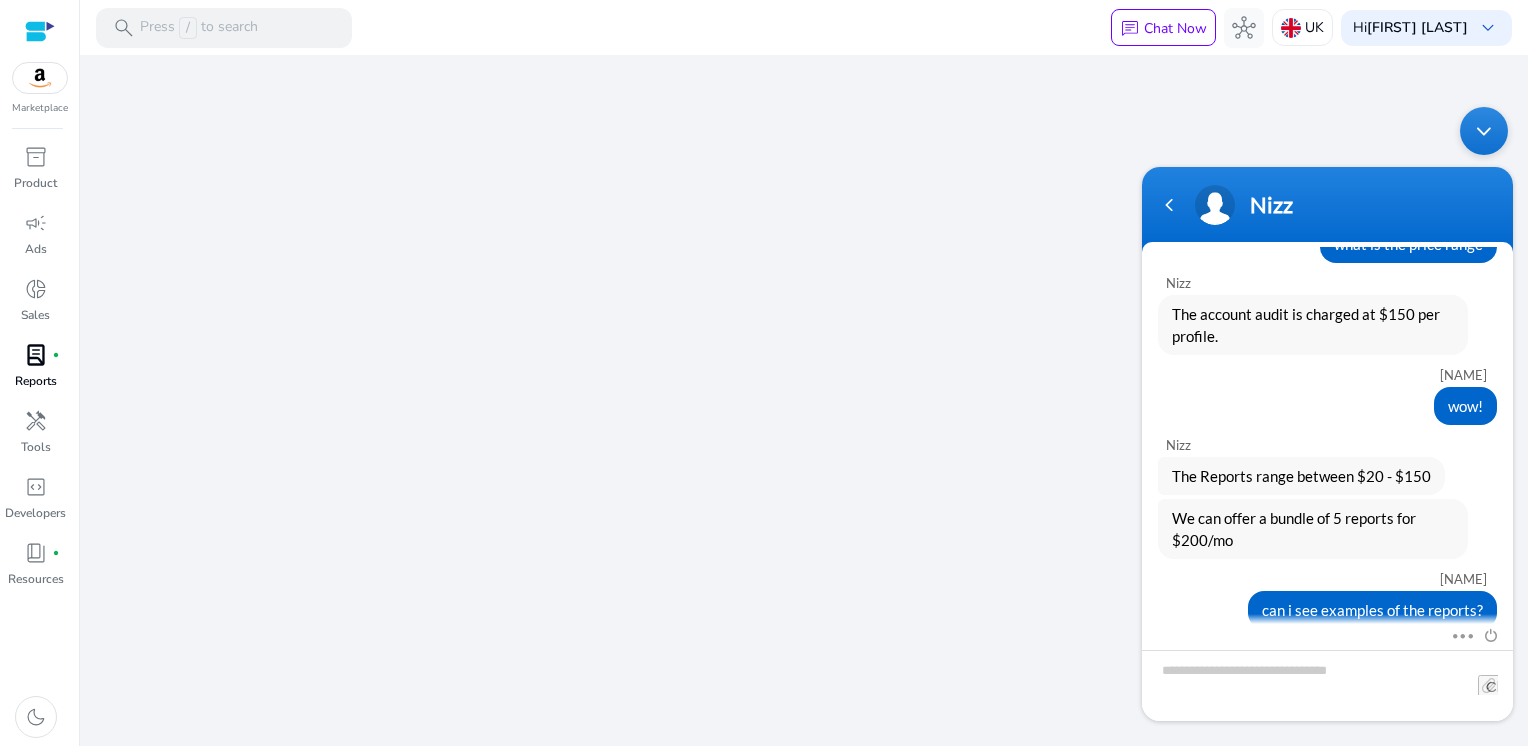 click on "Reports" at bounding box center (36, 381) 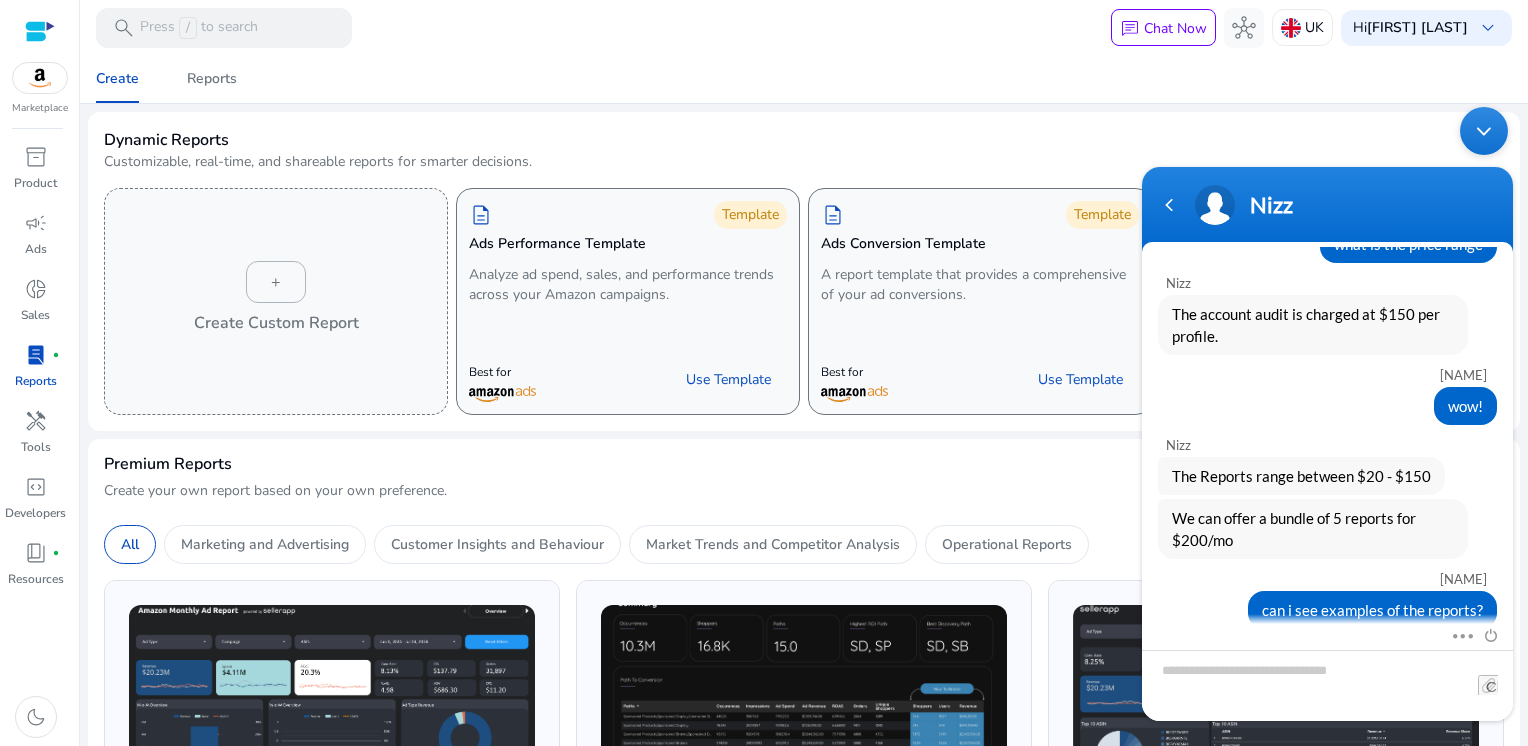 scroll, scrollTop: 374, scrollLeft: 0, axis: vertical 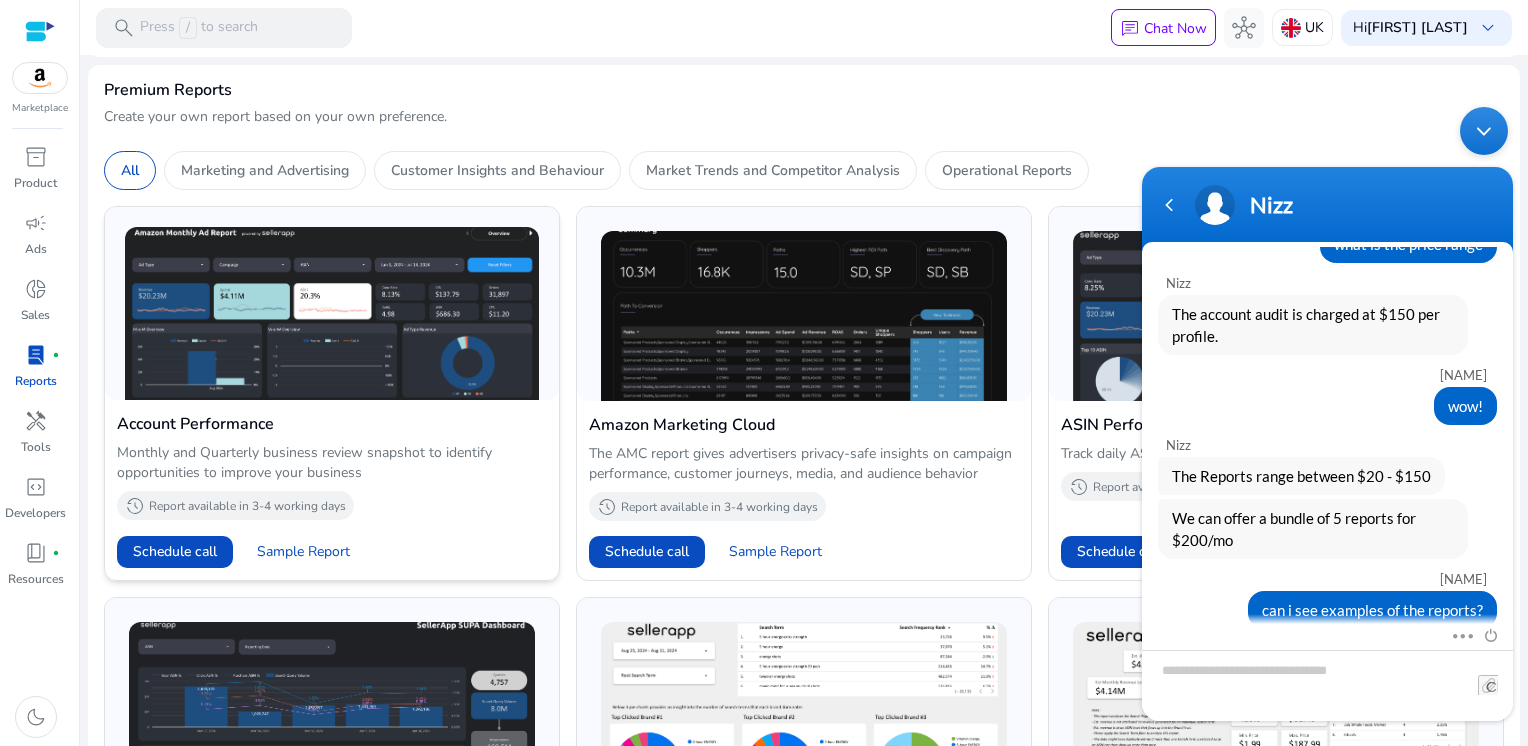 click 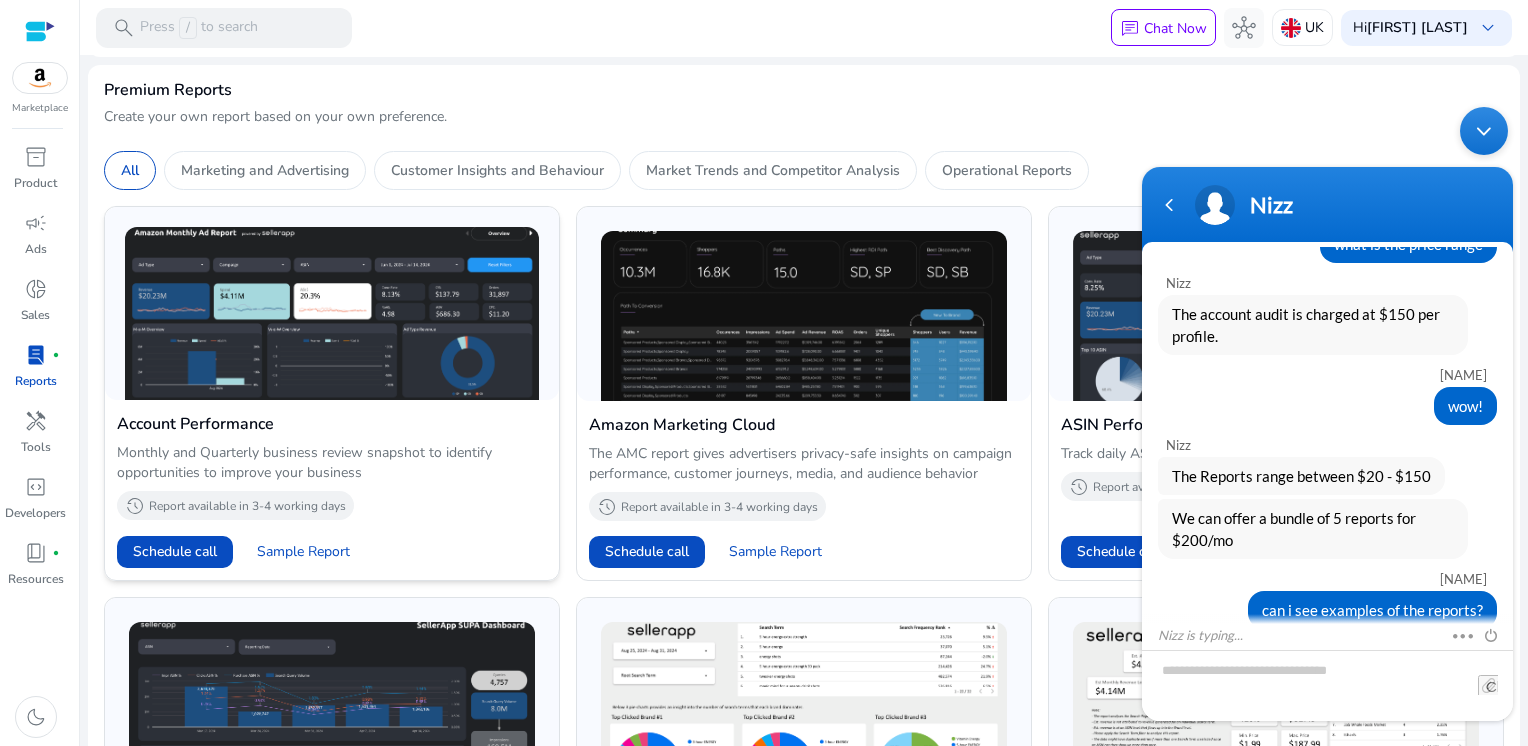 click on "Account Performance" 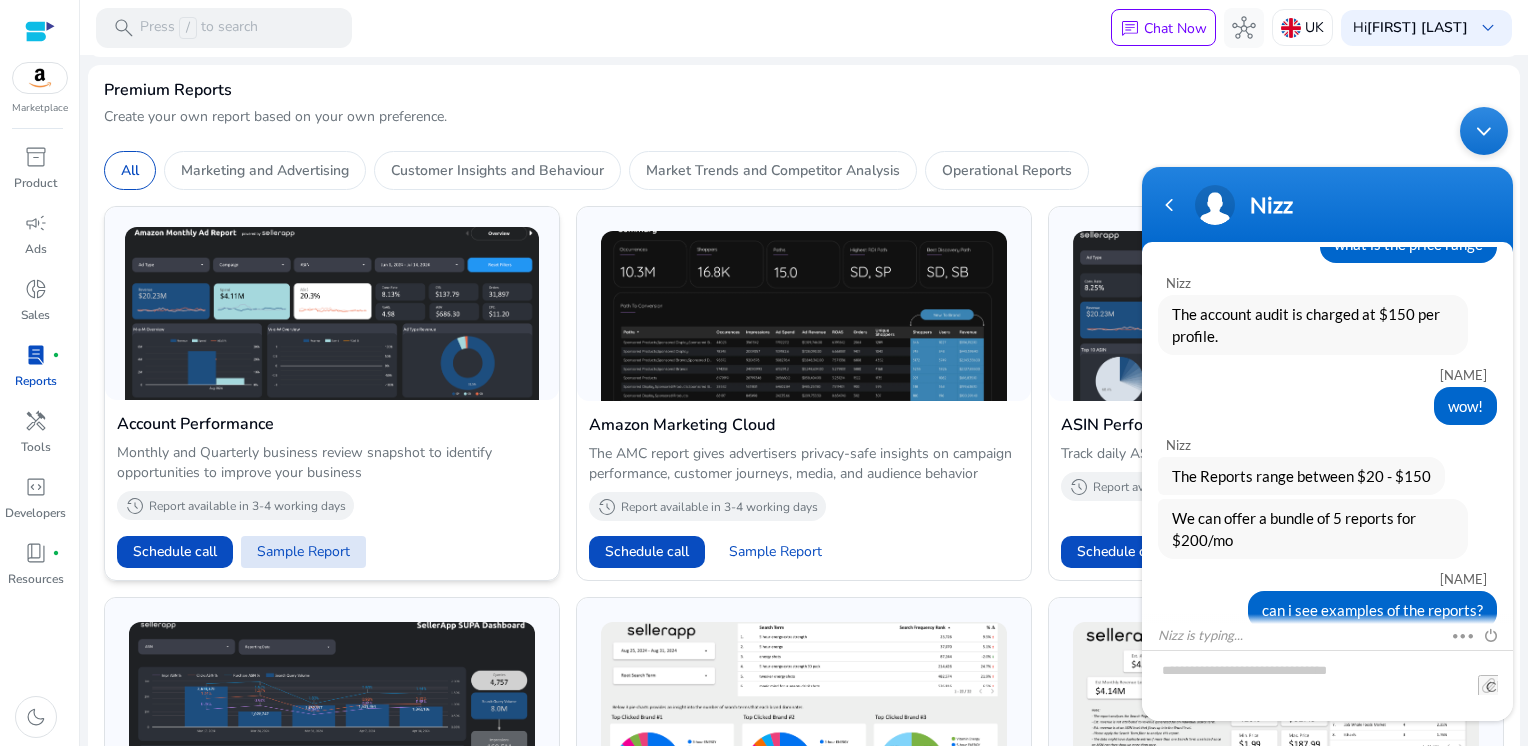 click on "Sample Report" 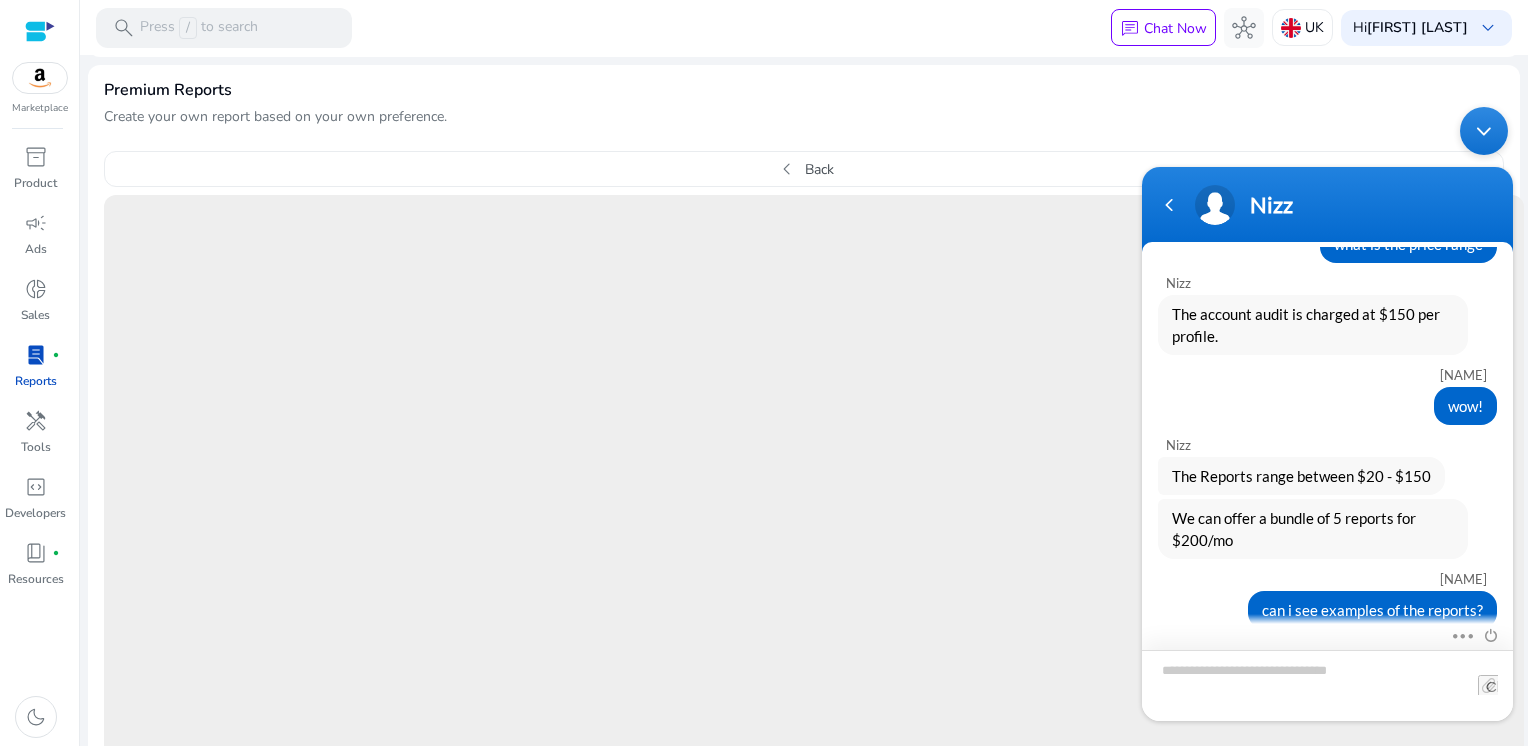 click at bounding box center [1327, 684] 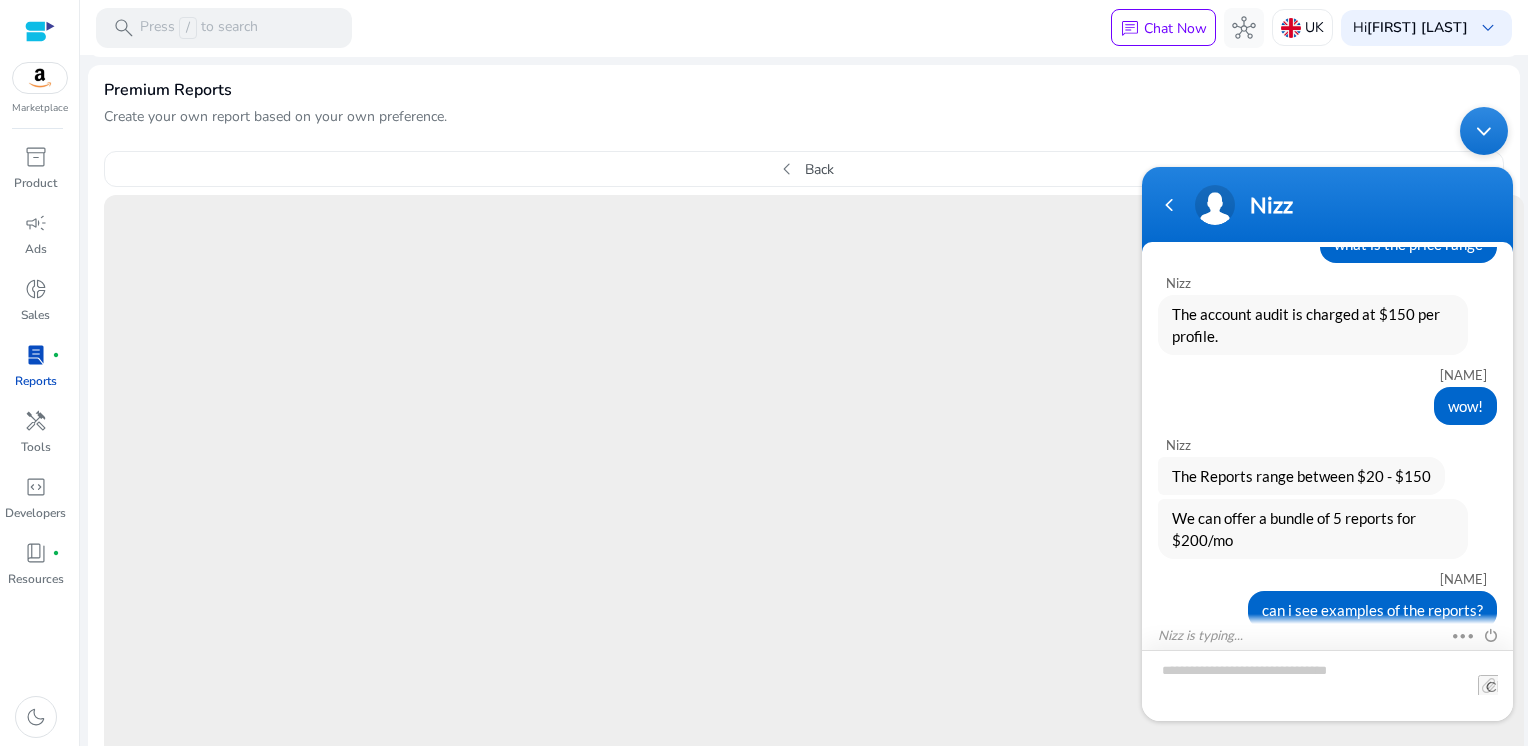 scroll, scrollTop: 500, scrollLeft: 0, axis: vertical 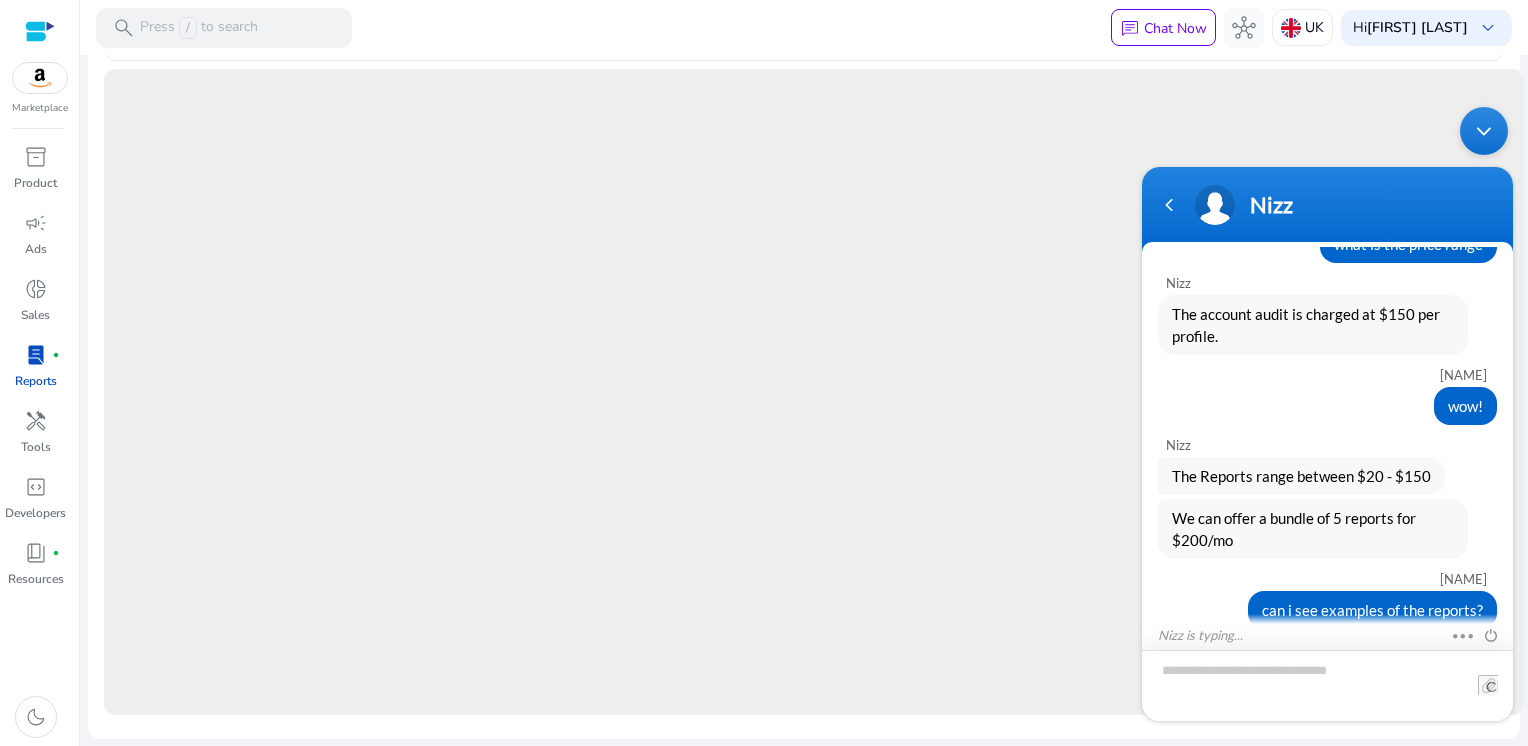 click at bounding box center [1327, 684] 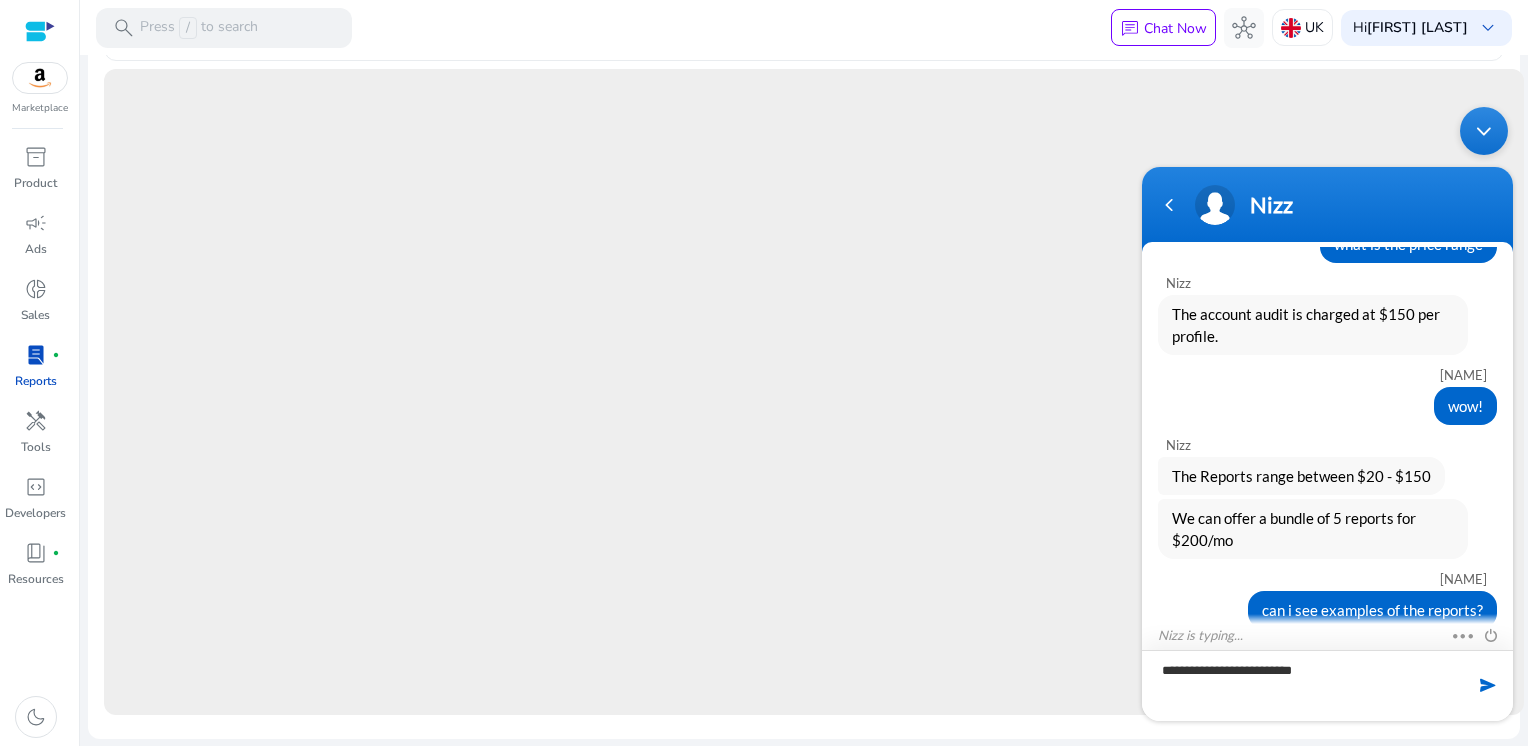 type on "**********" 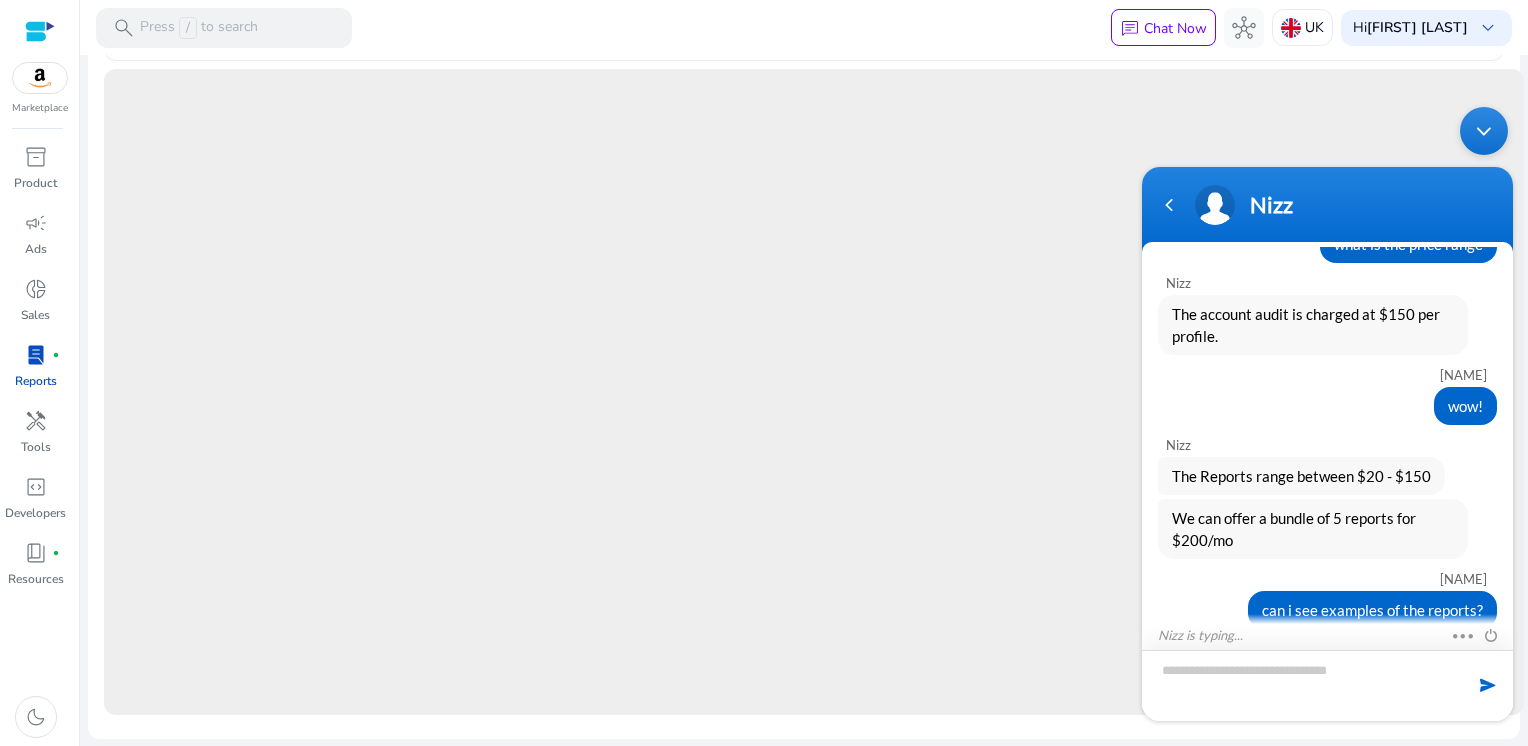 scroll, scrollTop: 1175, scrollLeft: 0, axis: vertical 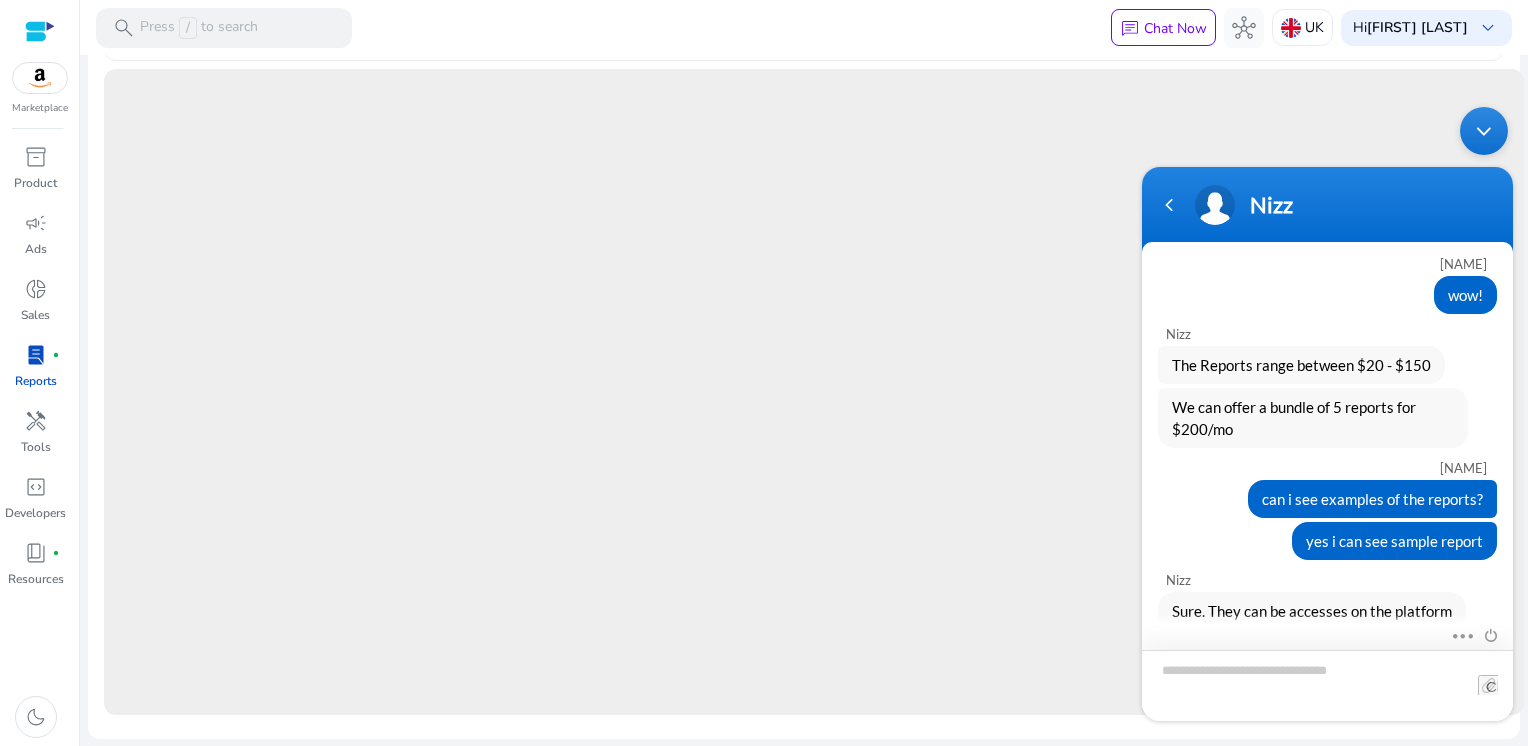 click at bounding box center [1327, 684] 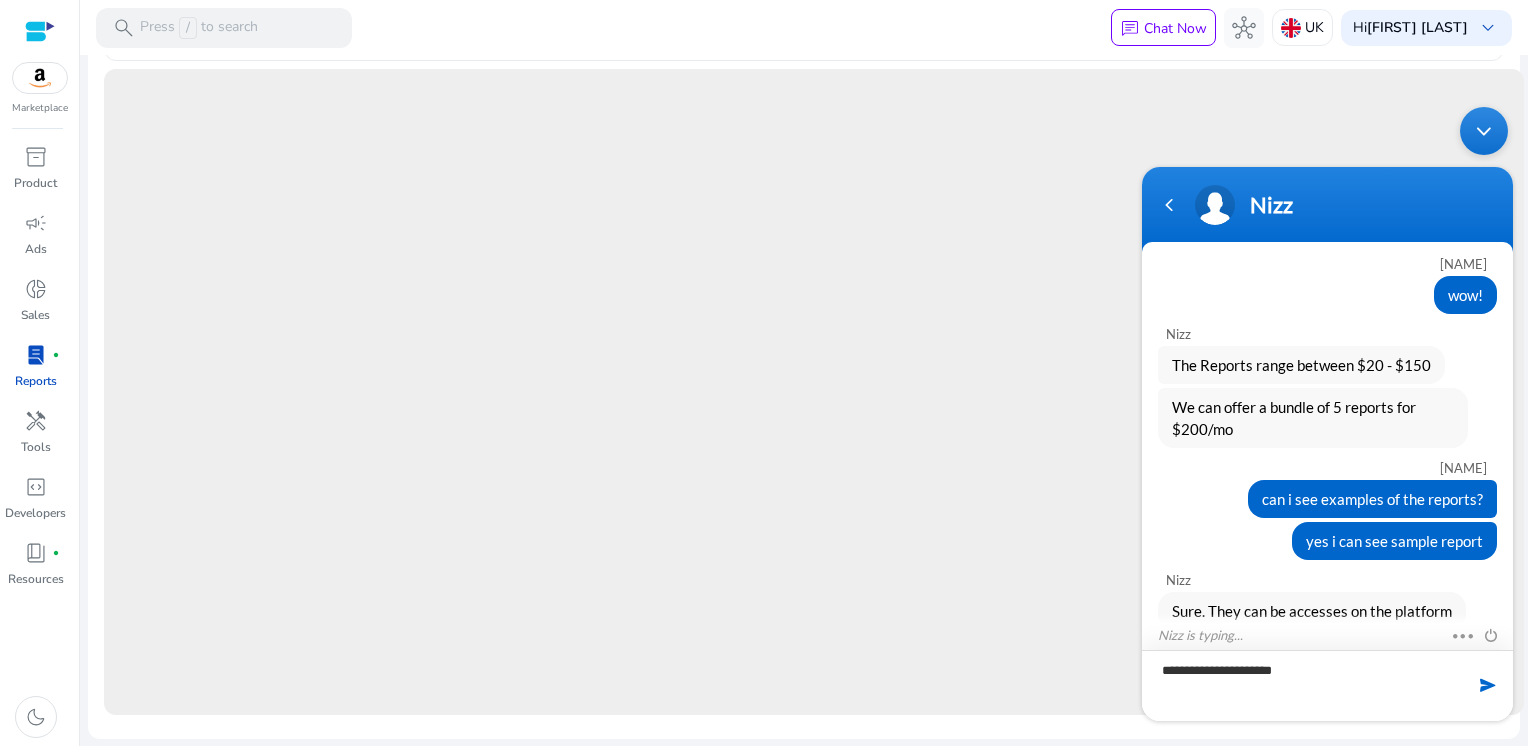 type on "**********" 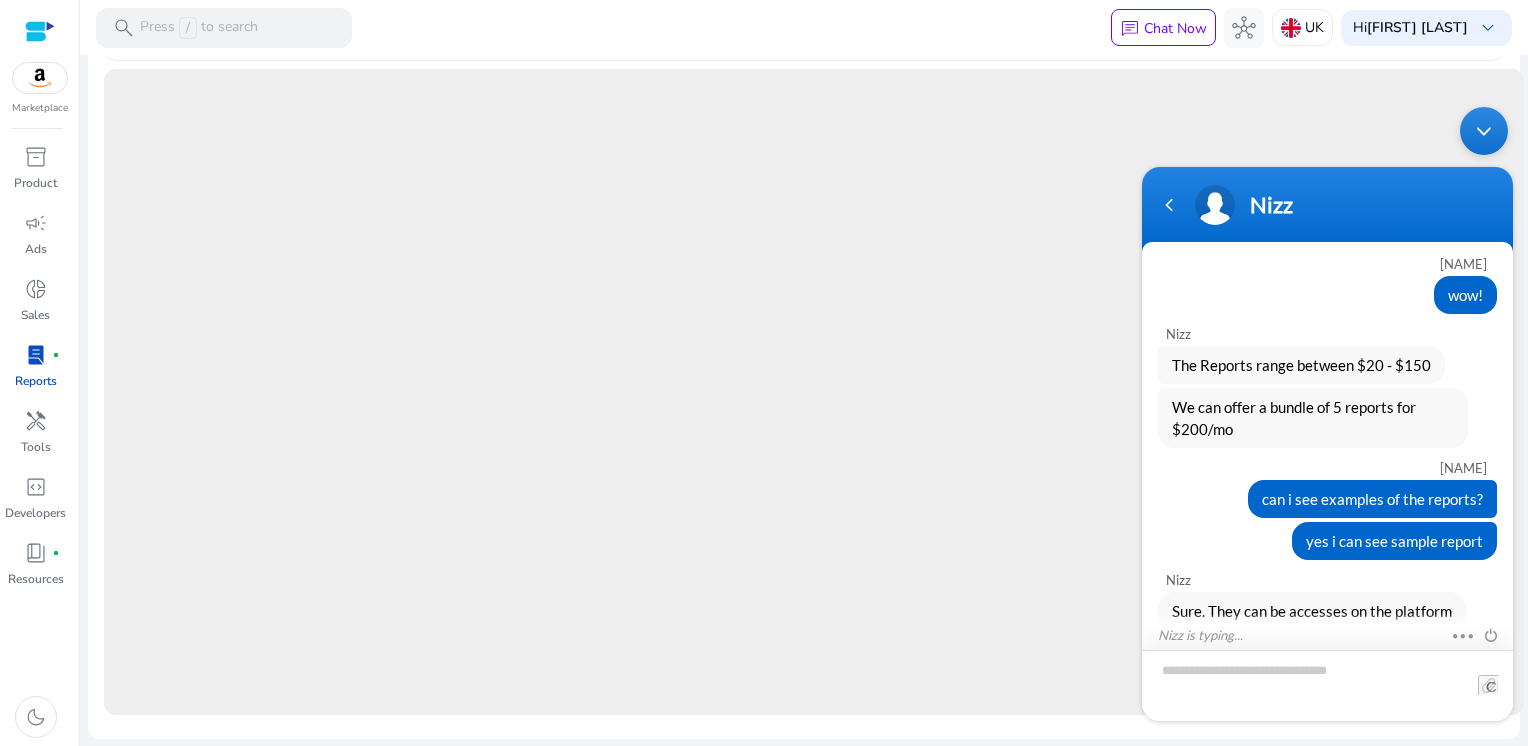 scroll, scrollTop: 1313, scrollLeft: 0, axis: vertical 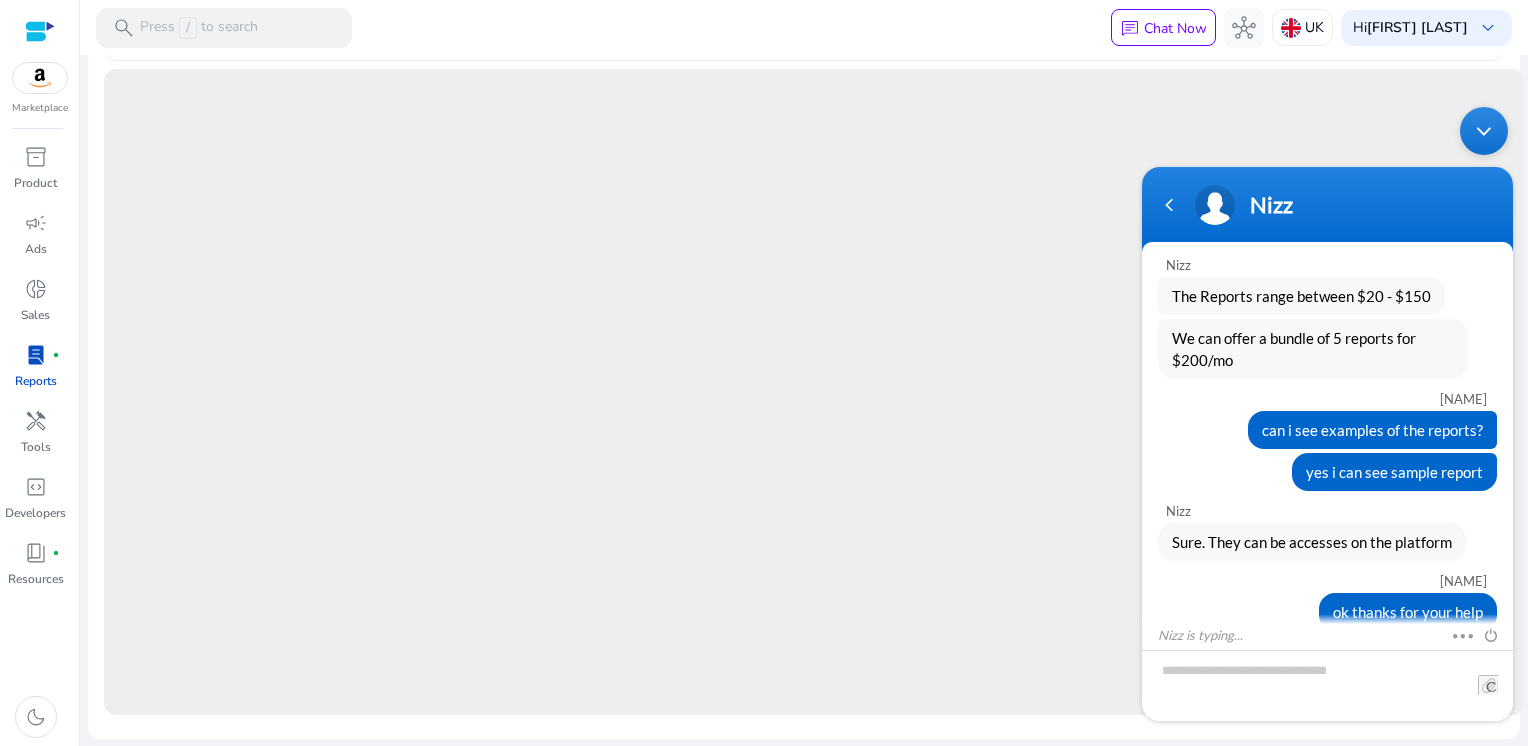 click on "lab_profile   fiber_manual_record   Reports" at bounding box center (35, 372) 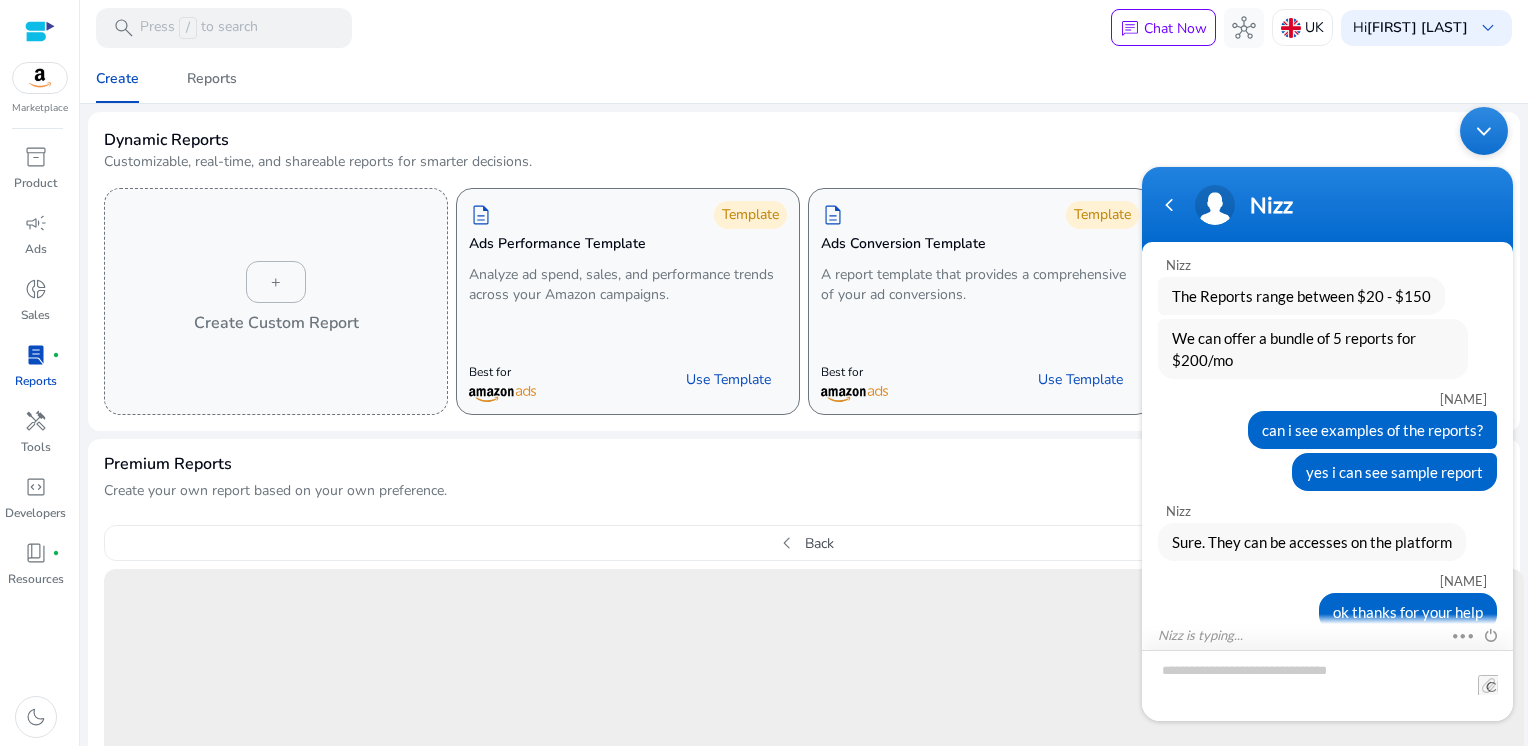 click at bounding box center (1327, 684) 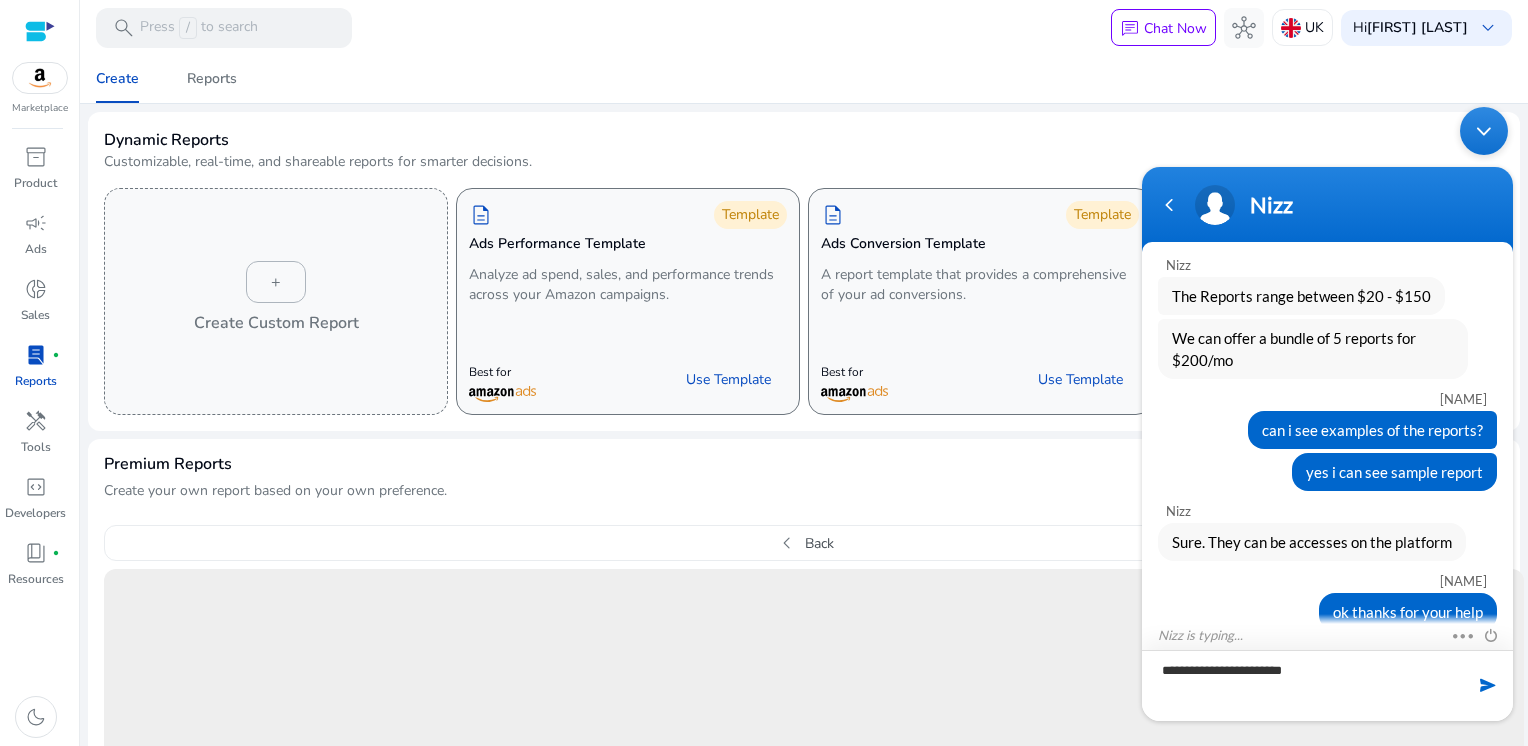 scroll, scrollTop: 1404, scrollLeft: 0, axis: vertical 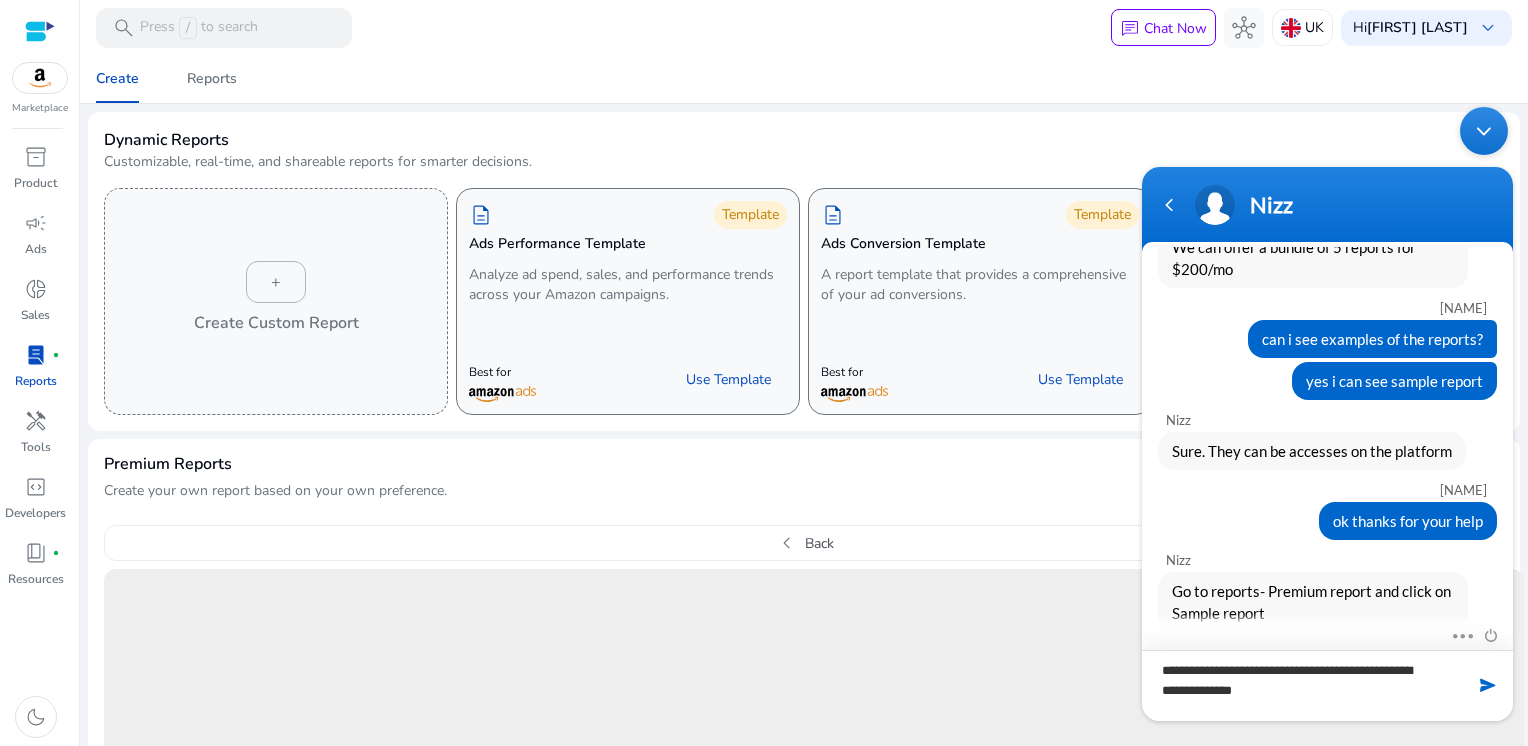 type on "**********" 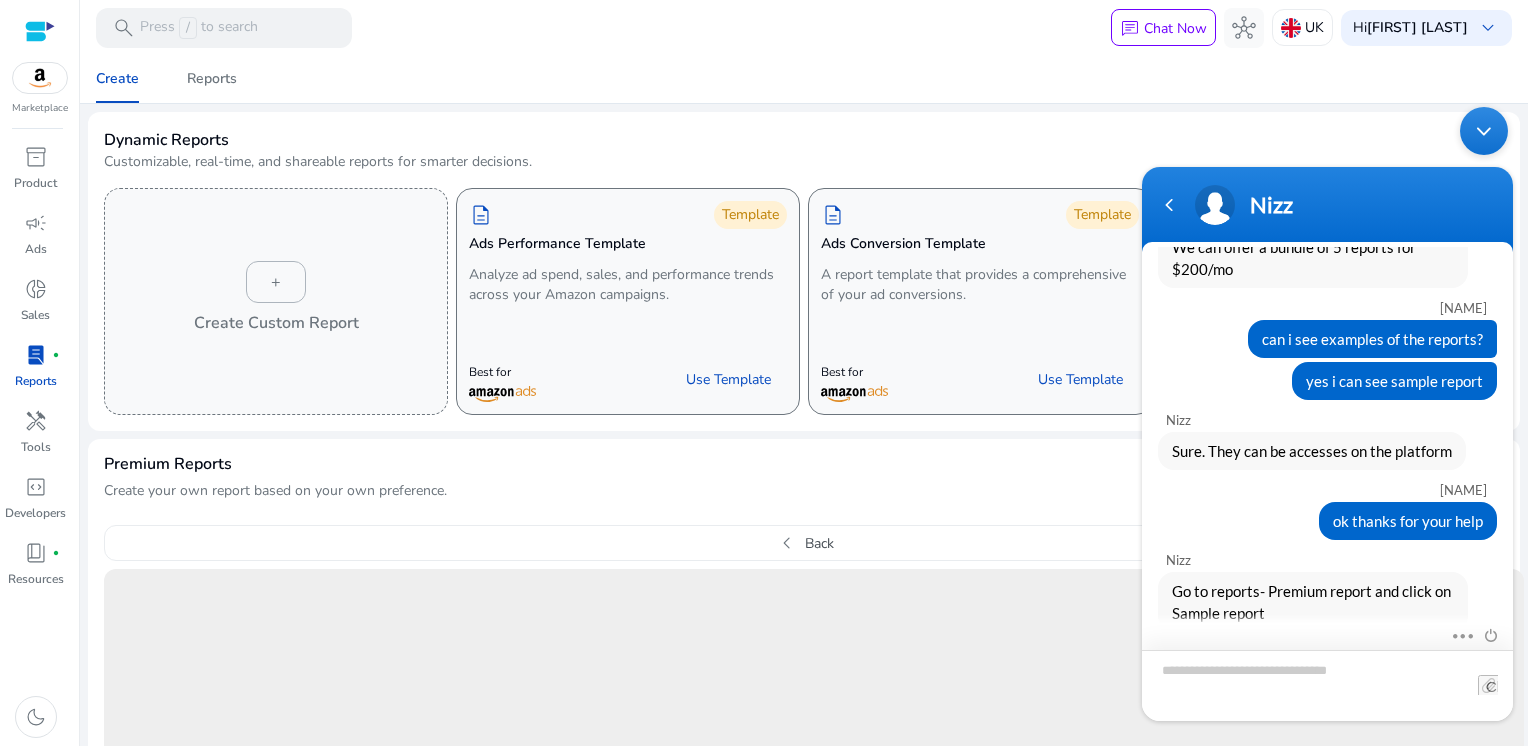 scroll, scrollTop: 1496, scrollLeft: 0, axis: vertical 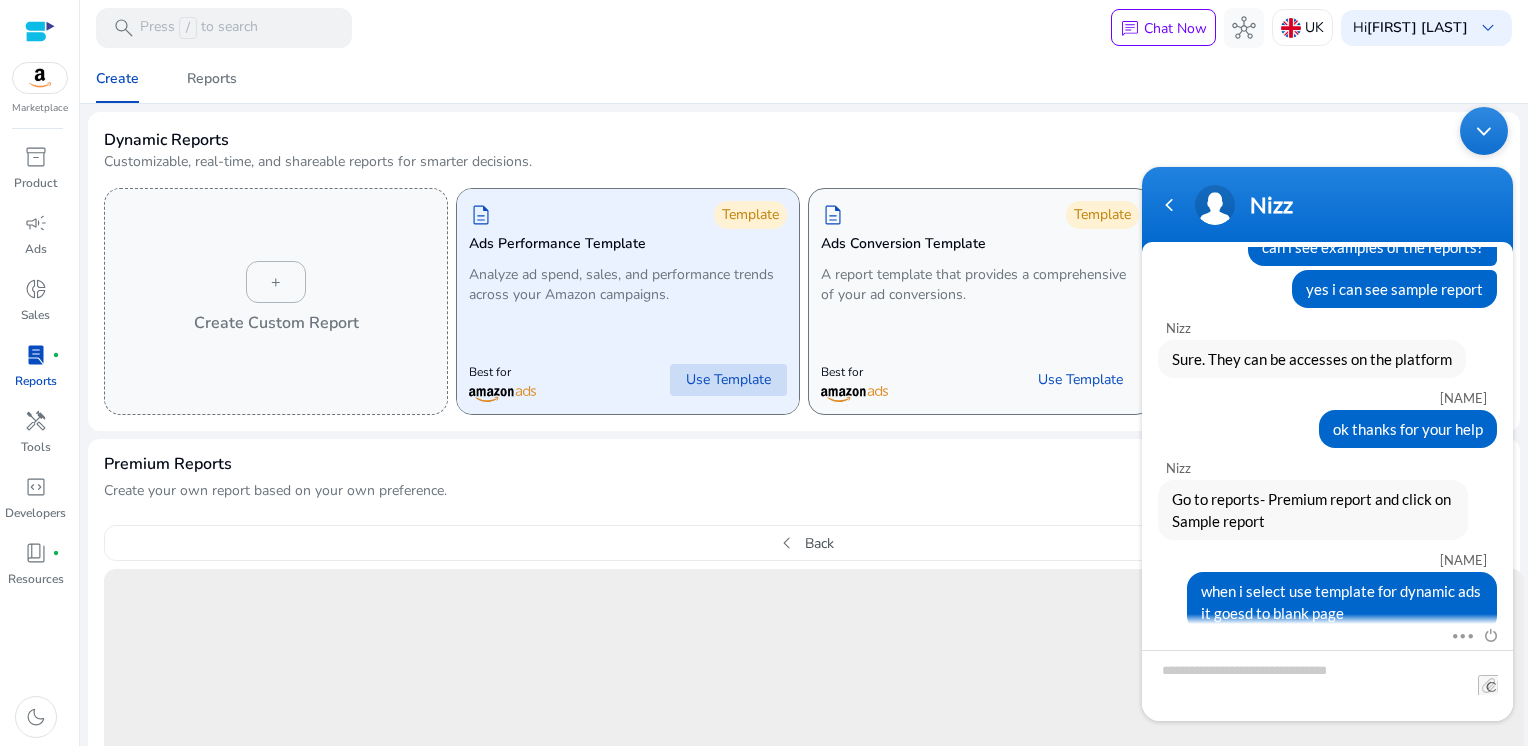 click on "Use Template" 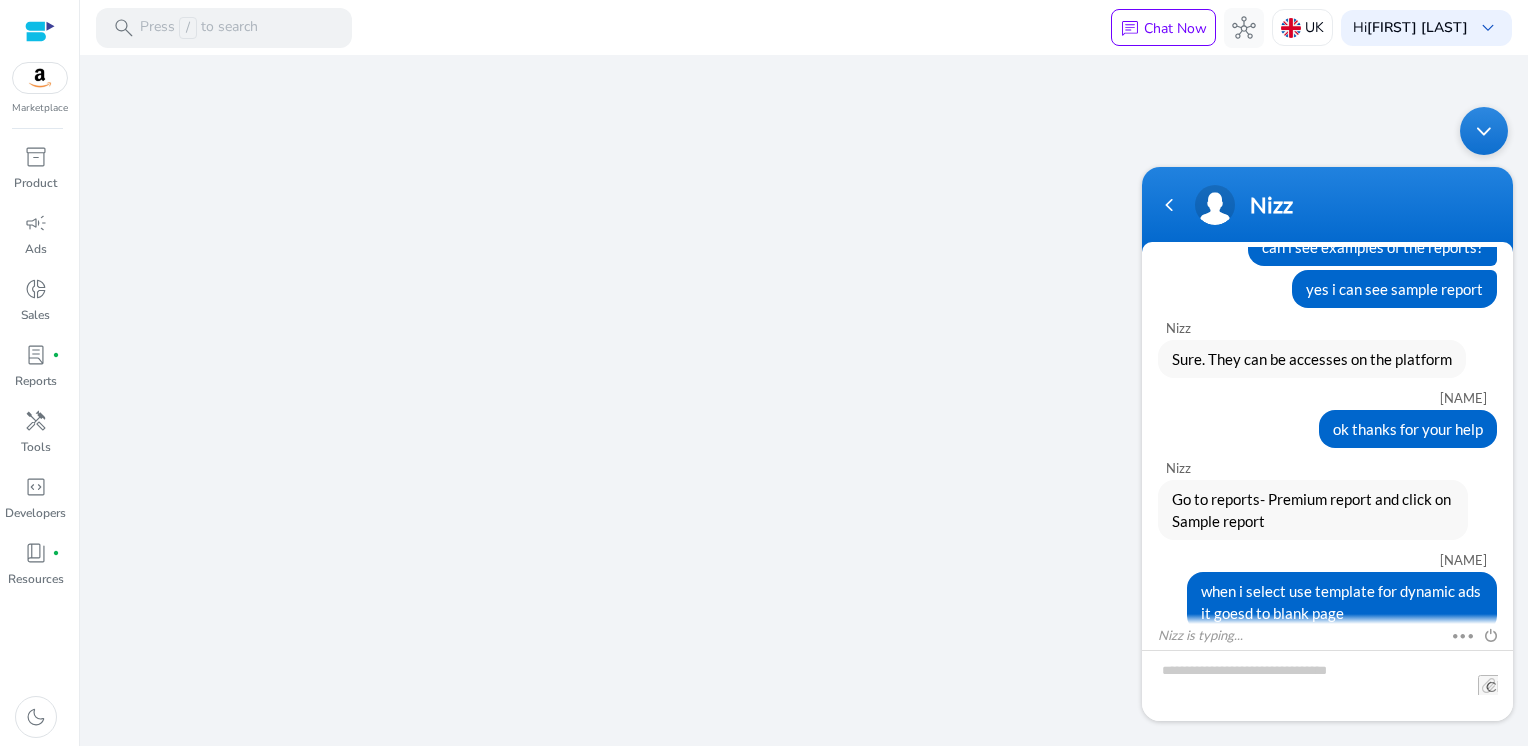 scroll, scrollTop: 1565, scrollLeft: 0, axis: vertical 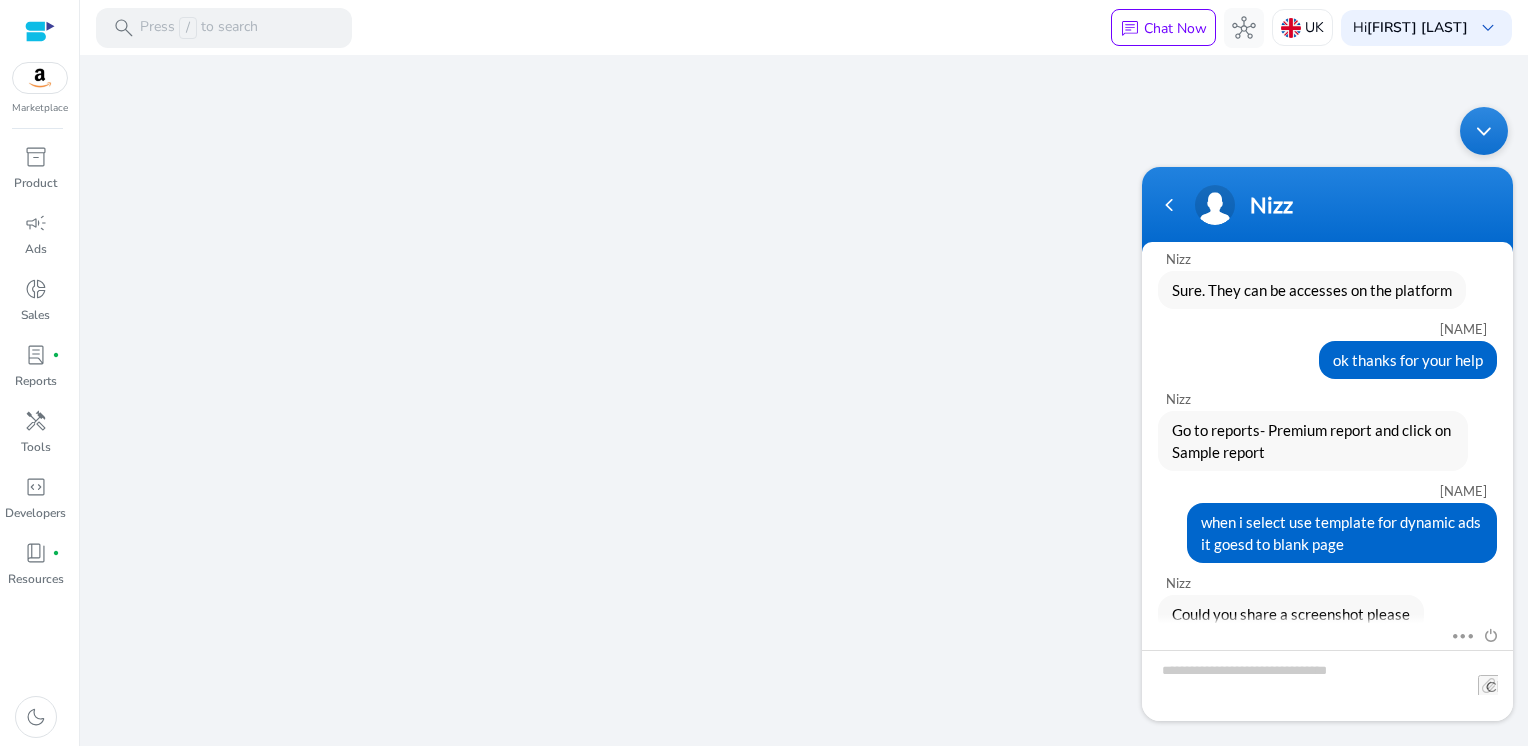 drag, startPoint x: 147, startPoint y: 541, endPoint x: 1062, endPoint y: 578, distance: 915.7478 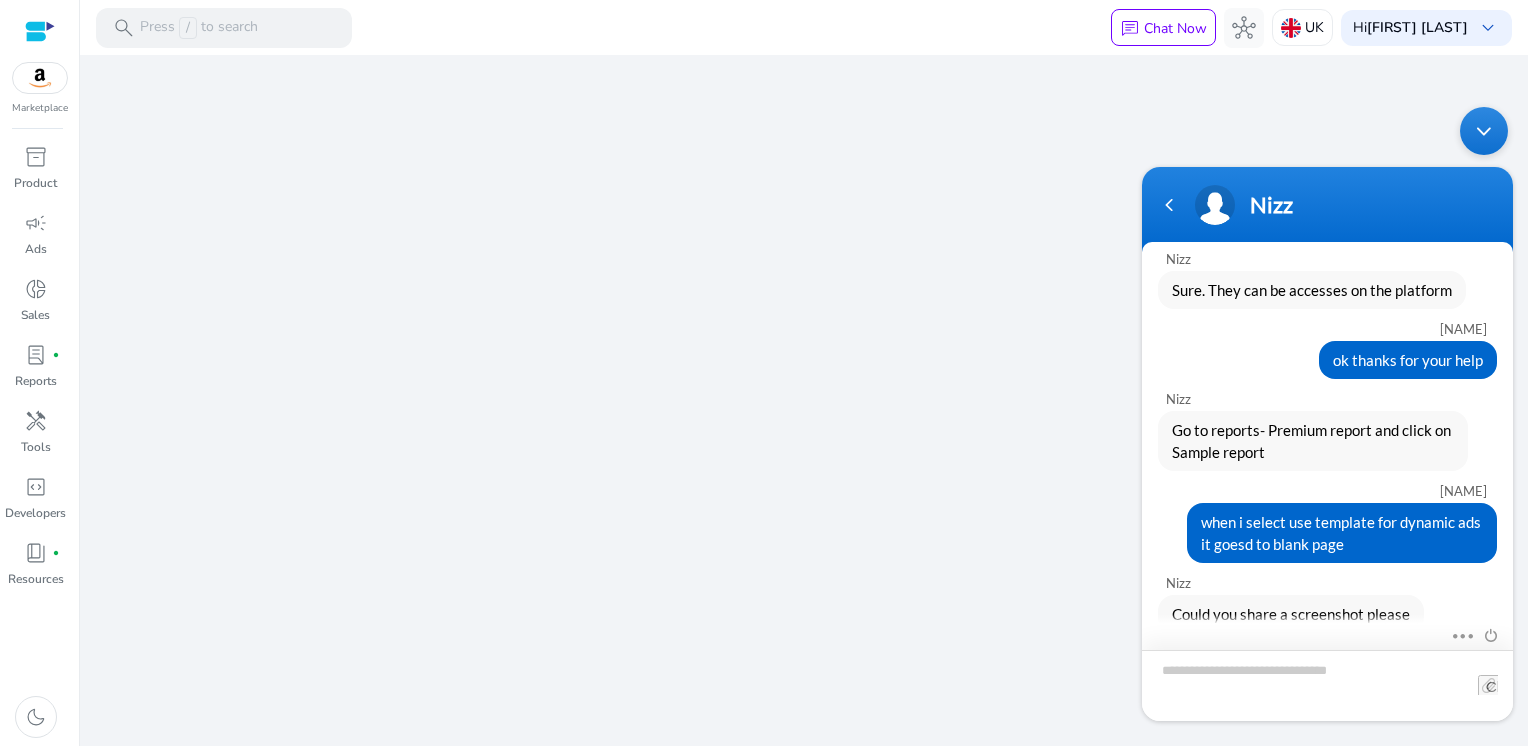 click at bounding box center [1327, 684] 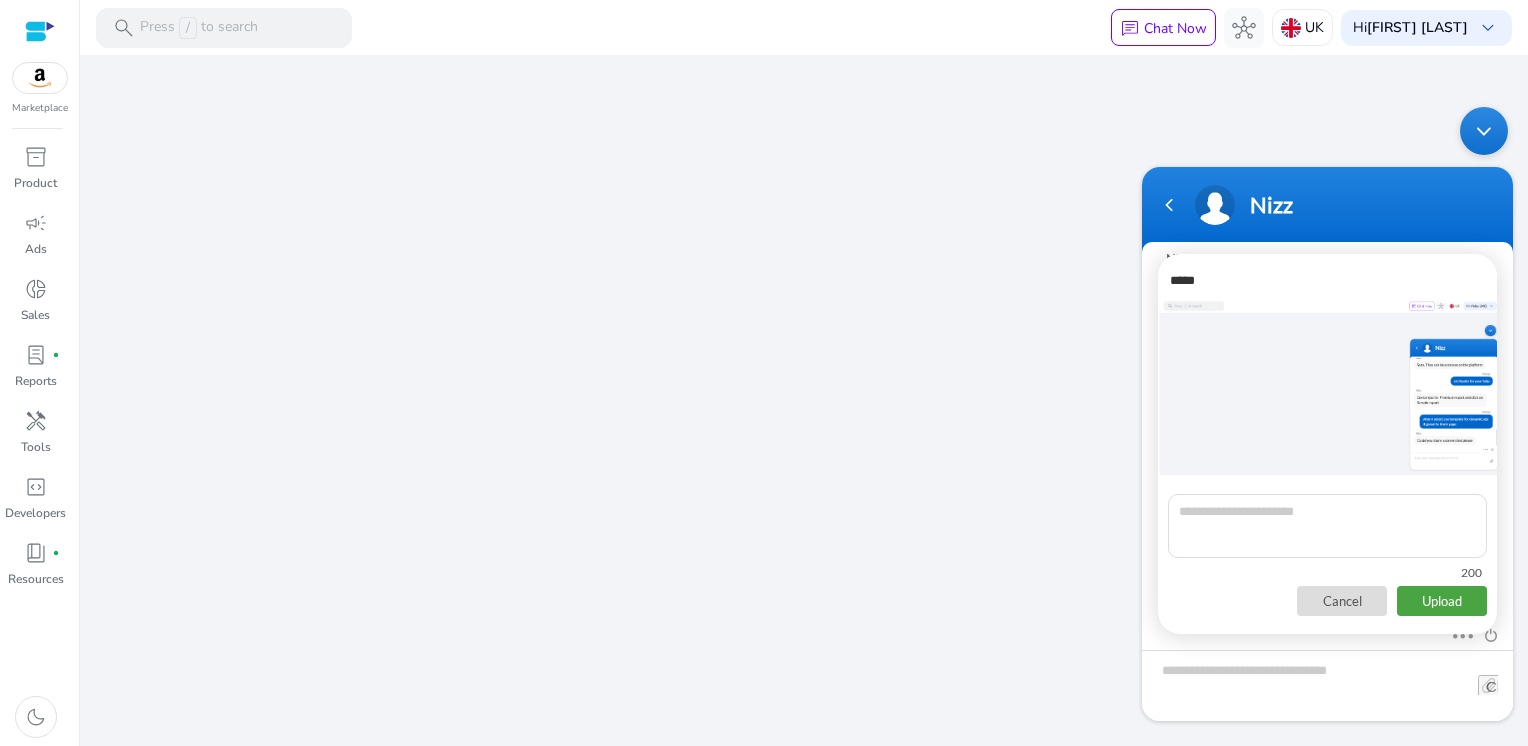 click on "Upload" at bounding box center [1442, 600] 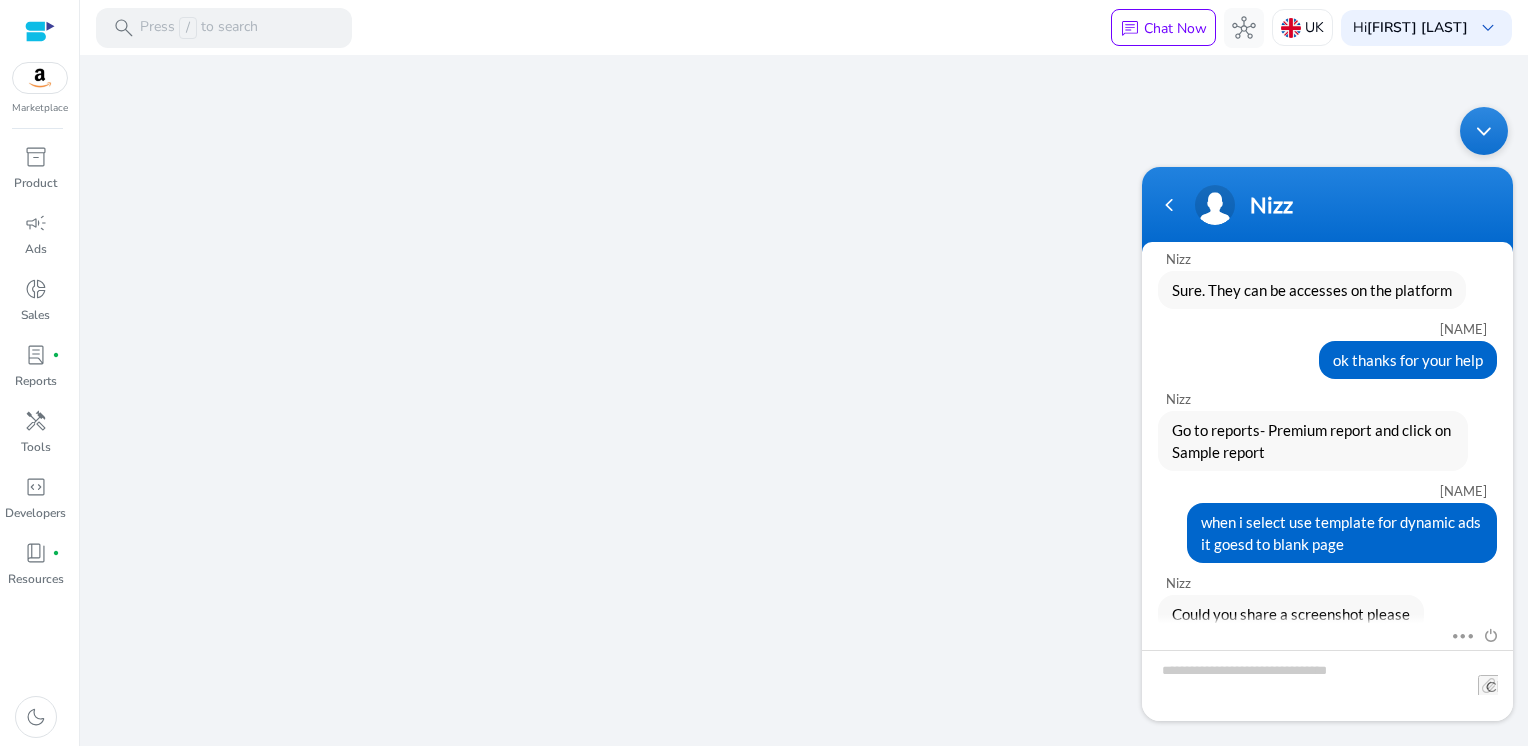 scroll, scrollTop: 1732, scrollLeft: 0, axis: vertical 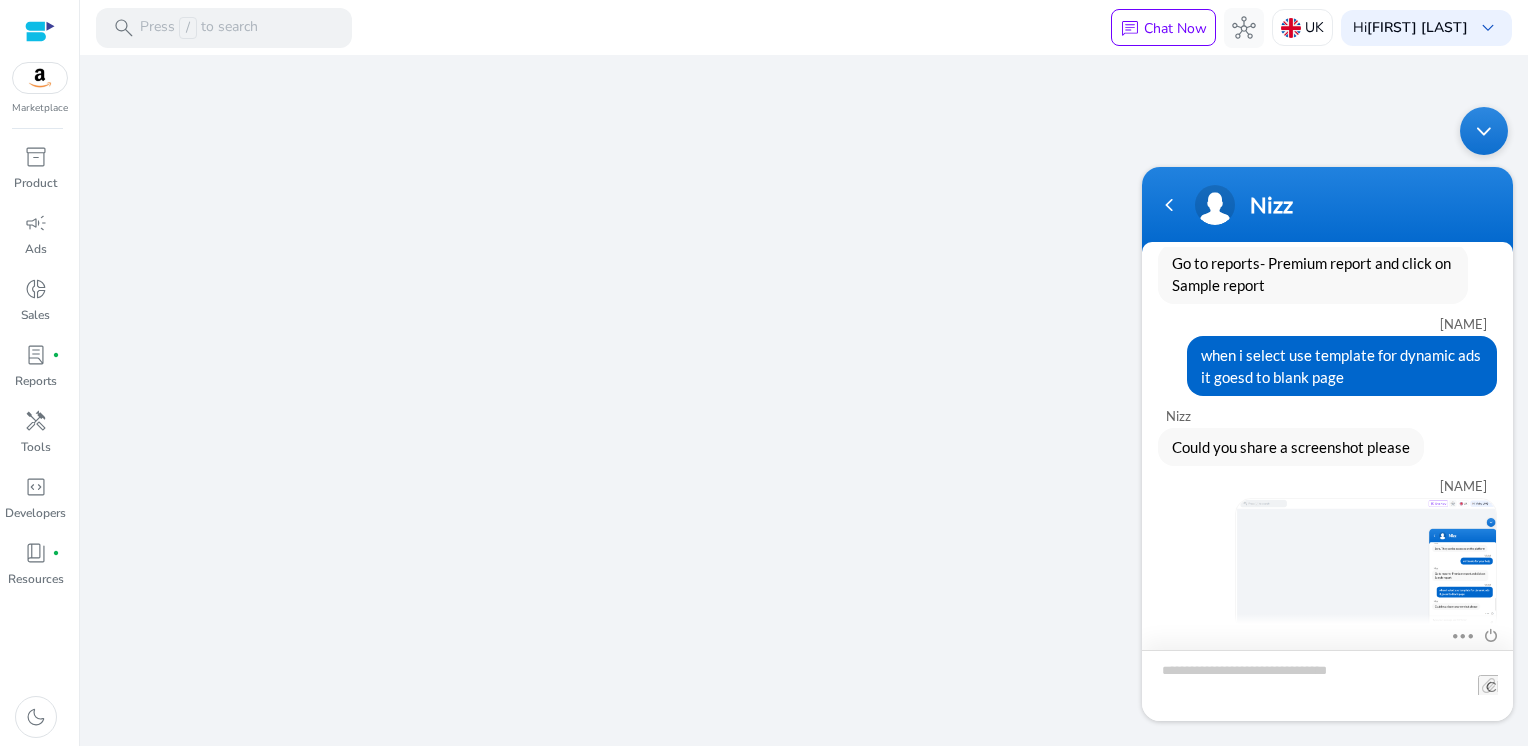 click at bounding box center [1327, 684] 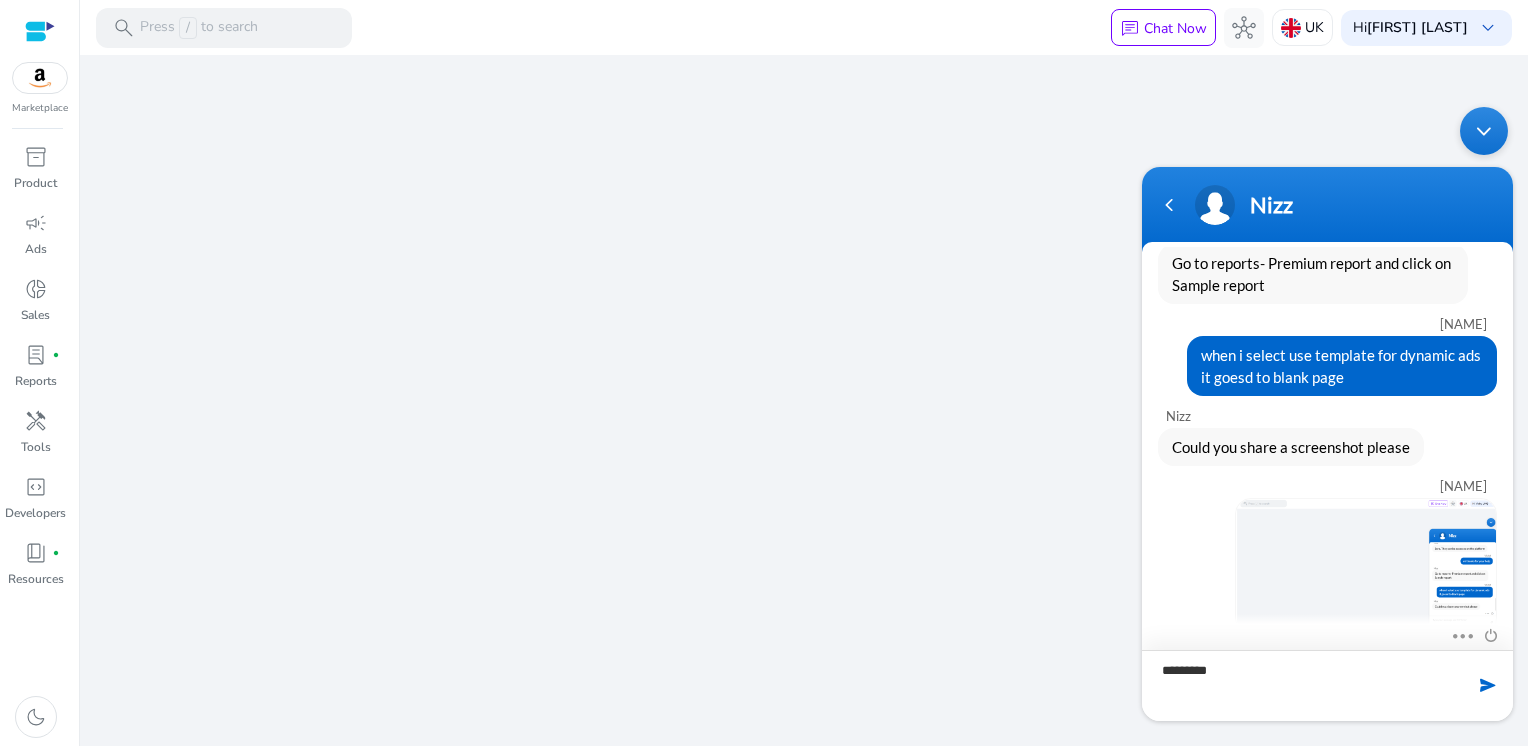 type on "********" 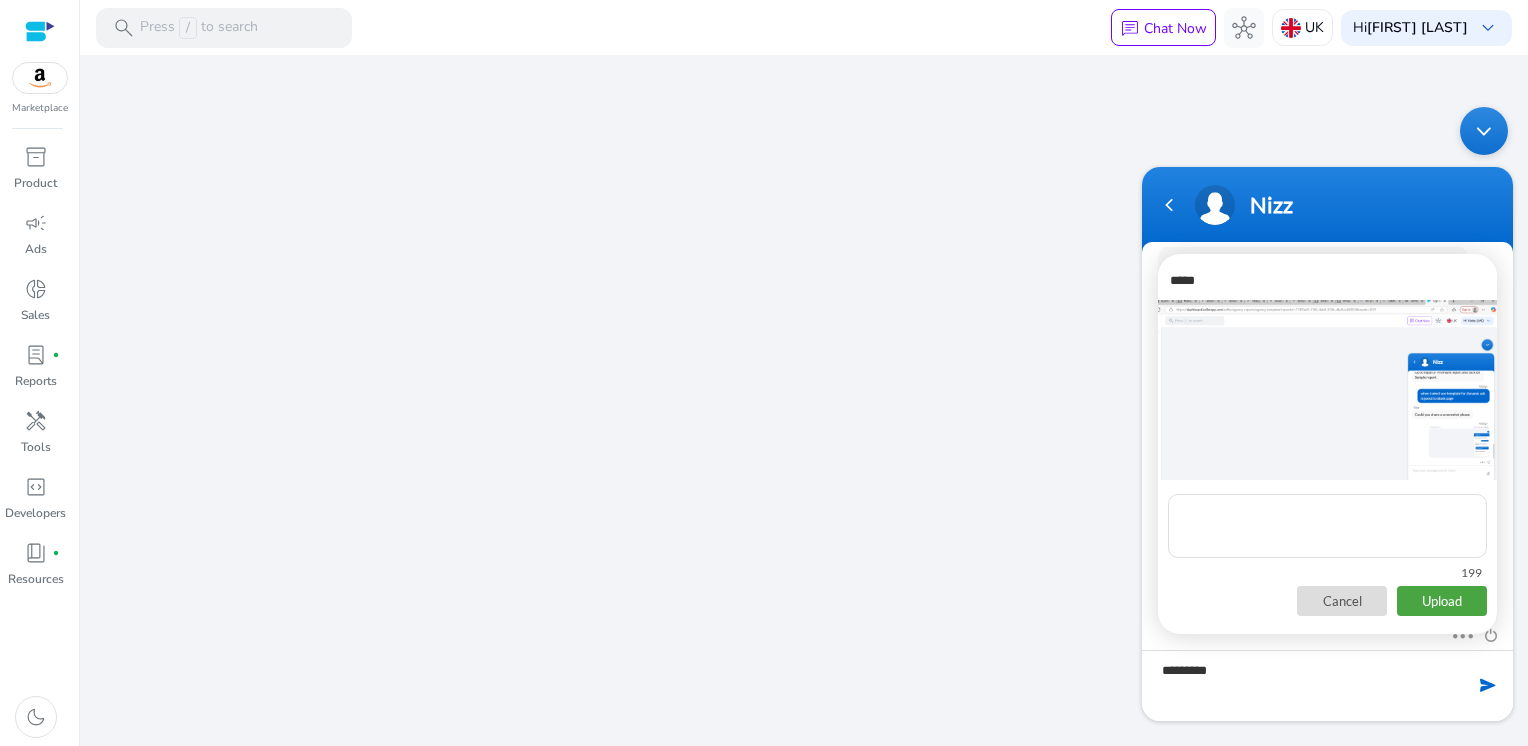 type 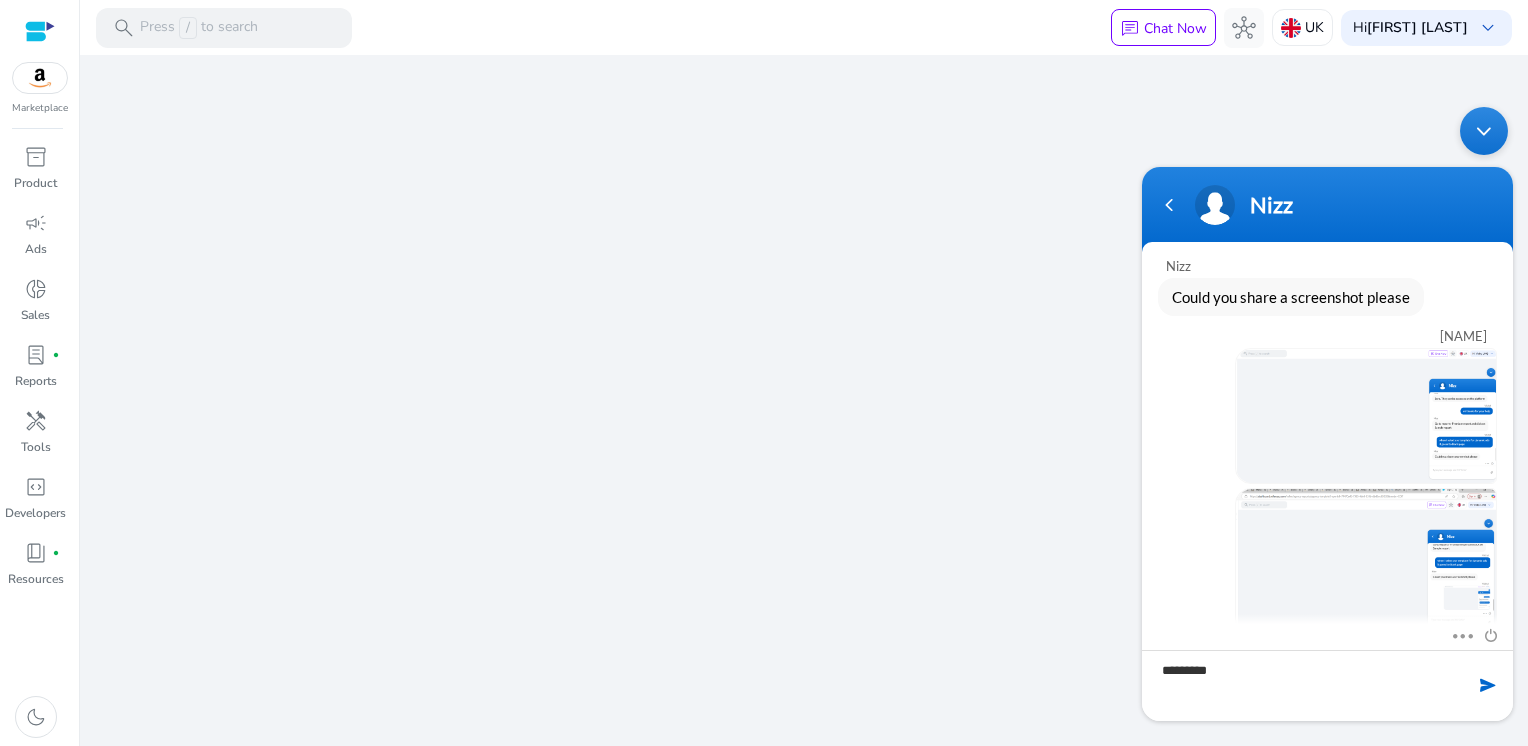click at bounding box center (1488, 684) 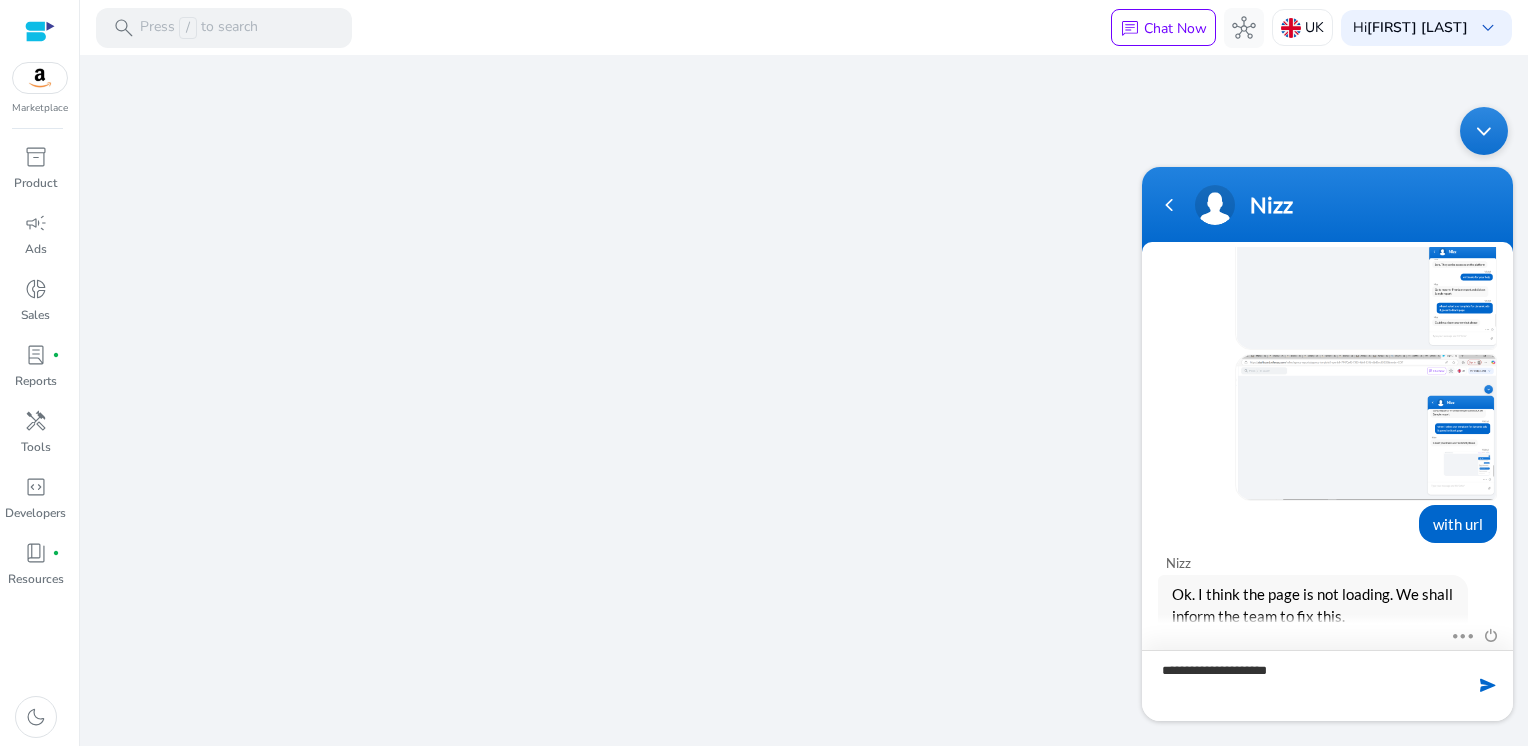scroll, scrollTop: 2057, scrollLeft: 0, axis: vertical 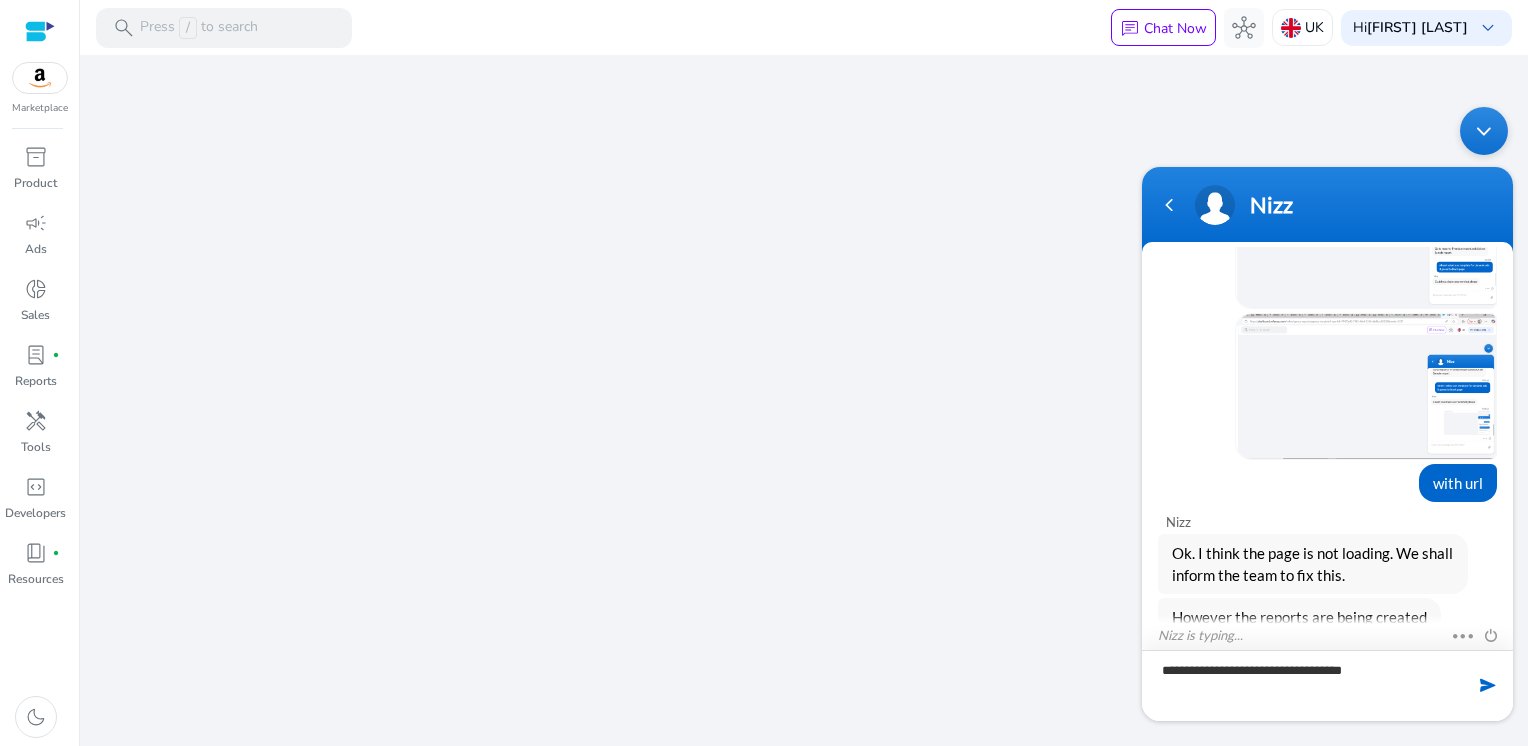 type on "**********" 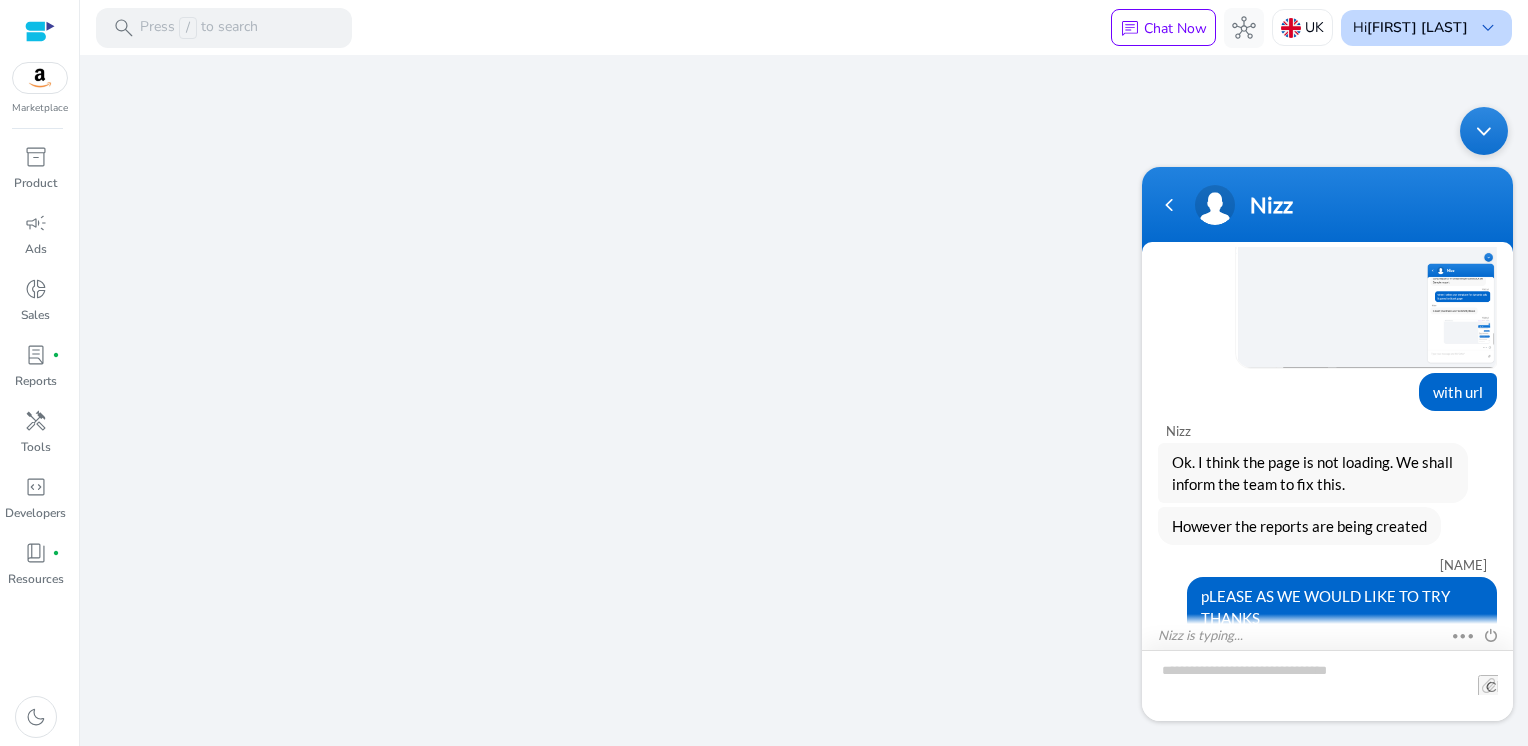 scroll, scrollTop: 2218, scrollLeft: 0, axis: vertical 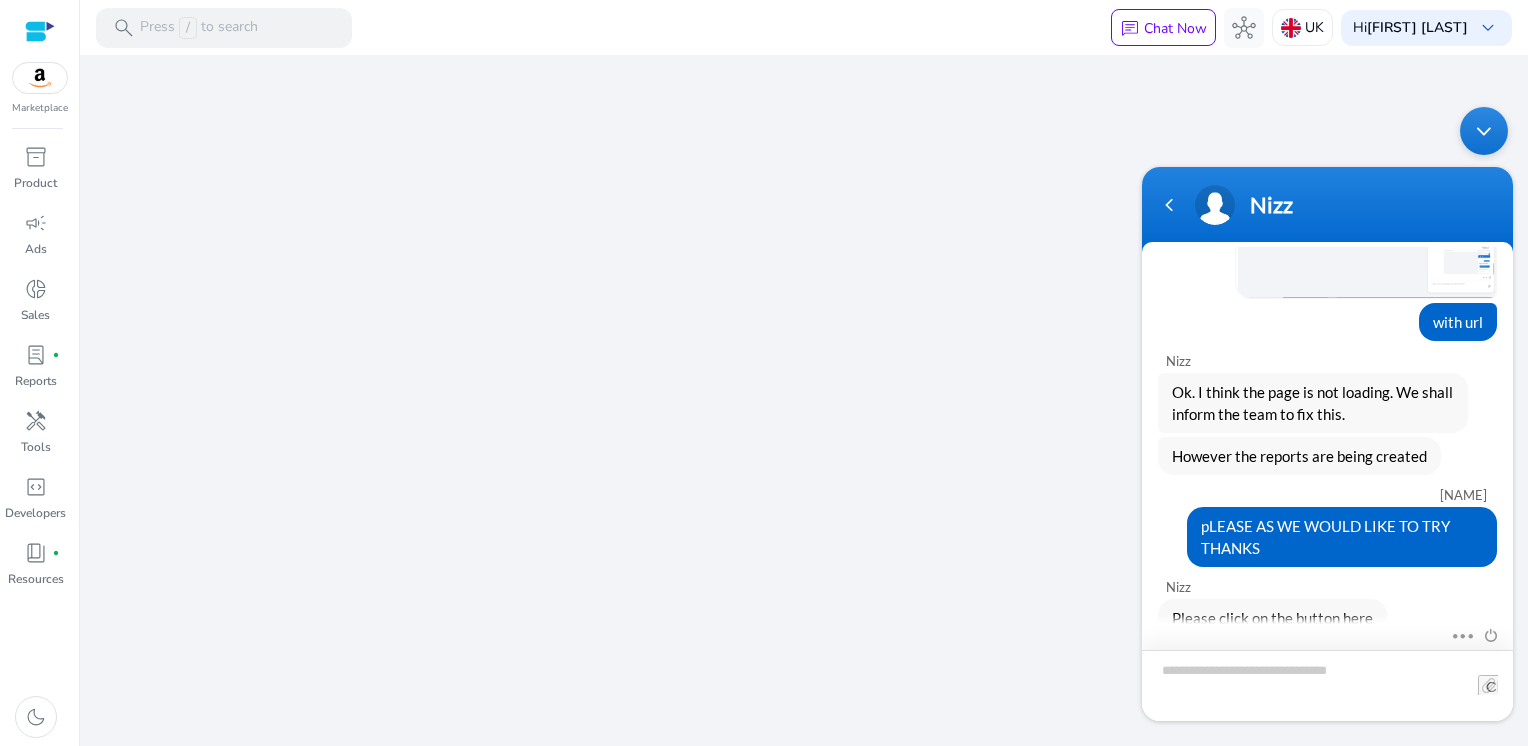 click at bounding box center (1327, 684) 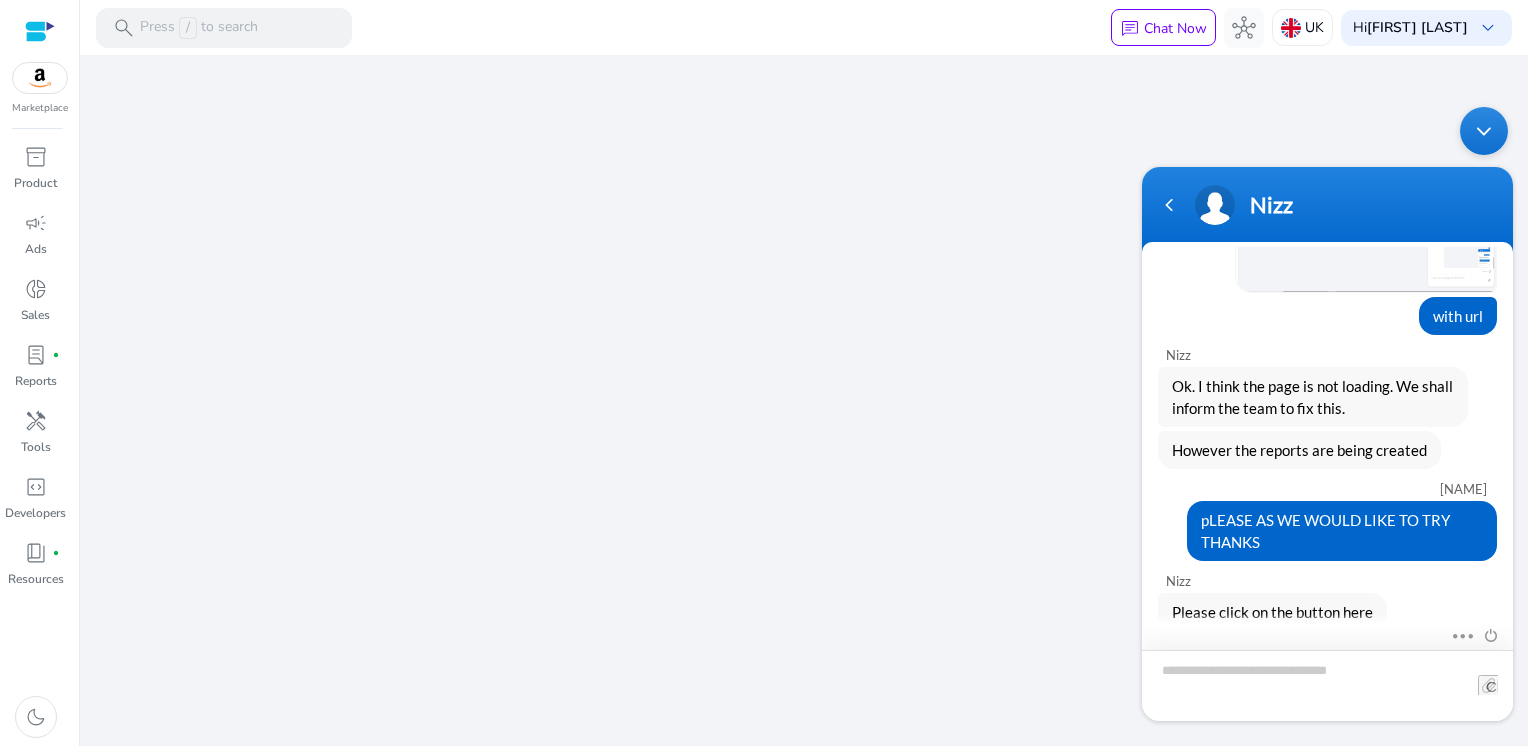 scroll, scrollTop: 2321, scrollLeft: 0, axis: vertical 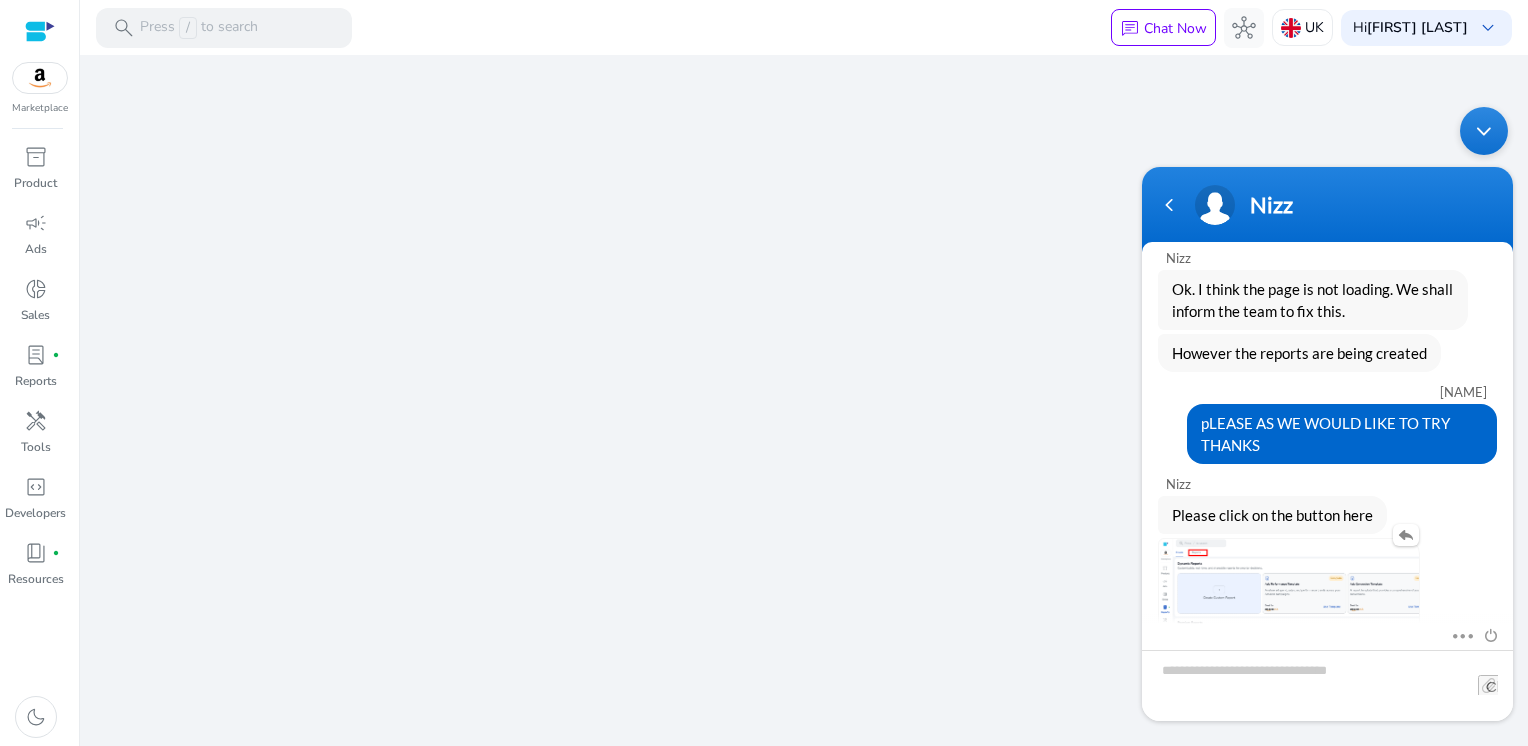 click at bounding box center [1289, 587] 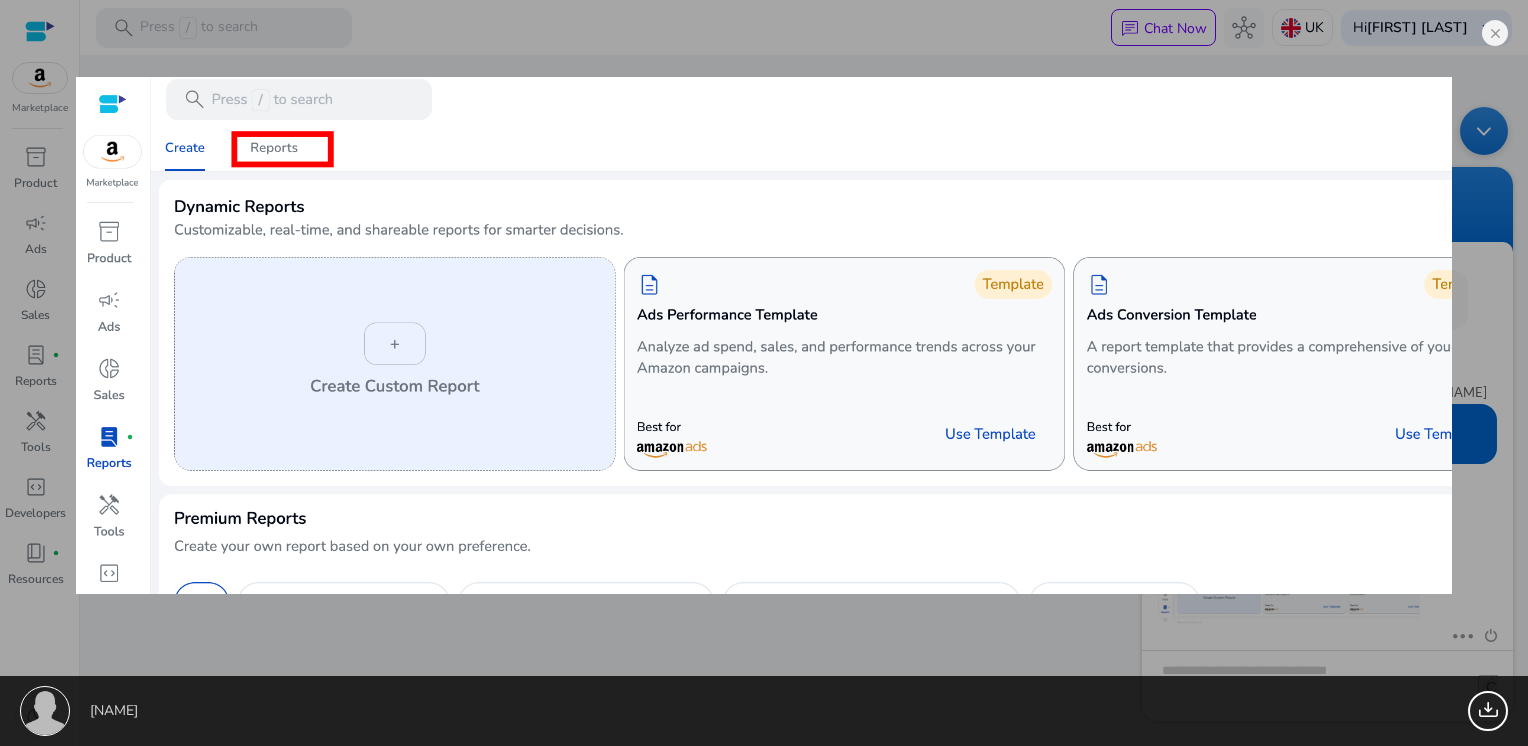 click on "Vickyl 285.40 KB" at bounding box center [764, 373] 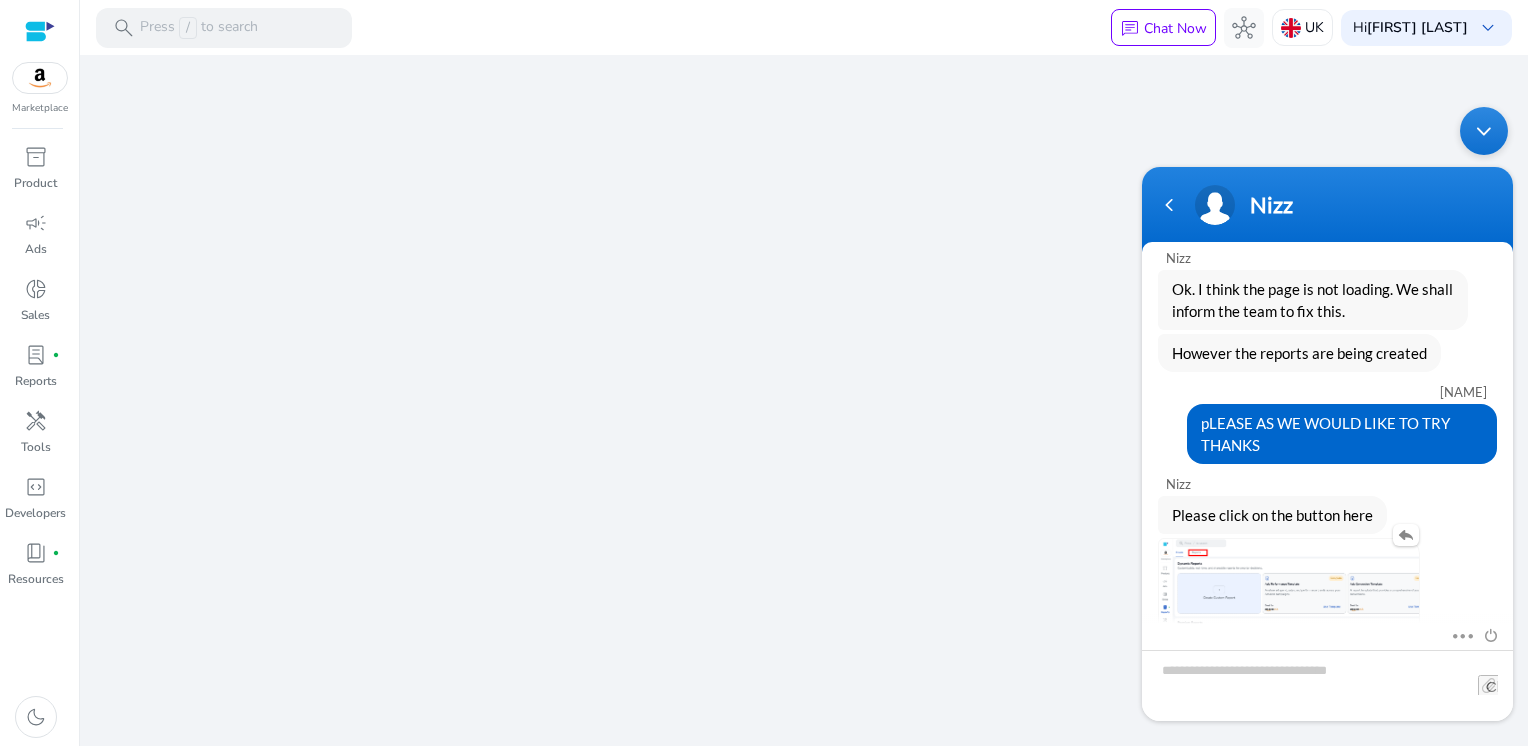 click at bounding box center [1289, 587] 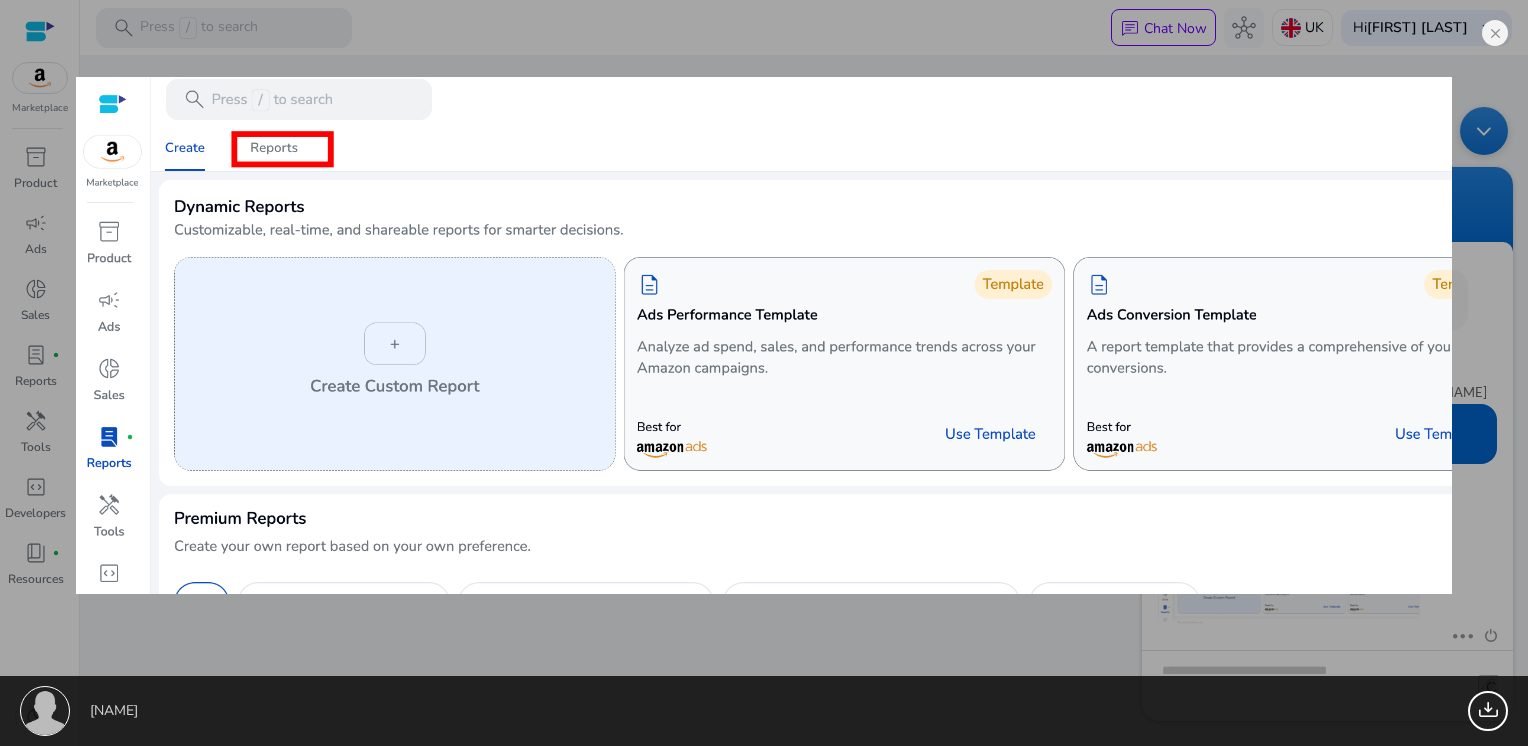 click on "Vickyl 285.40 KB" at bounding box center [764, 373] 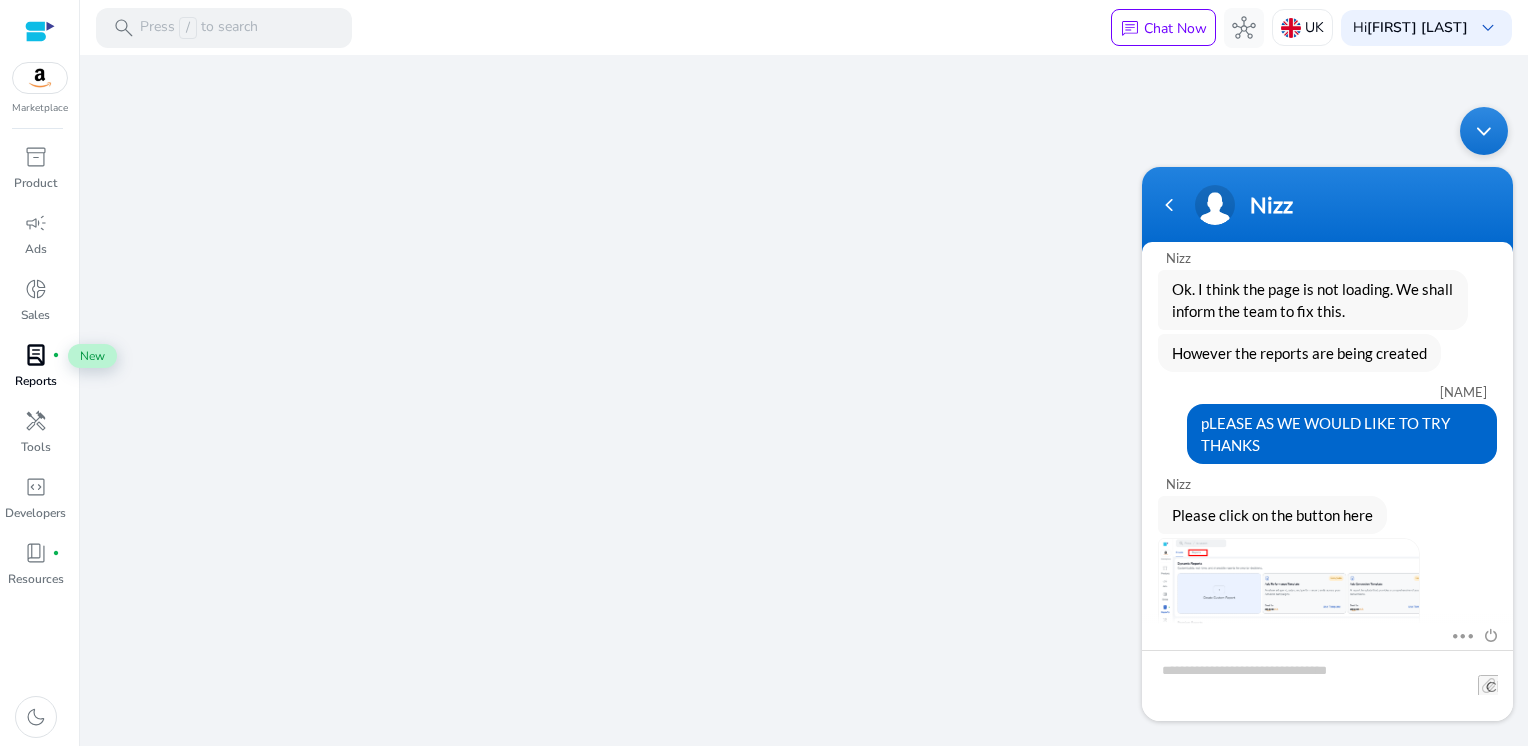 click on "lab_profile" at bounding box center [36, 355] 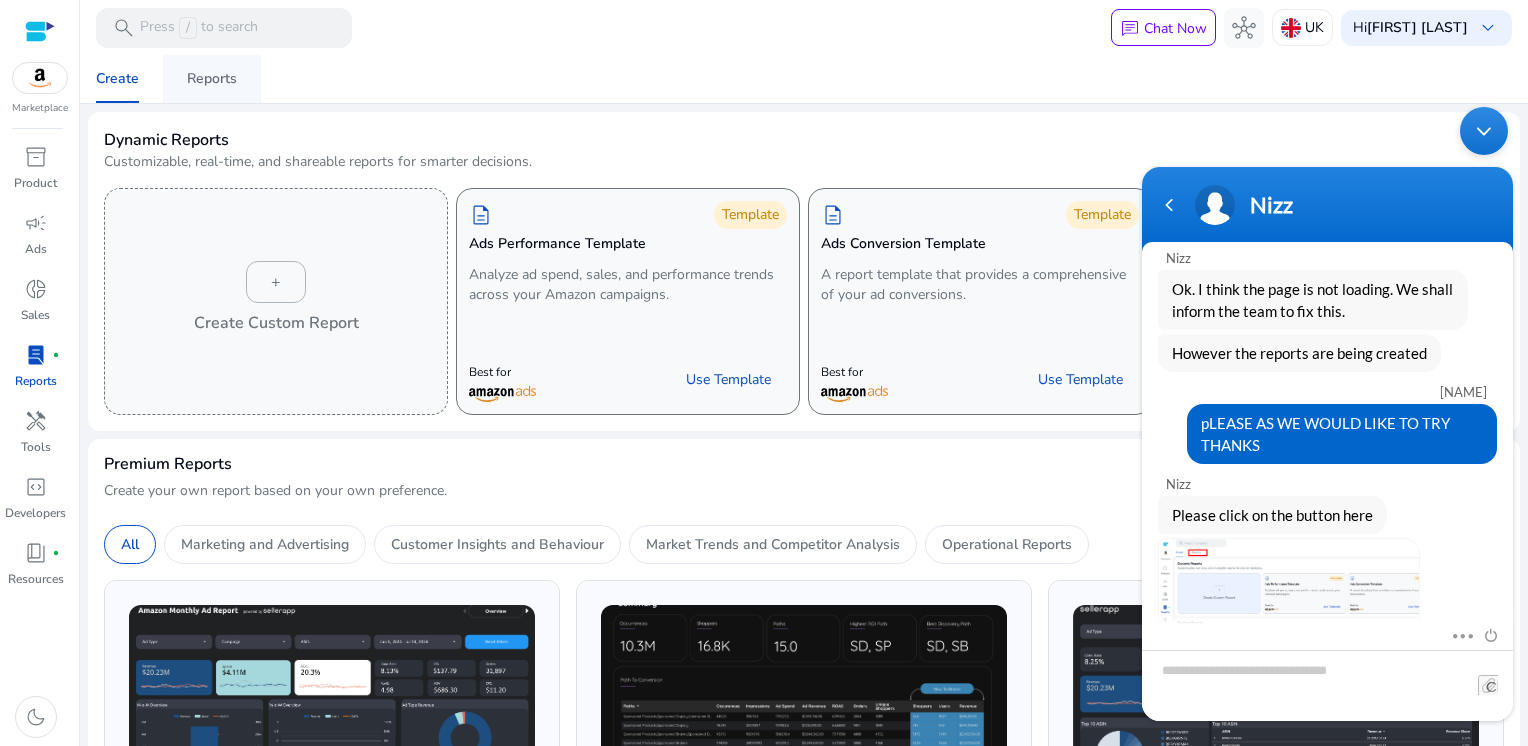 click on "Reports" at bounding box center [212, 79] 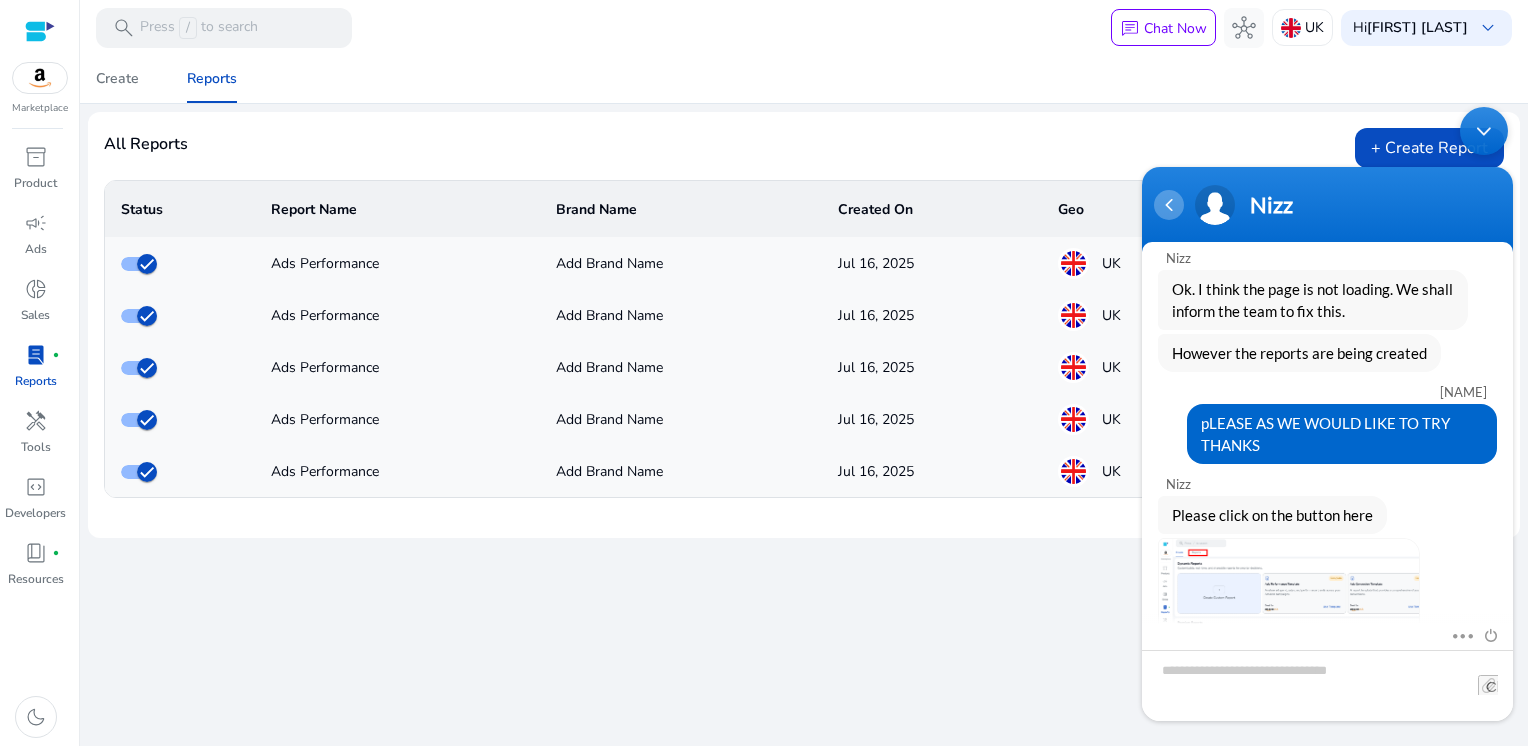 click at bounding box center (1169, 204) 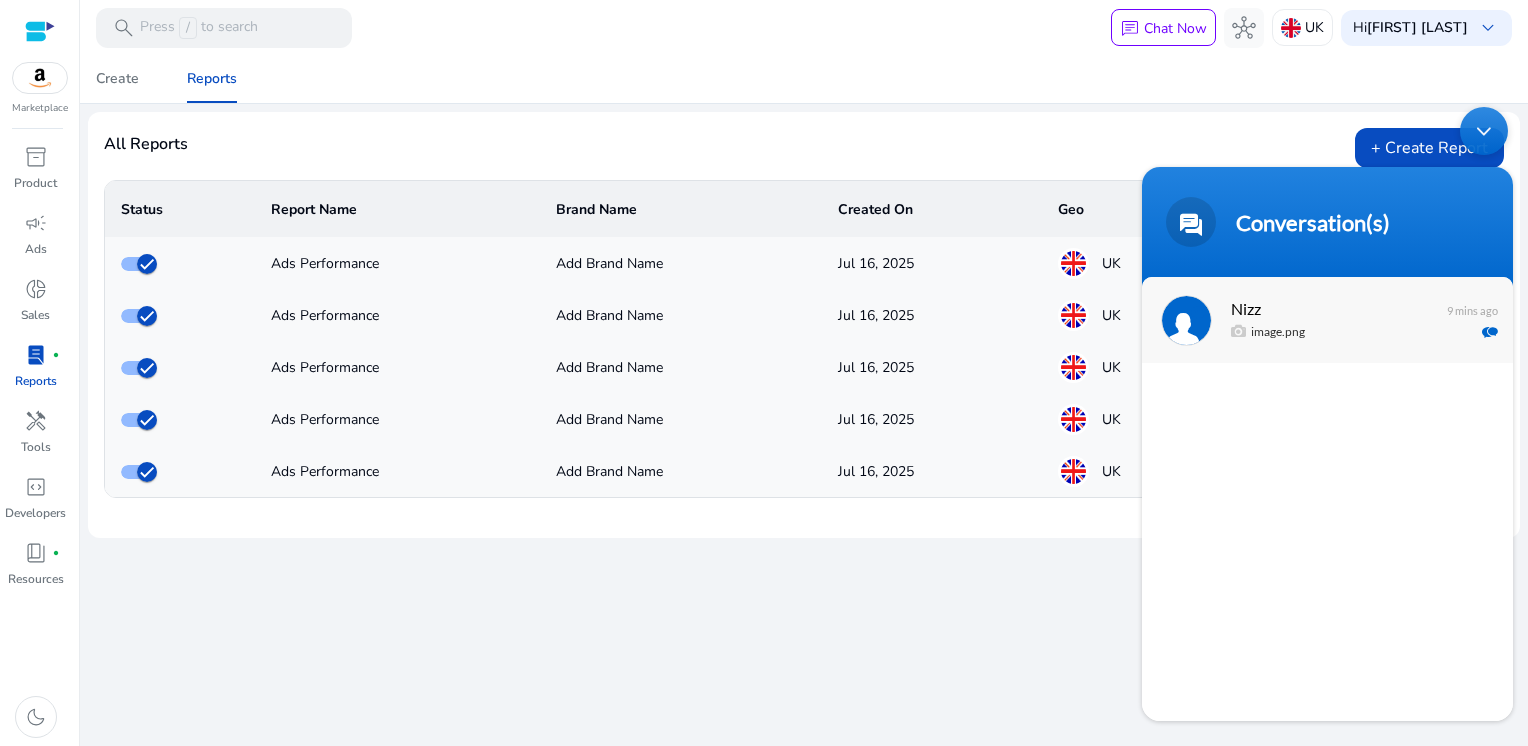 click on "Nizz" at bounding box center [1325, 307] 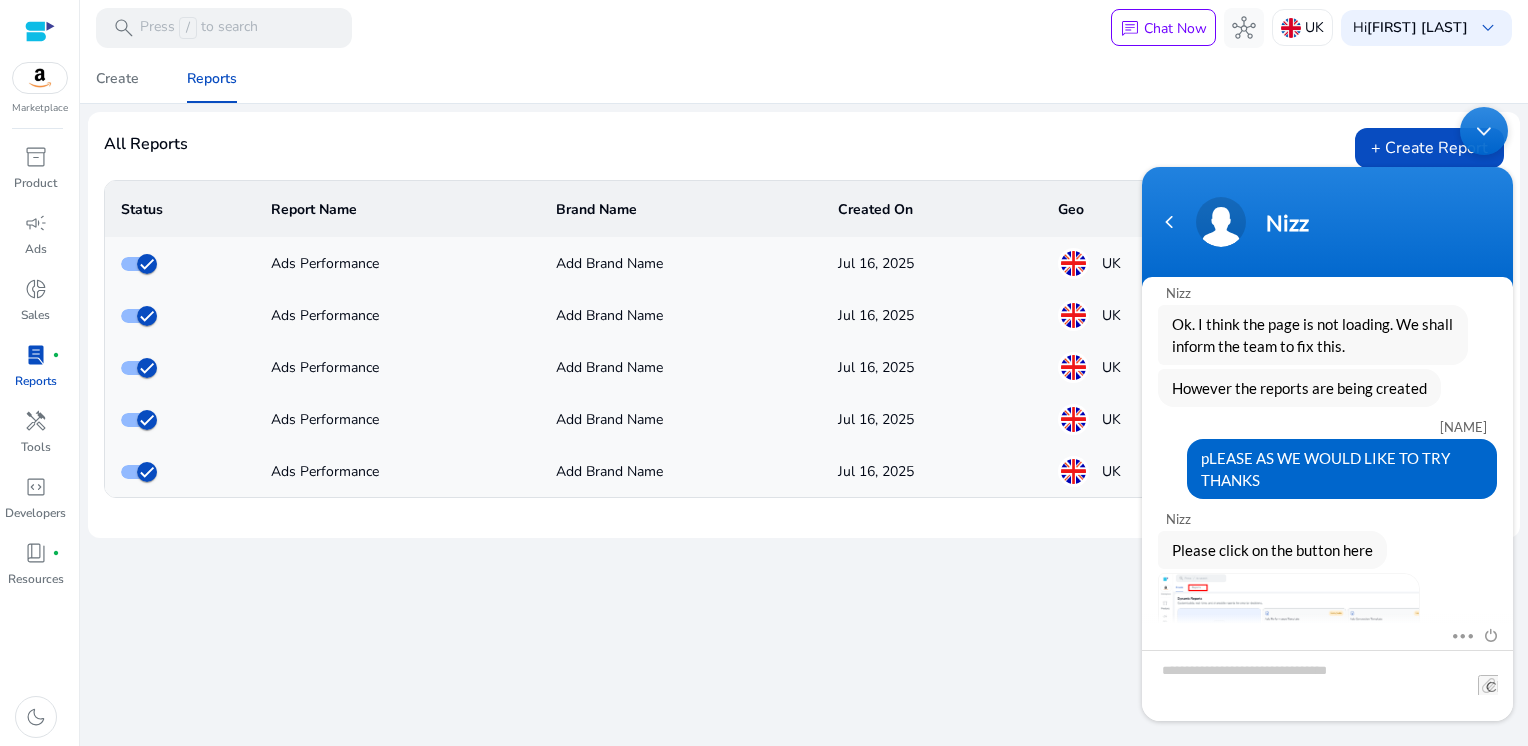 click at bounding box center (1484, 130) 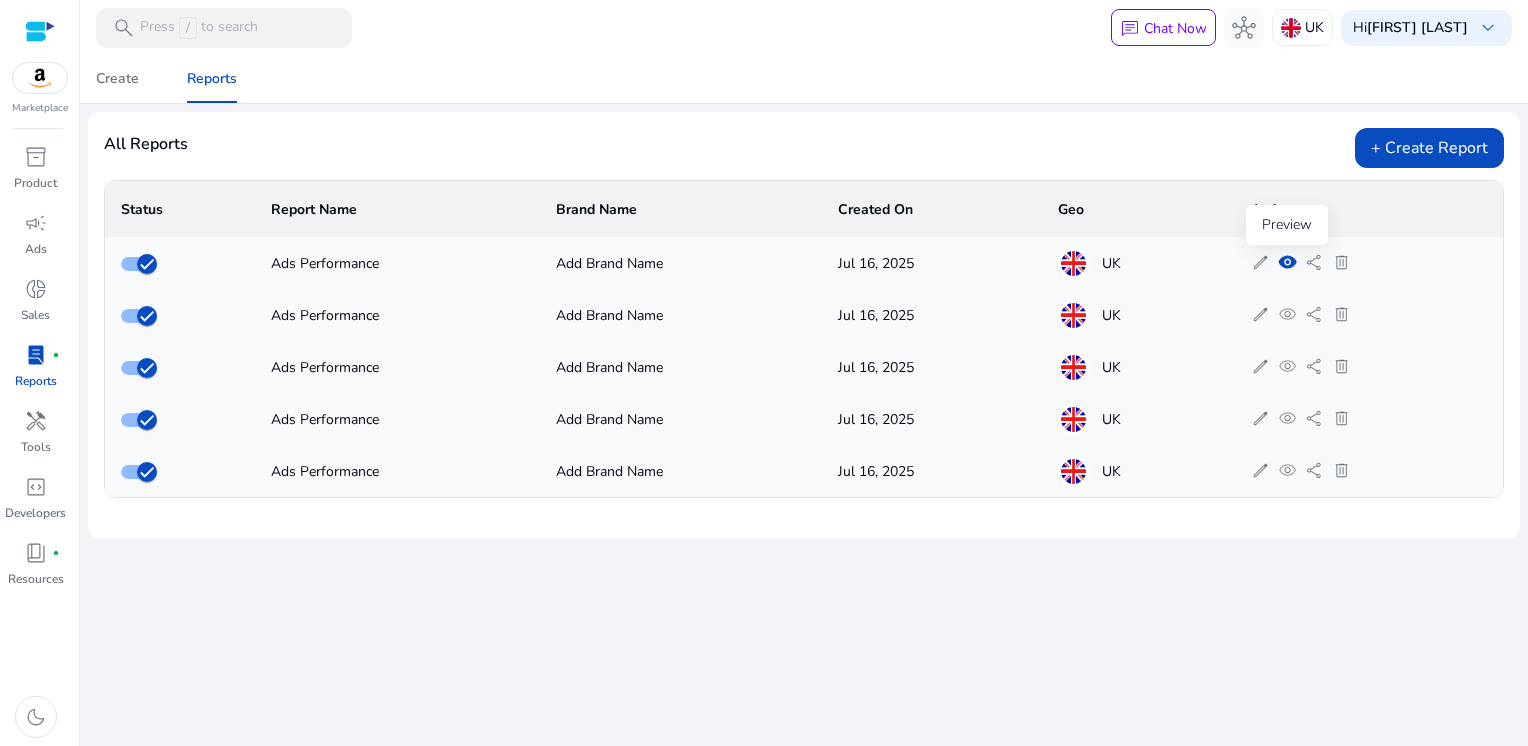 click on "visibility" 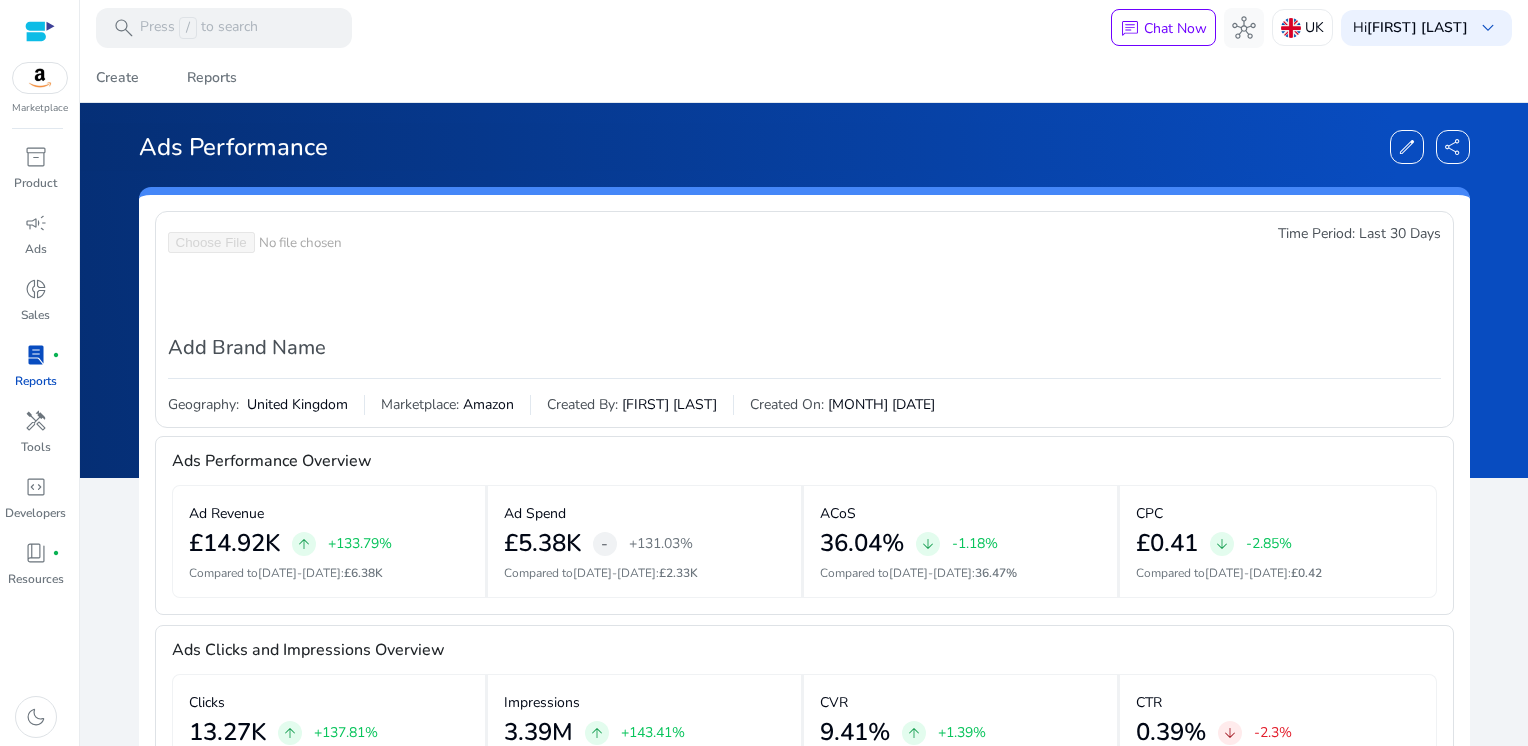 scroll, scrollTop: 0, scrollLeft: 0, axis: both 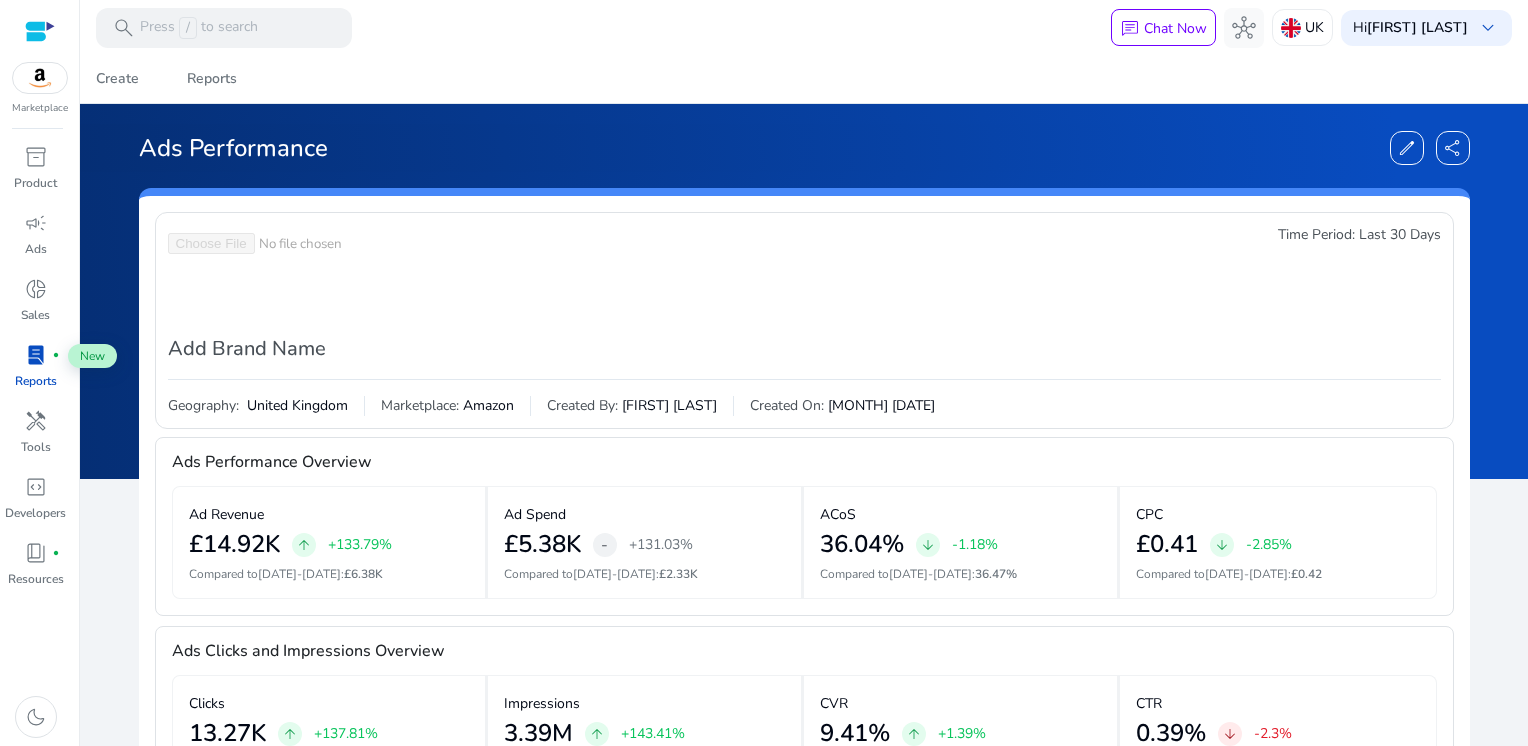 click on "lab_profile" at bounding box center [36, 355] 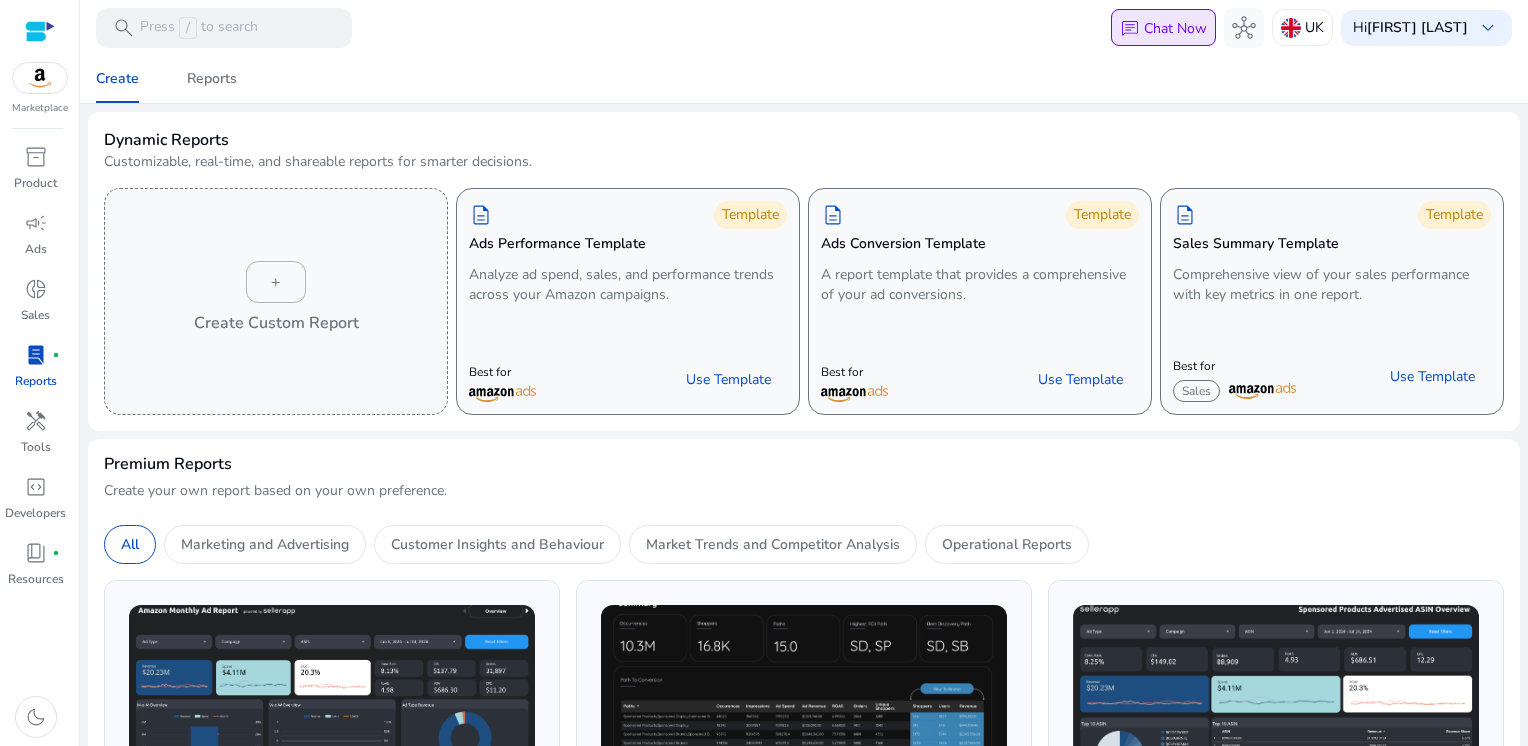 click on "Chat Now" at bounding box center (1175, 28) 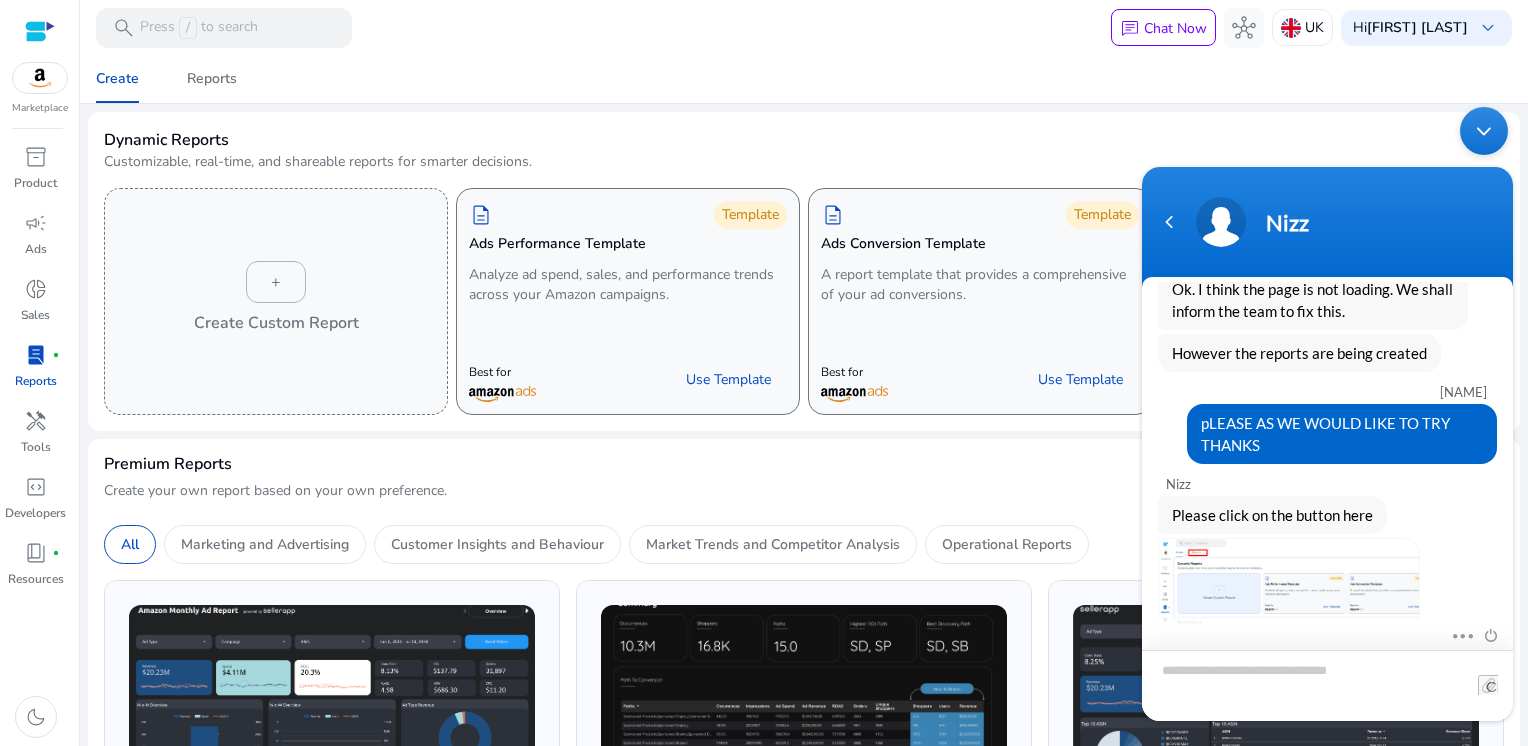 click at bounding box center [1327, 684] 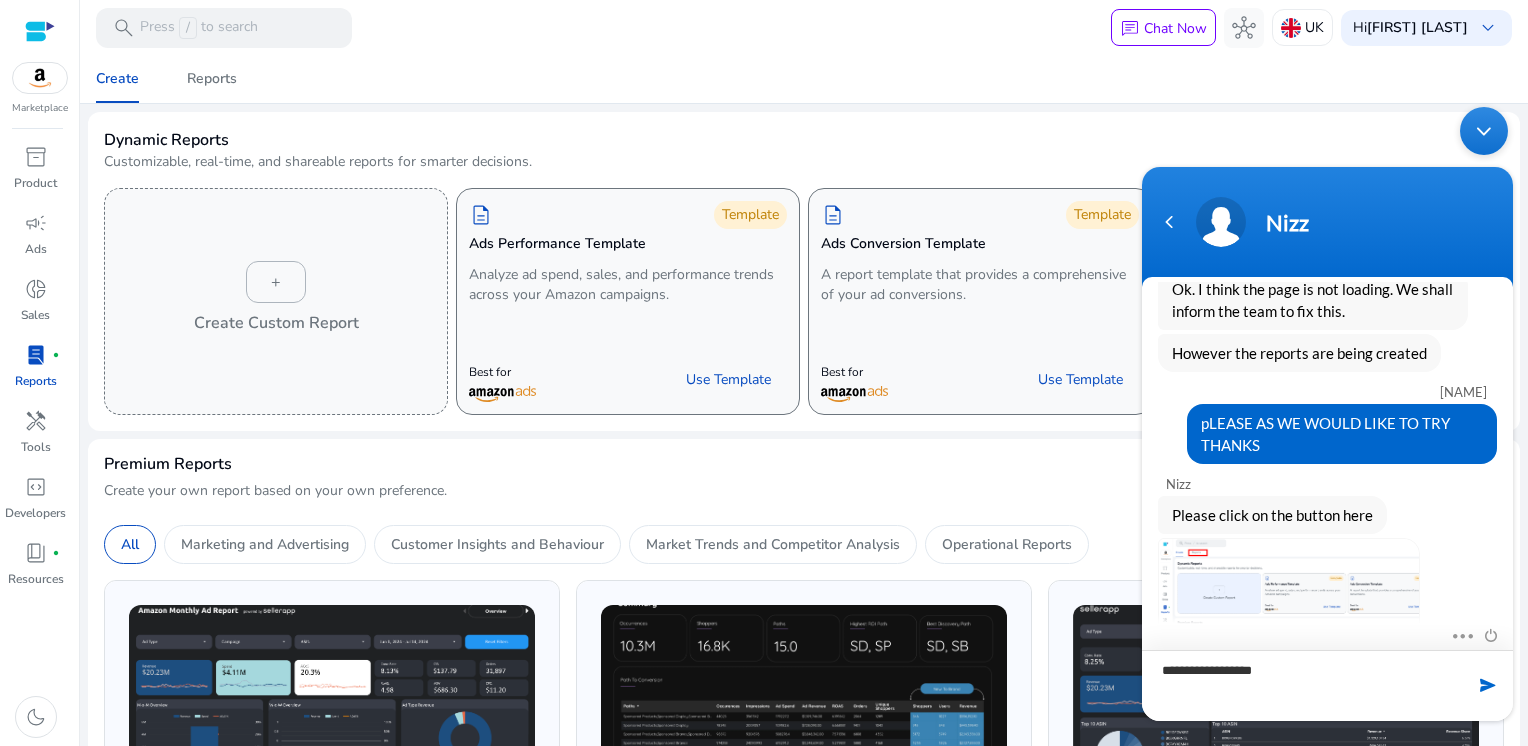type on "**********" 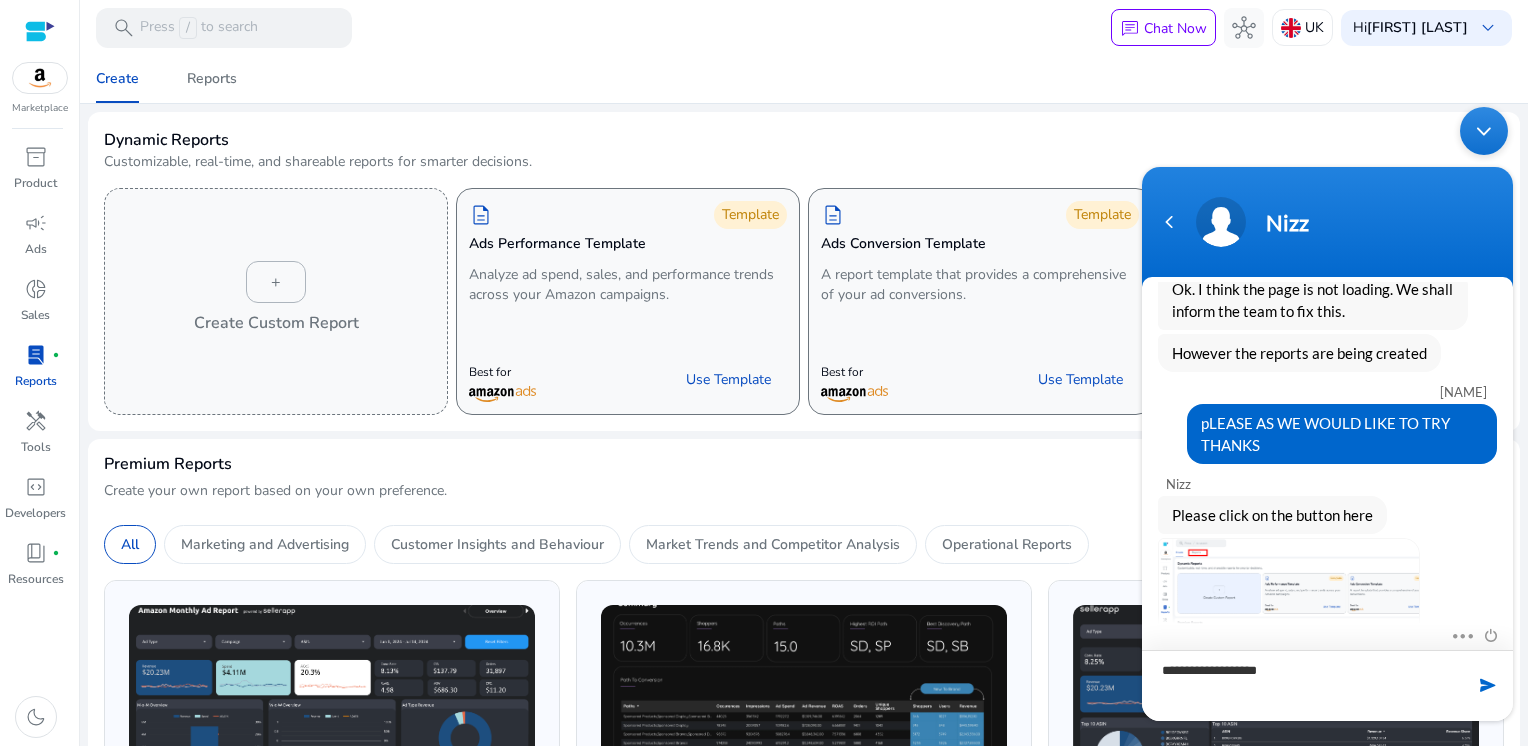 type 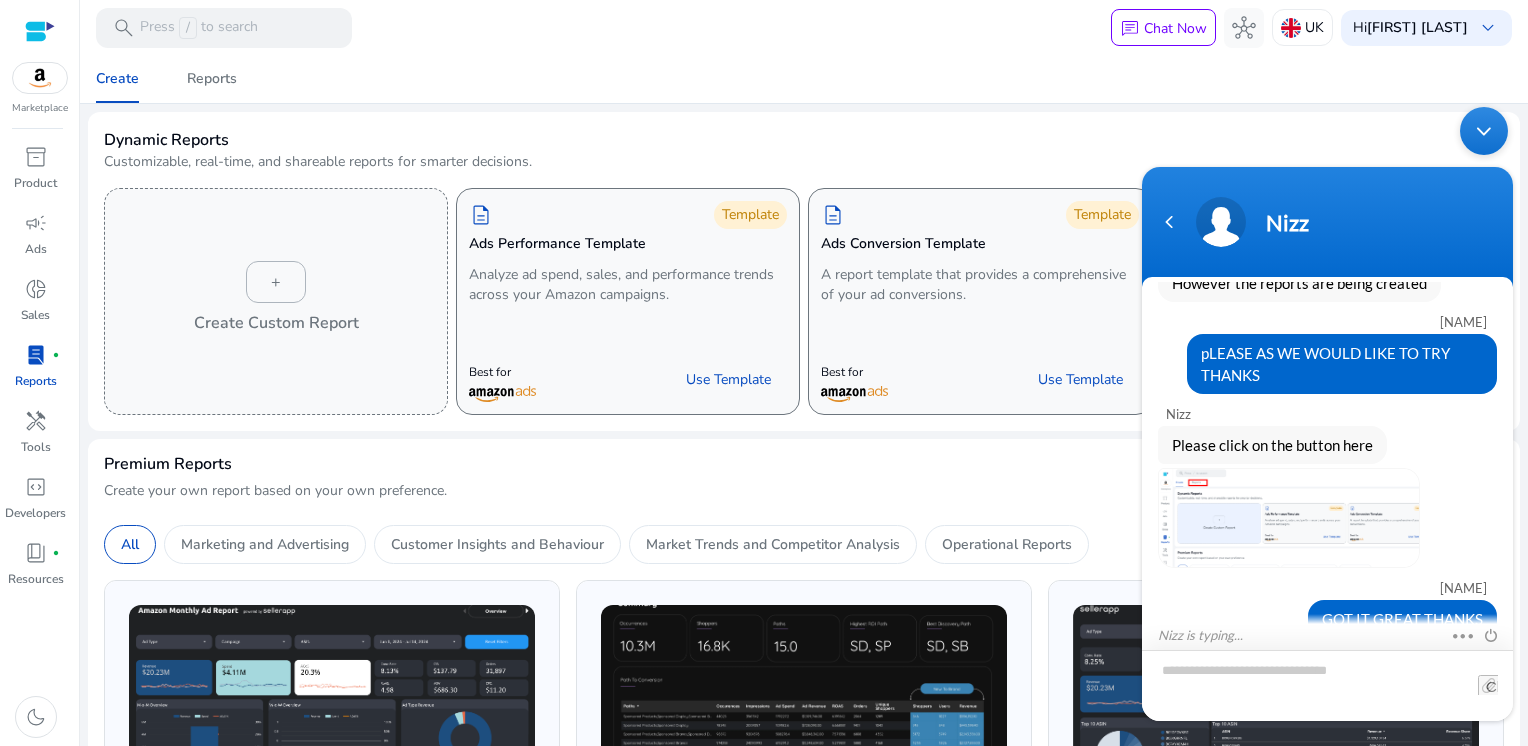 scroll, scrollTop: 2495, scrollLeft: 0, axis: vertical 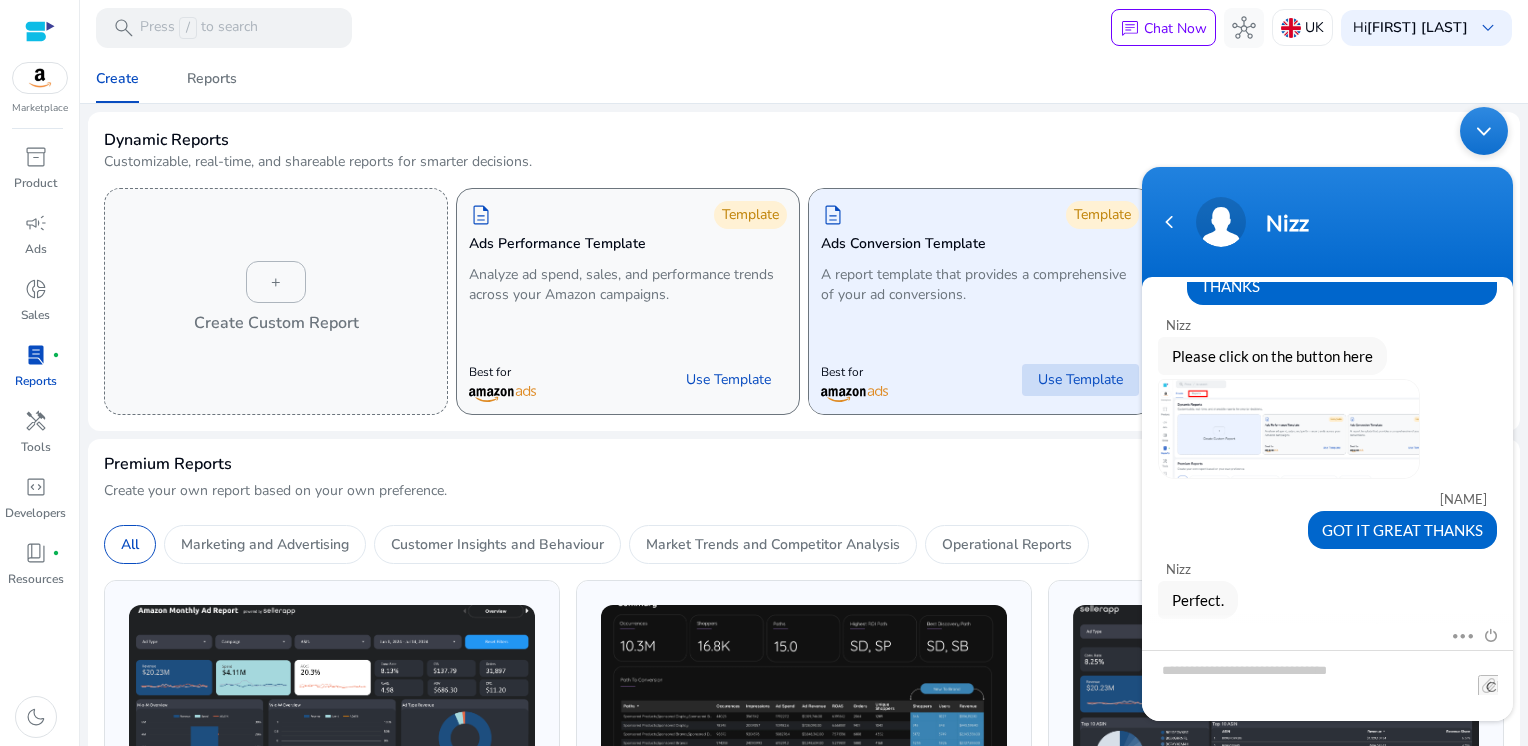 click on "Use Template" 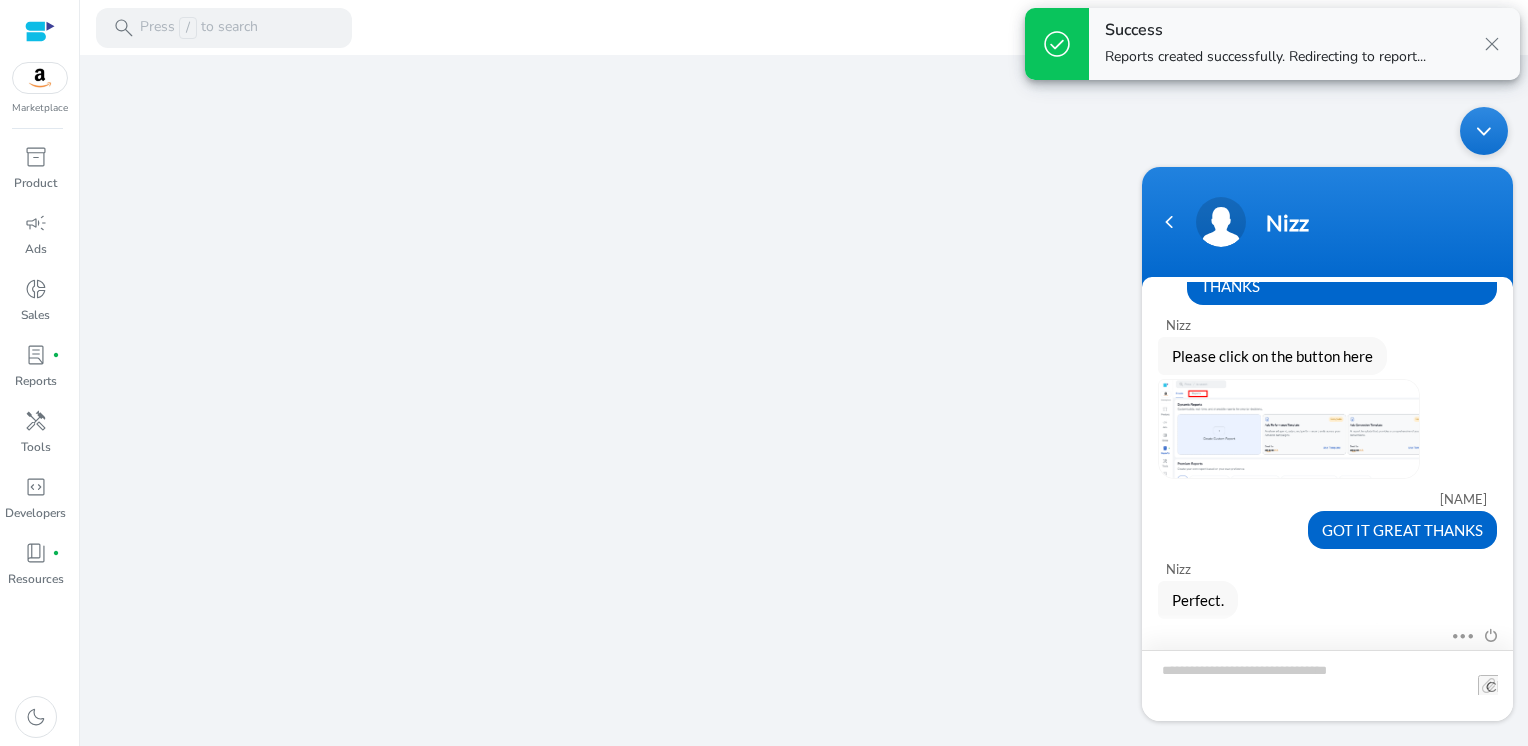 click at bounding box center (1327, 684) 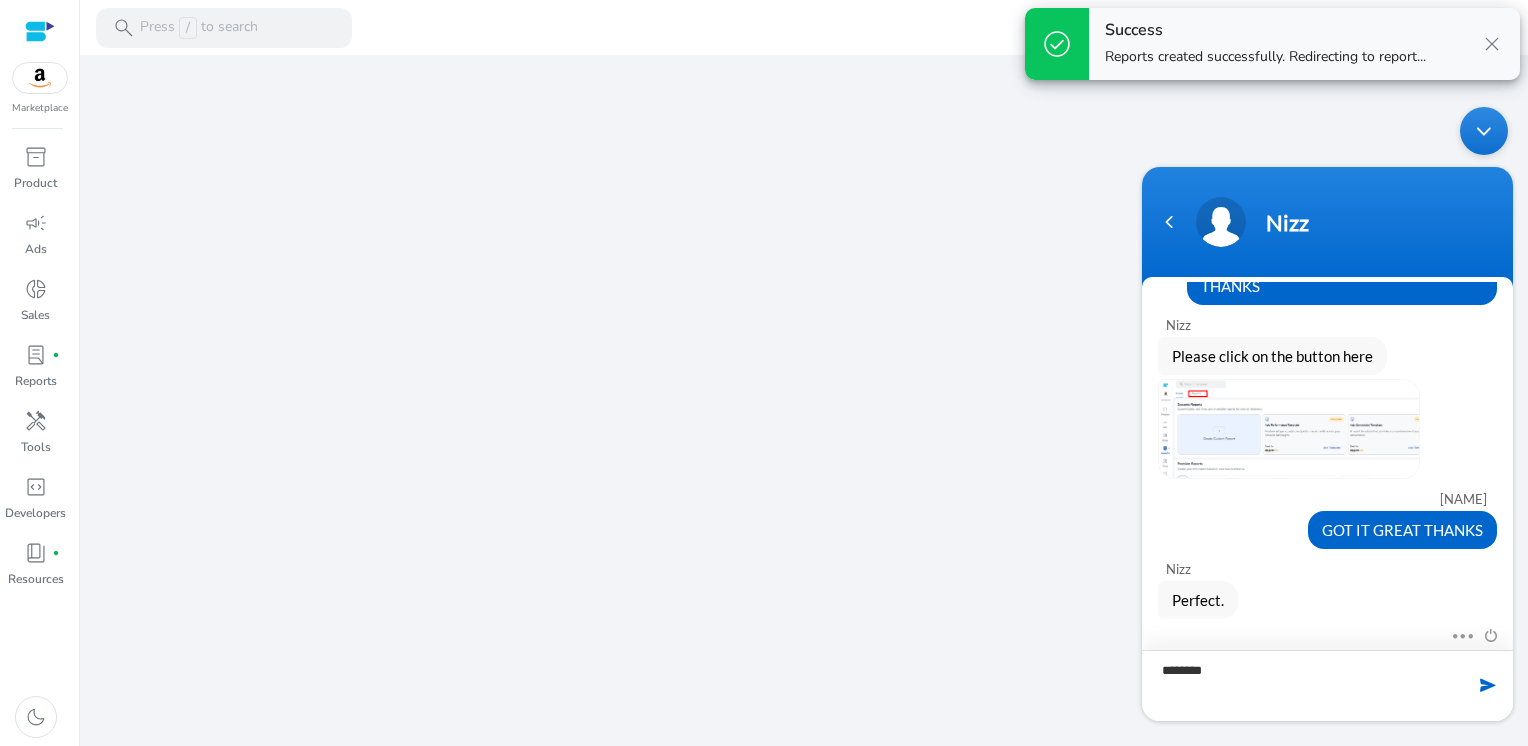 type on "*********" 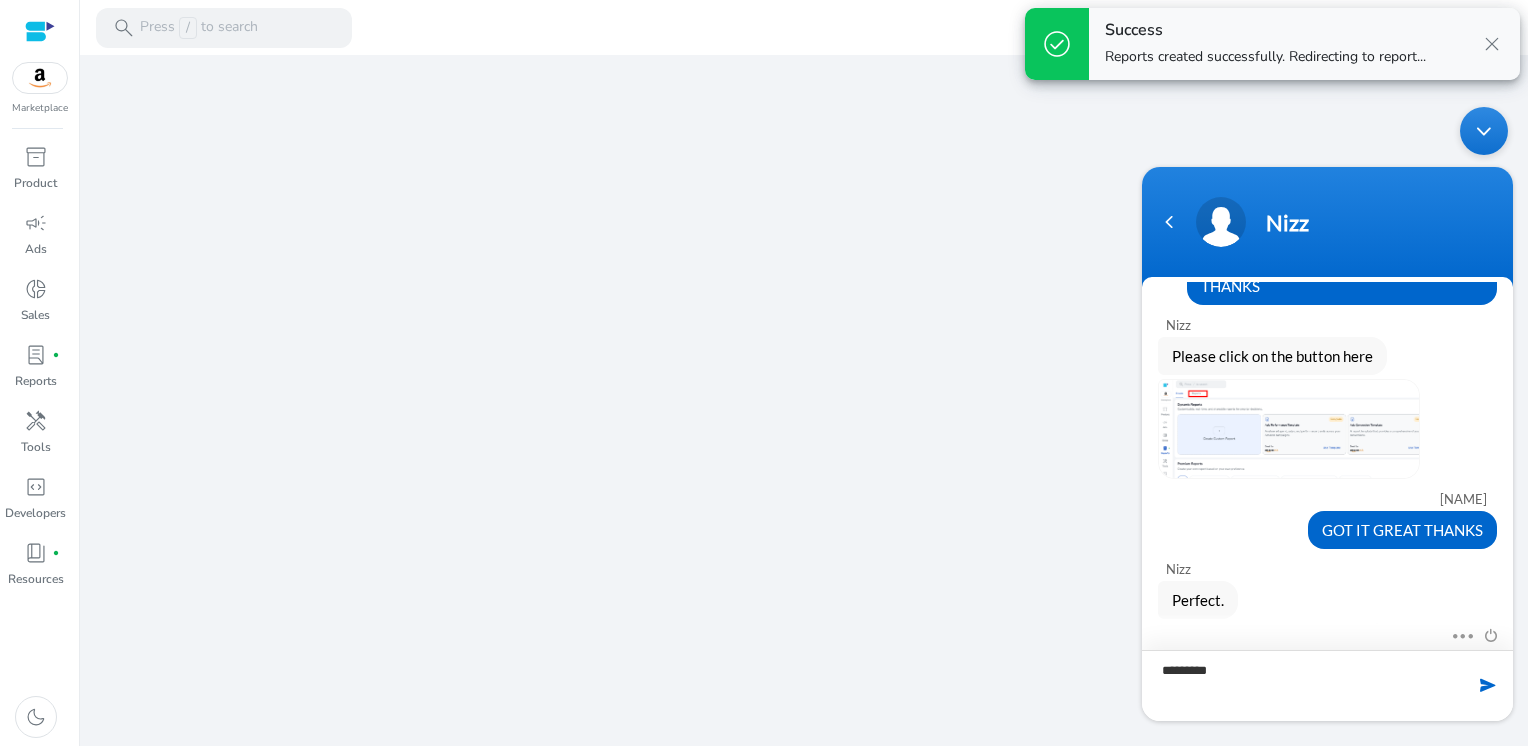 type 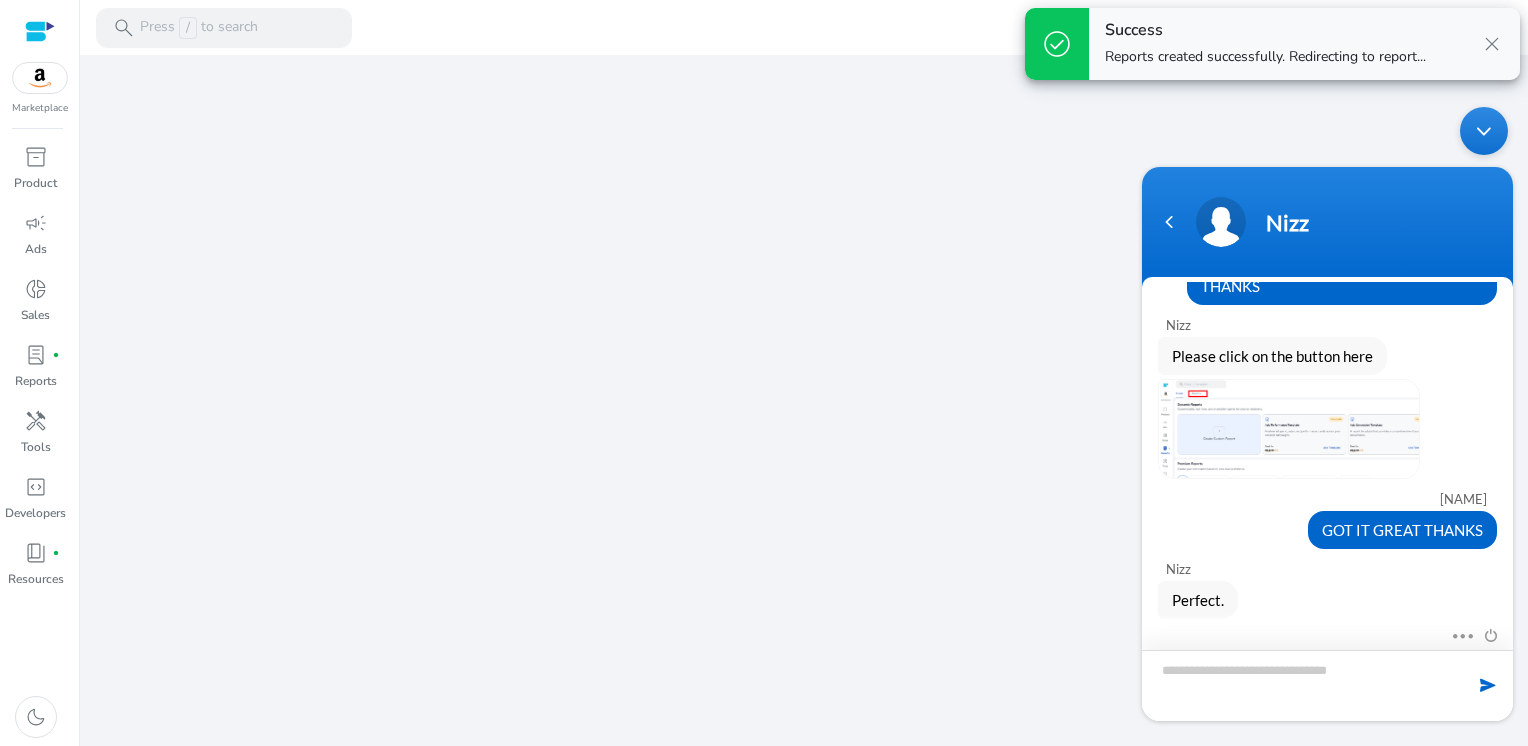 scroll, scrollTop: 2606, scrollLeft: 0, axis: vertical 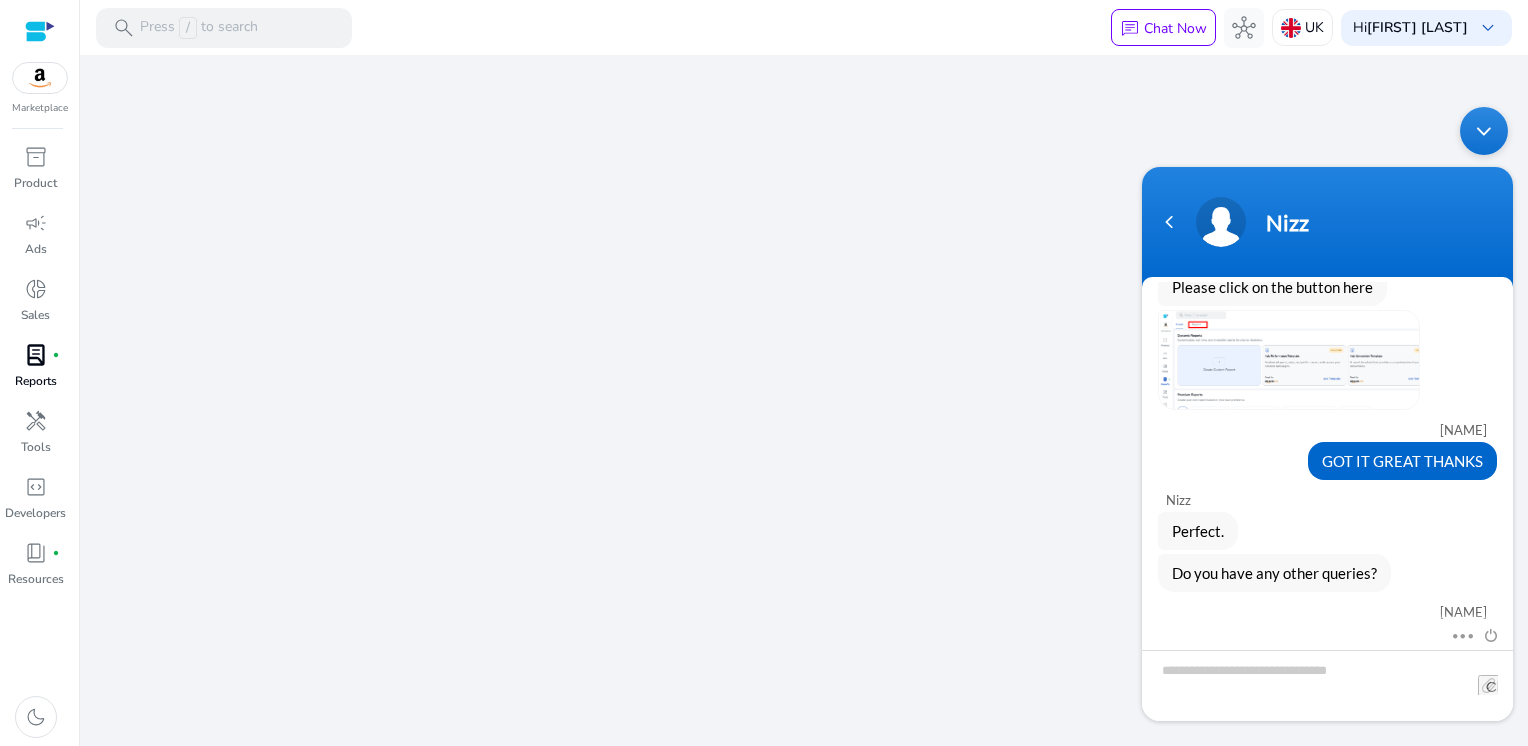 click on "Reports" at bounding box center [36, 381] 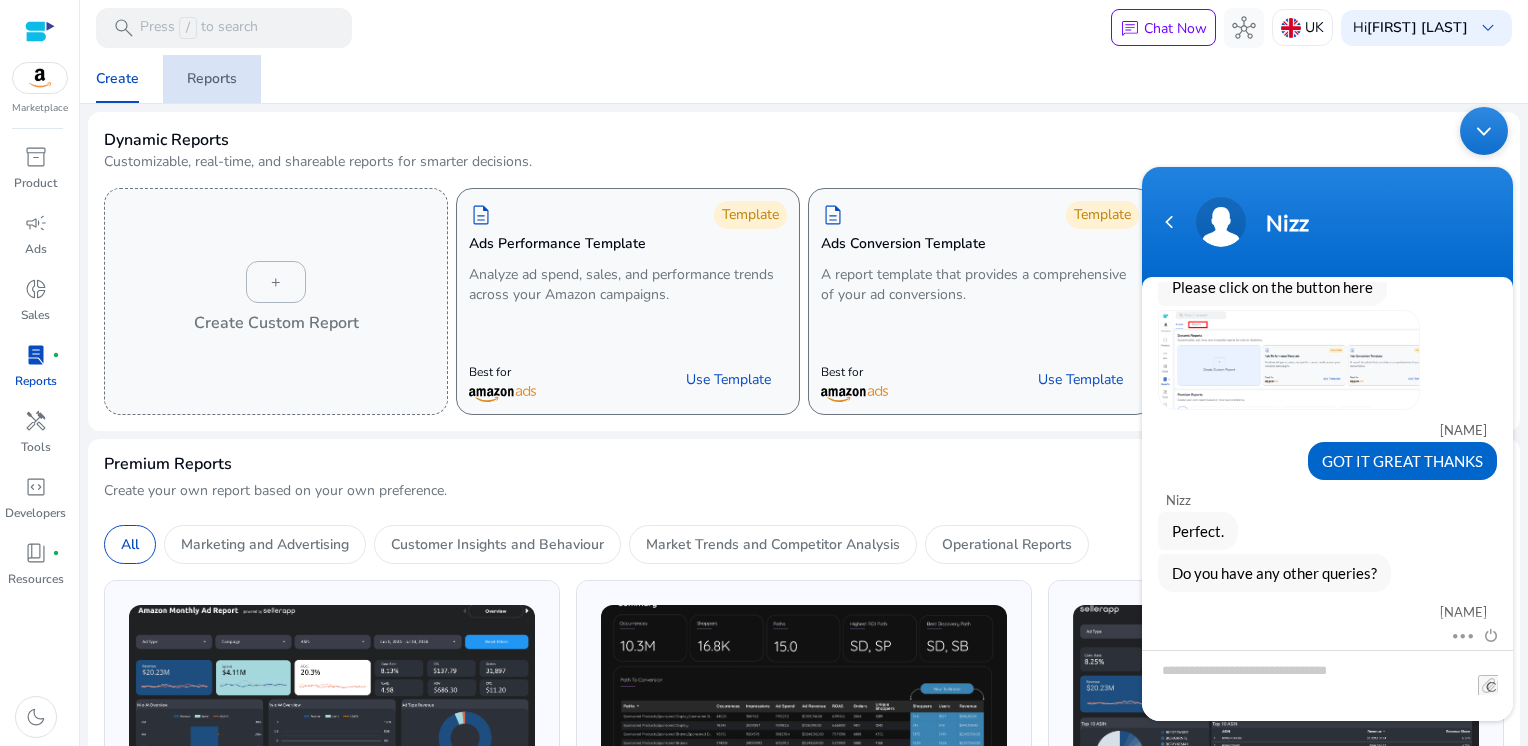 click on "Reports" at bounding box center [212, 79] 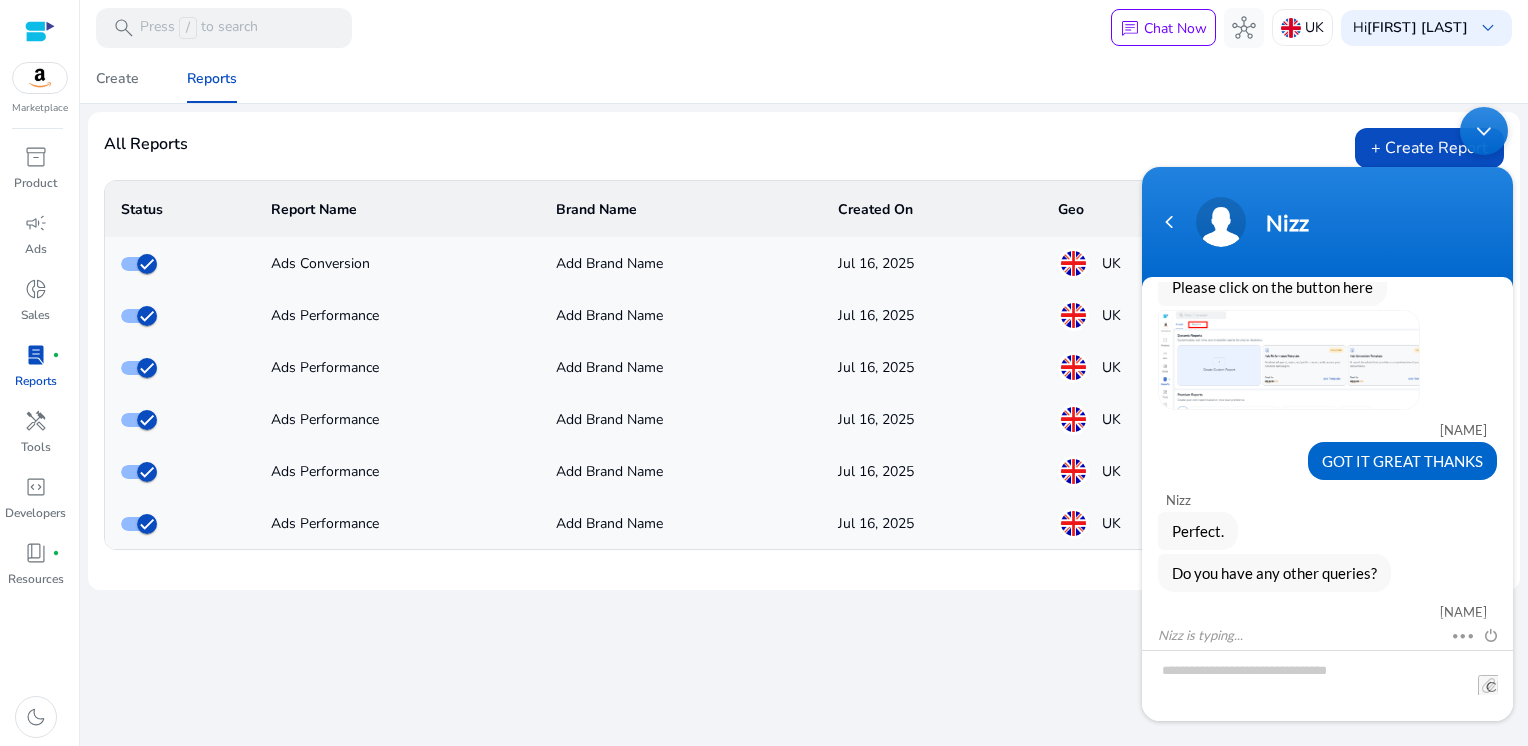 click at bounding box center [1484, 130] 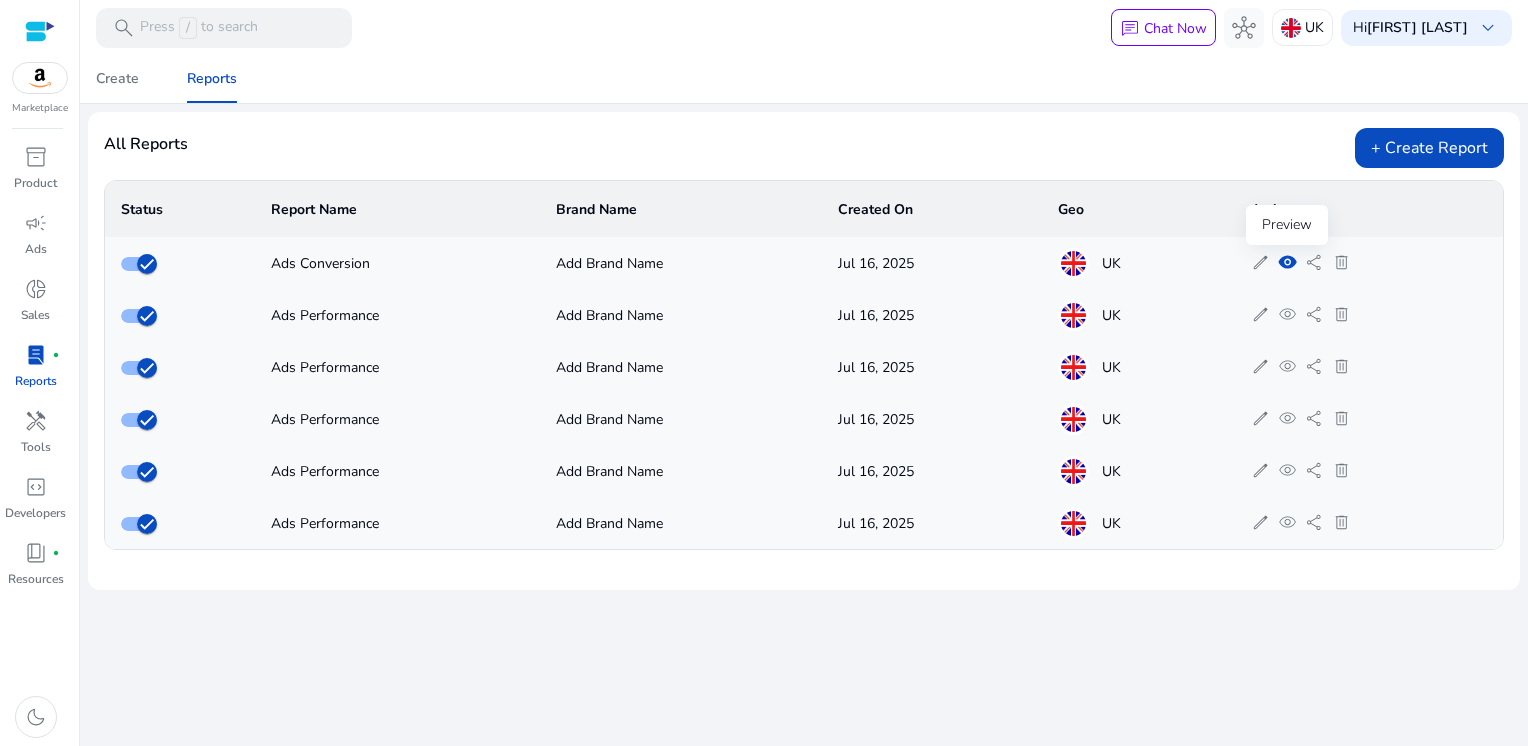 scroll, scrollTop: 2717, scrollLeft: 0, axis: vertical 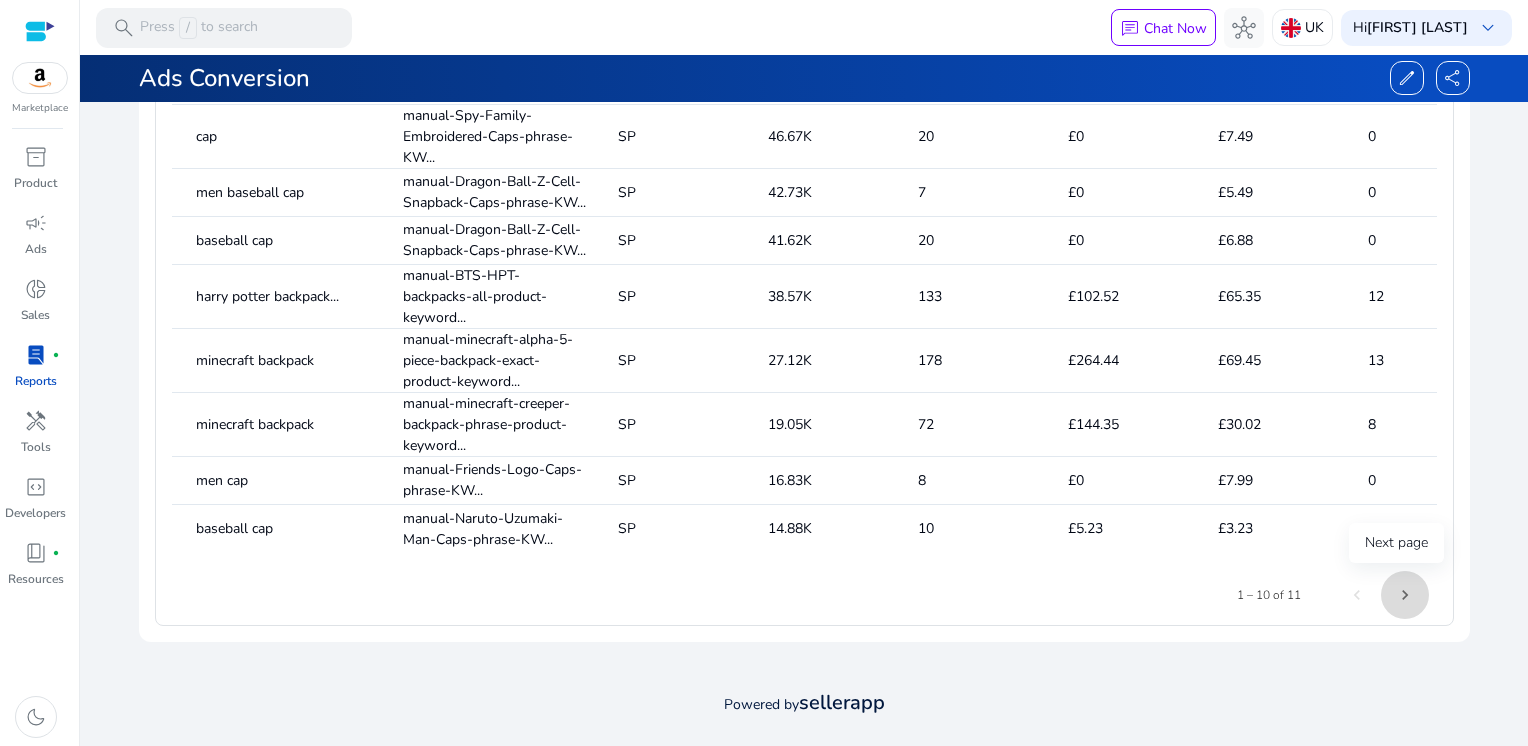 click 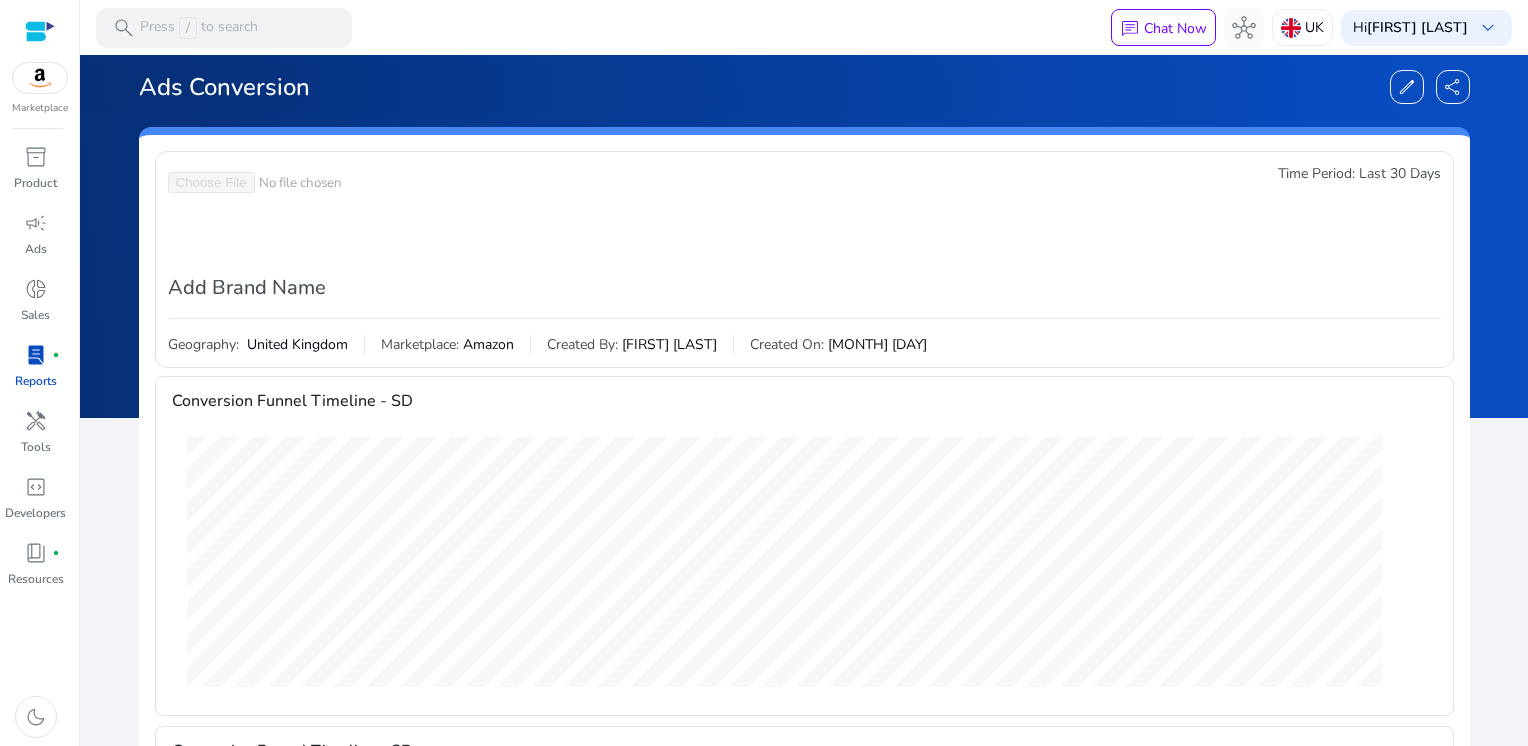 scroll, scrollTop: 0, scrollLeft: 0, axis: both 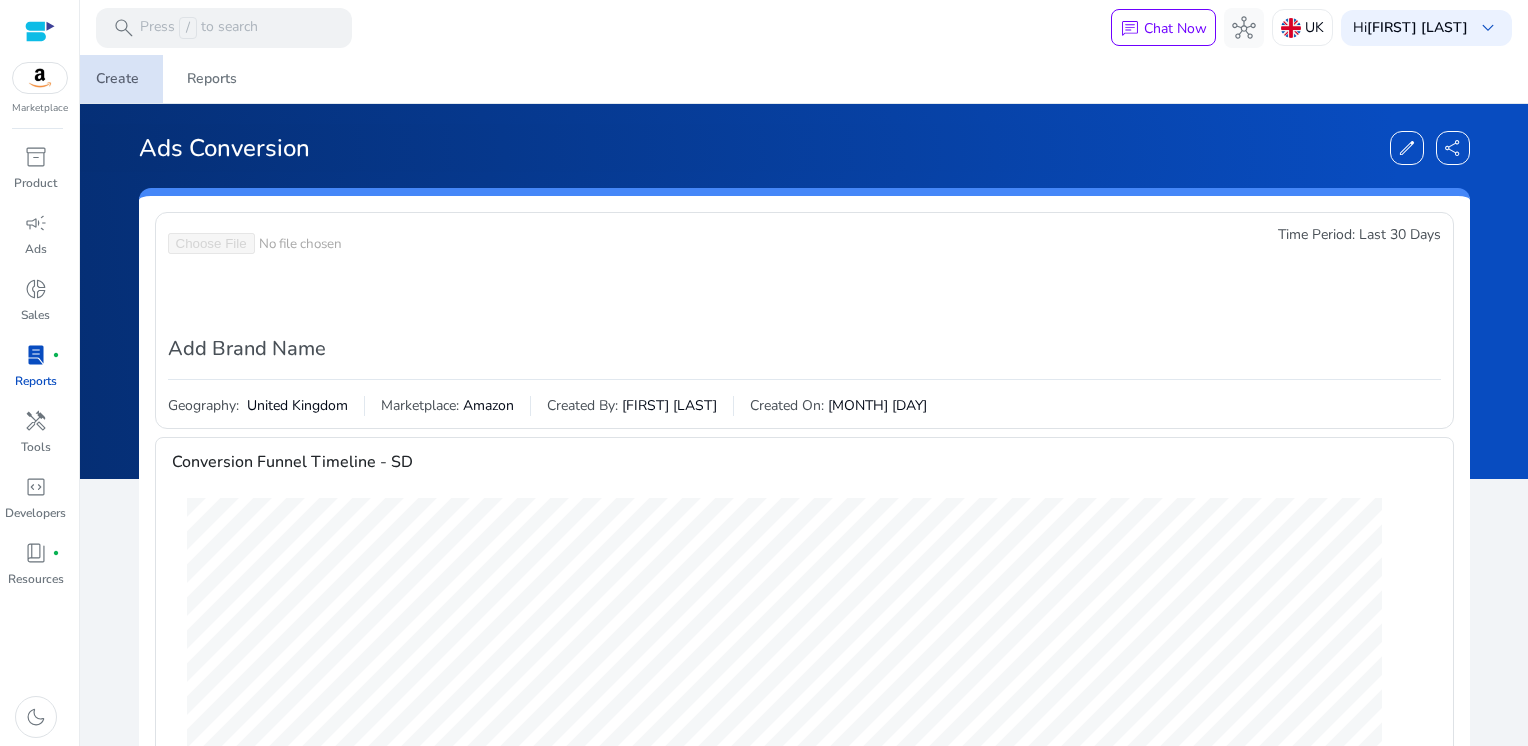click on "Create" at bounding box center [117, 79] 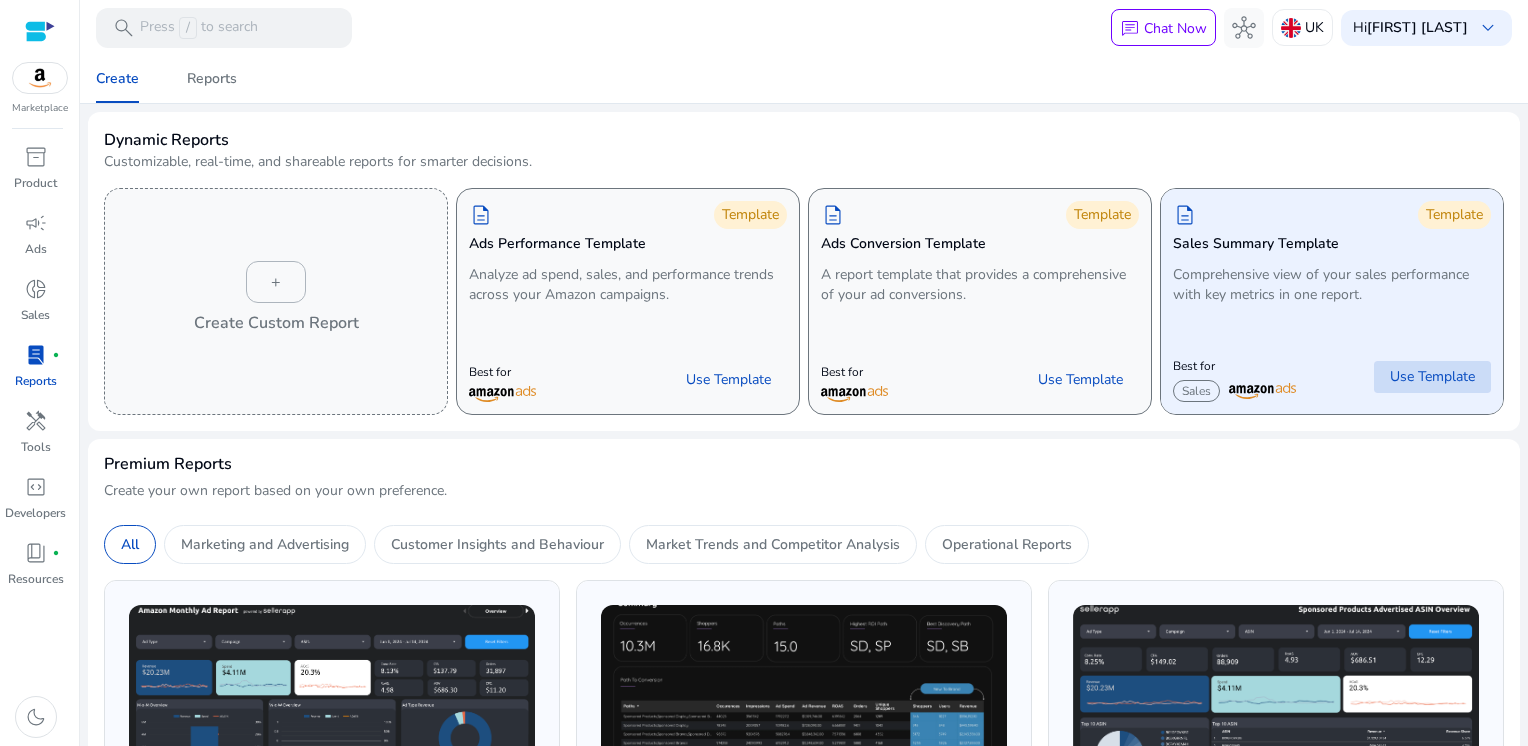 click on "Use Template" 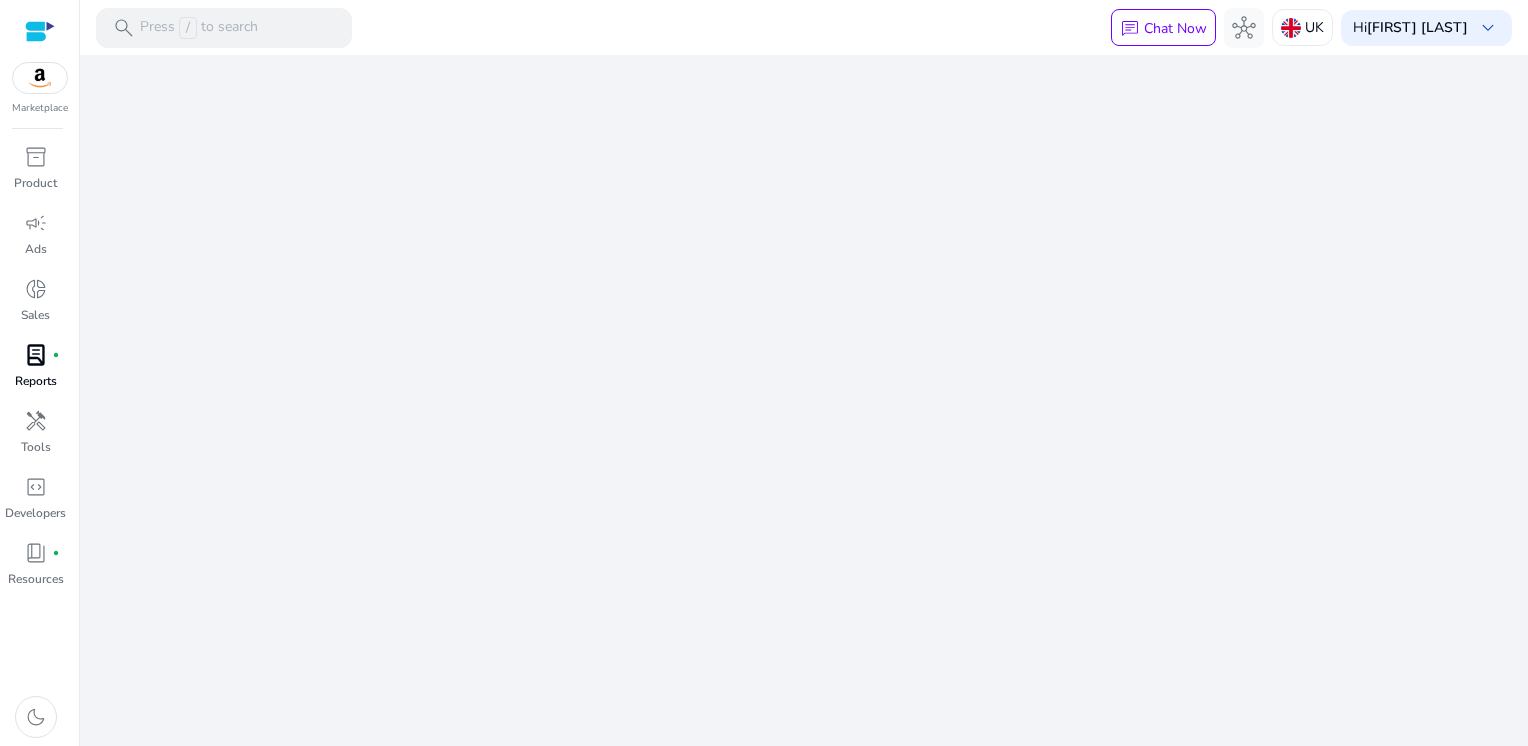 click on "Reports" at bounding box center (36, 381) 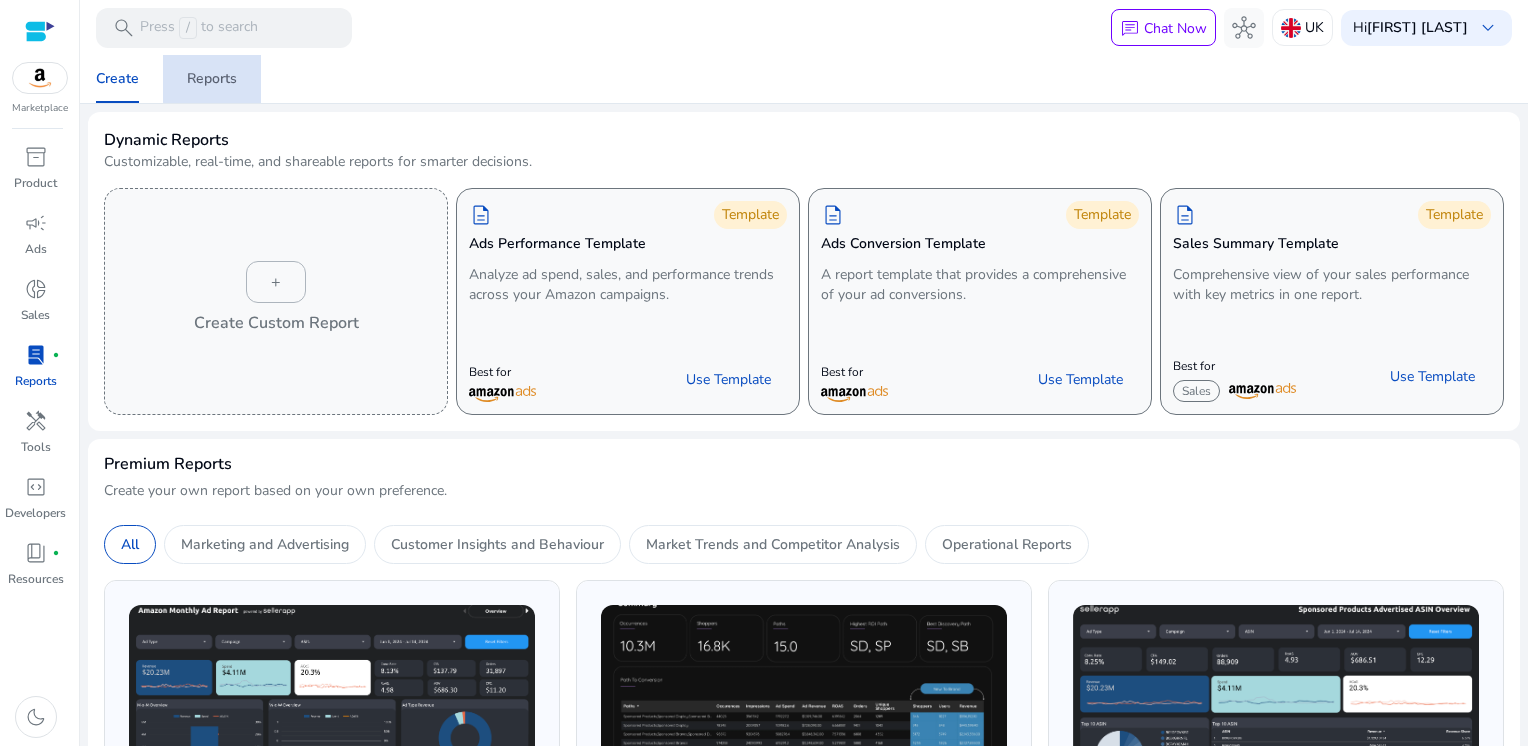 click on "Reports" at bounding box center [212, 79] 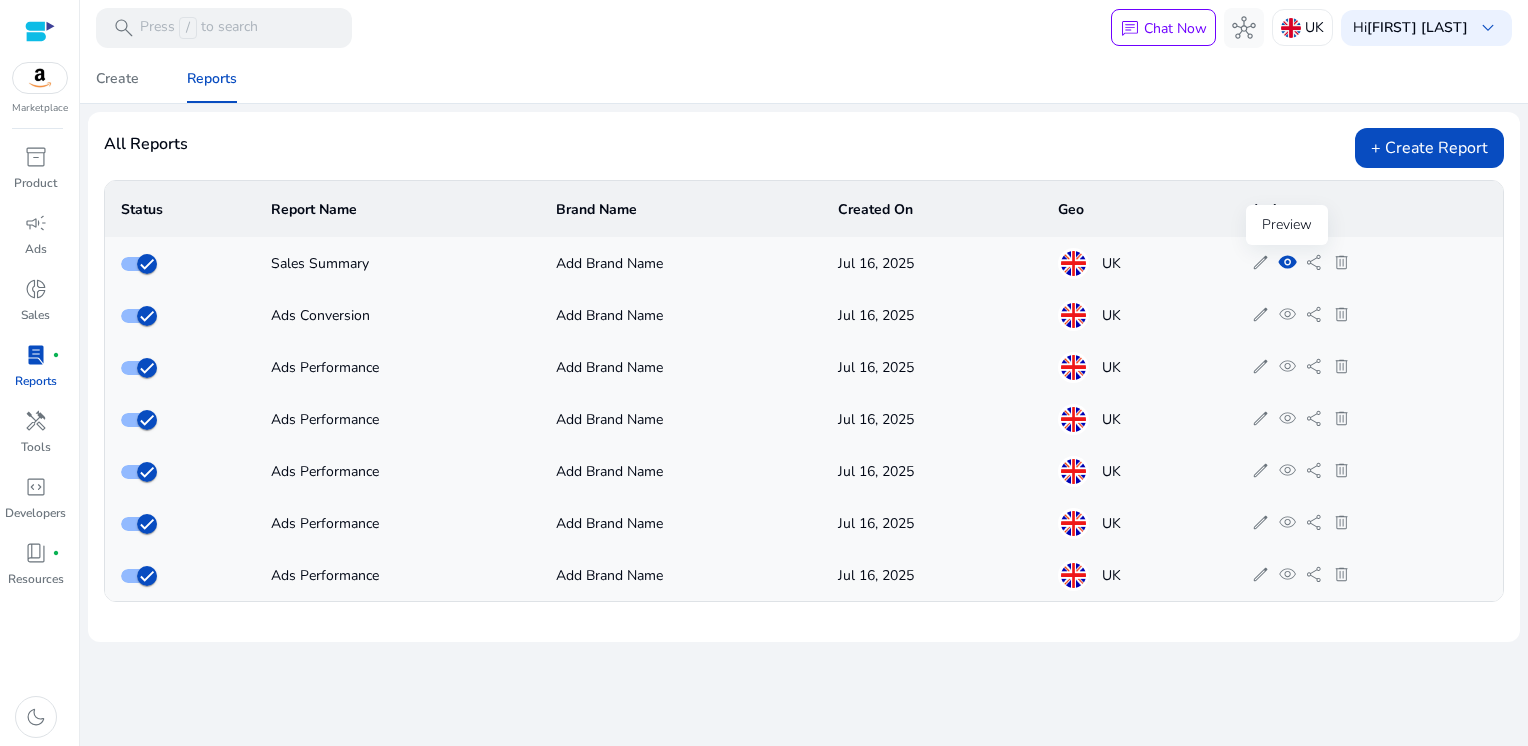 click on "visibility" 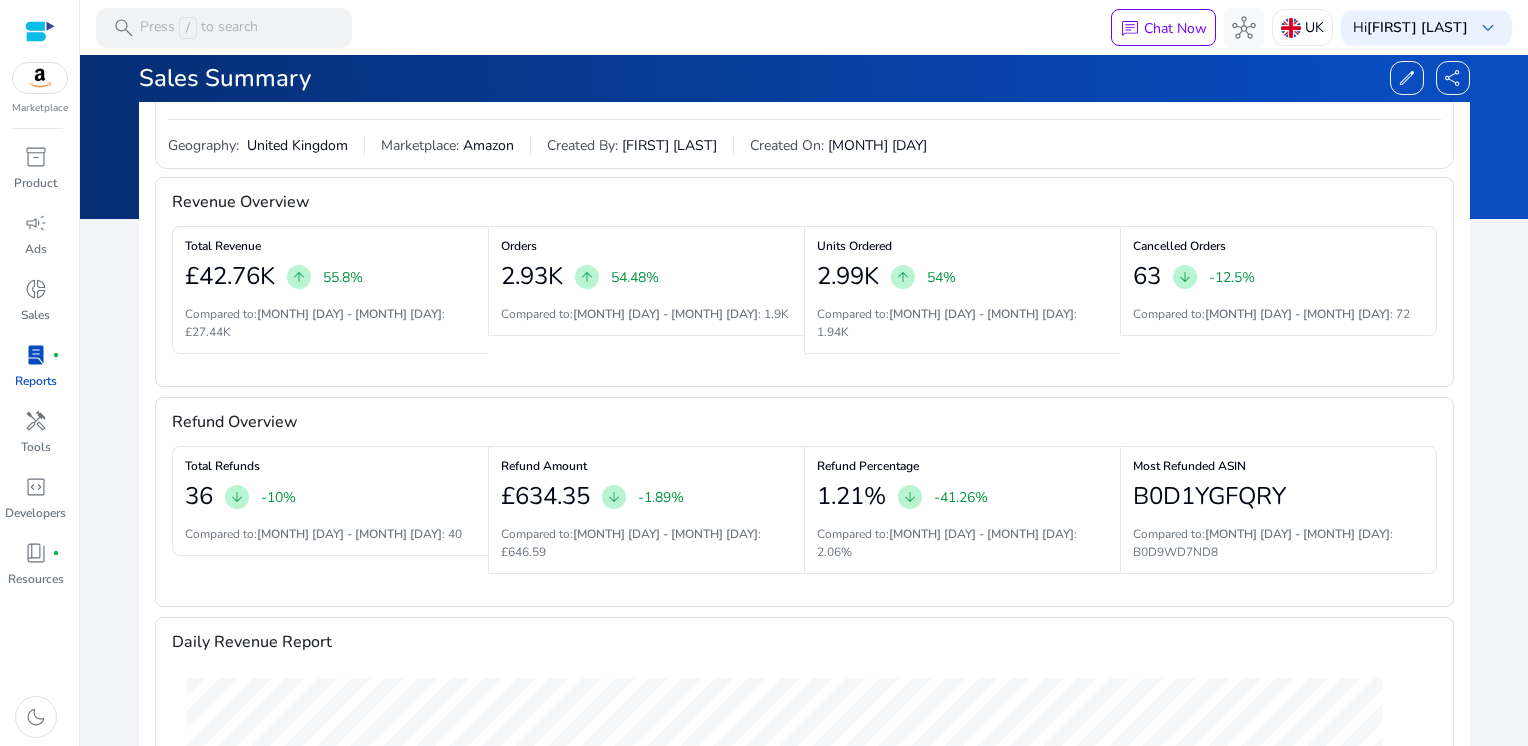 scroll, scrollTop: 0, scrollLeft: 0, axis: both 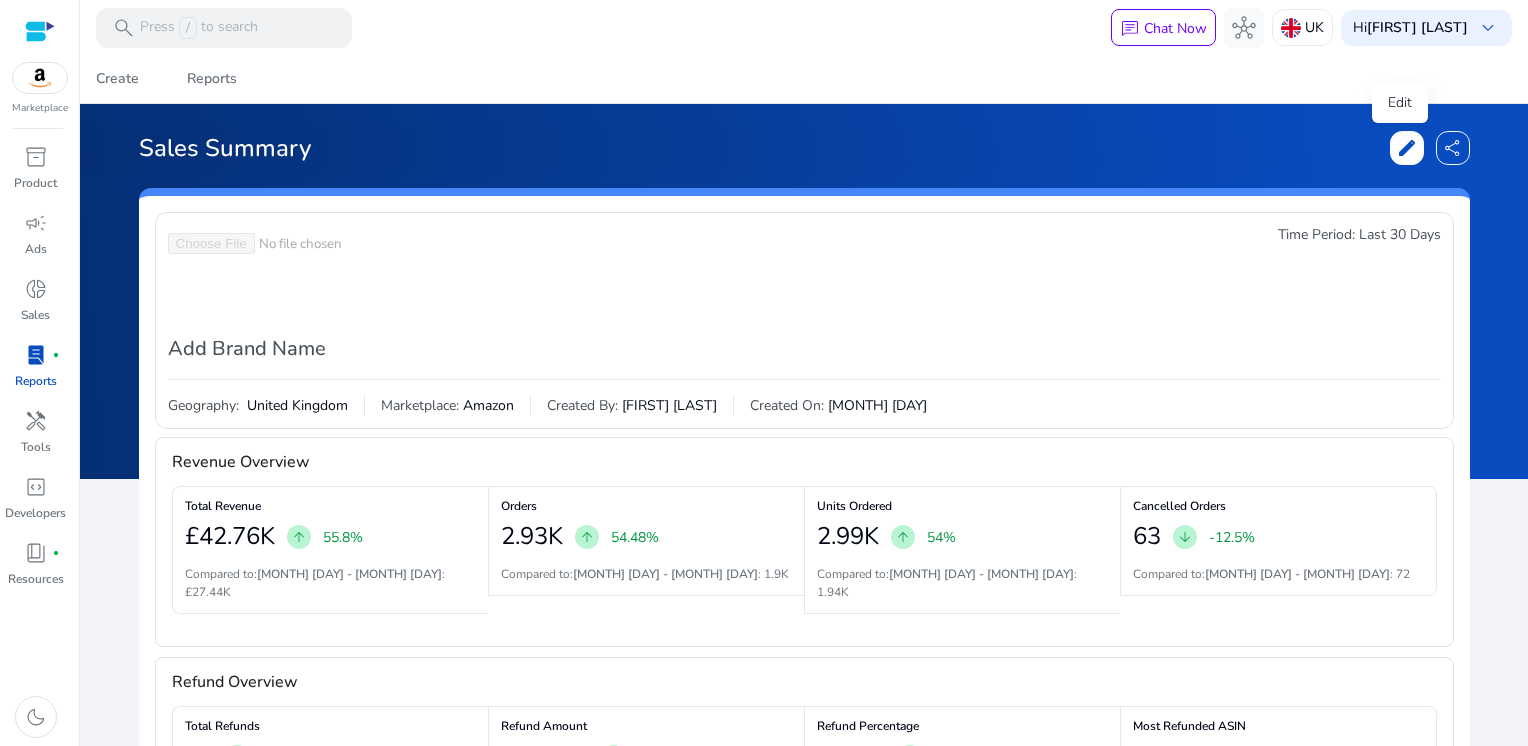 click on "edit" 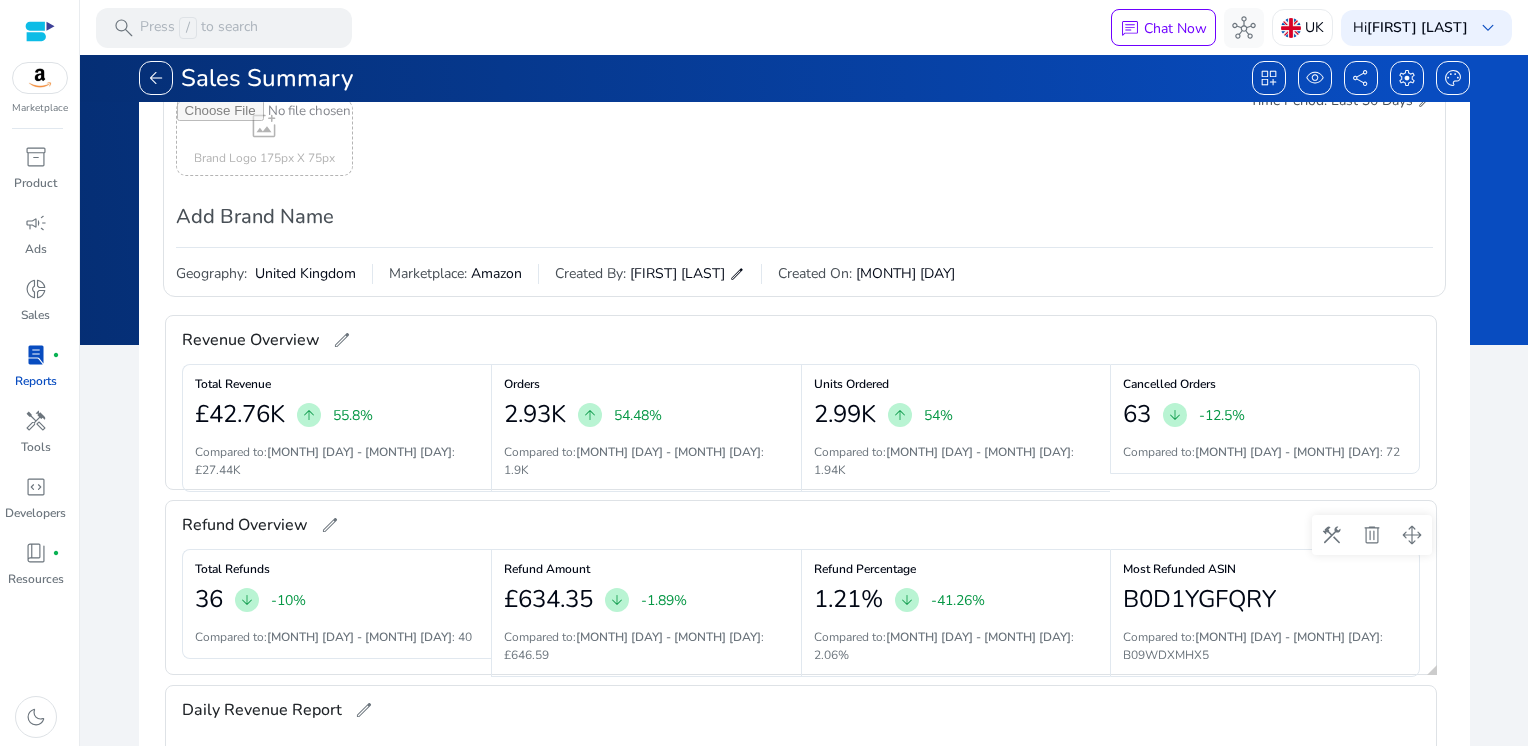 scroll, scrollTop: 135, scrollLeft: 0, axis: vertical 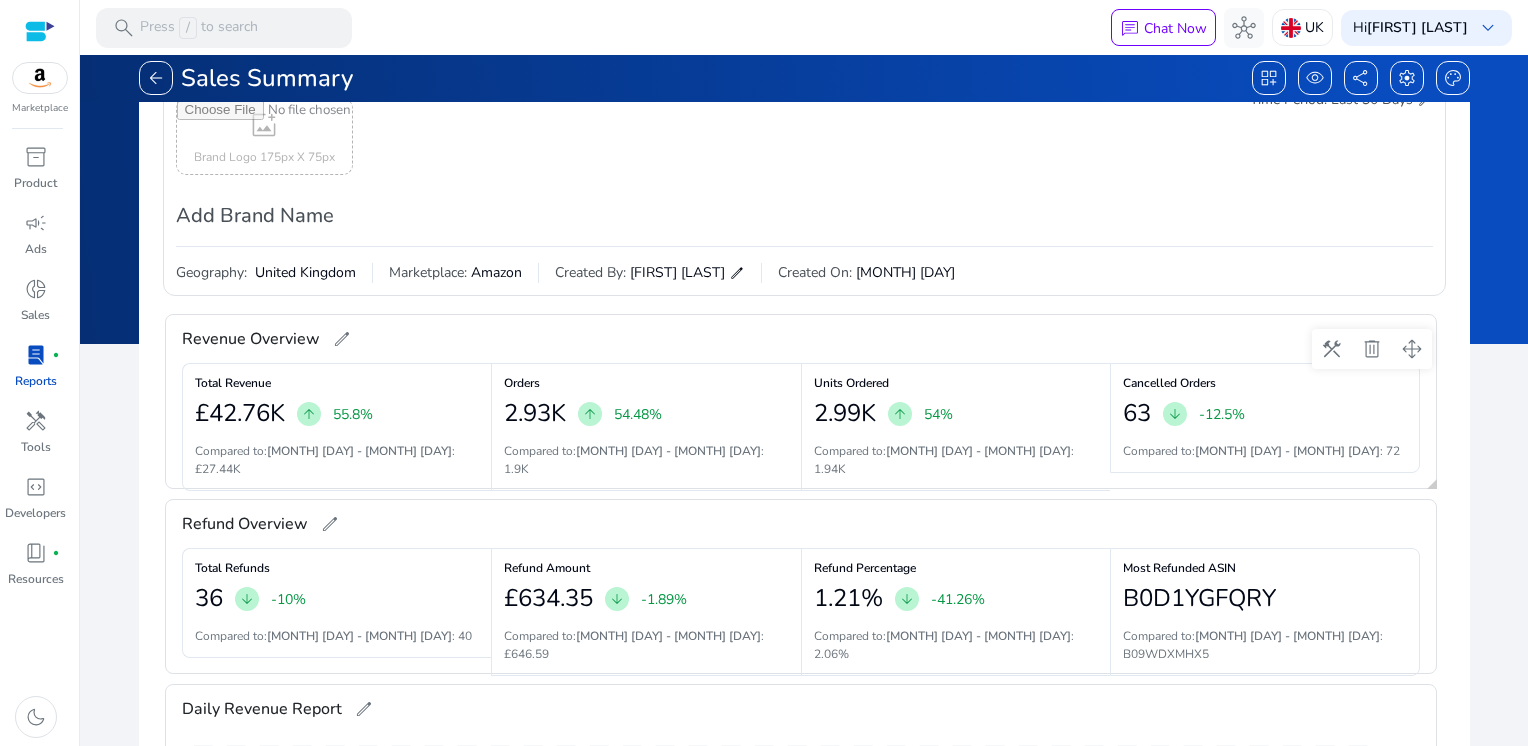 click on "edit" 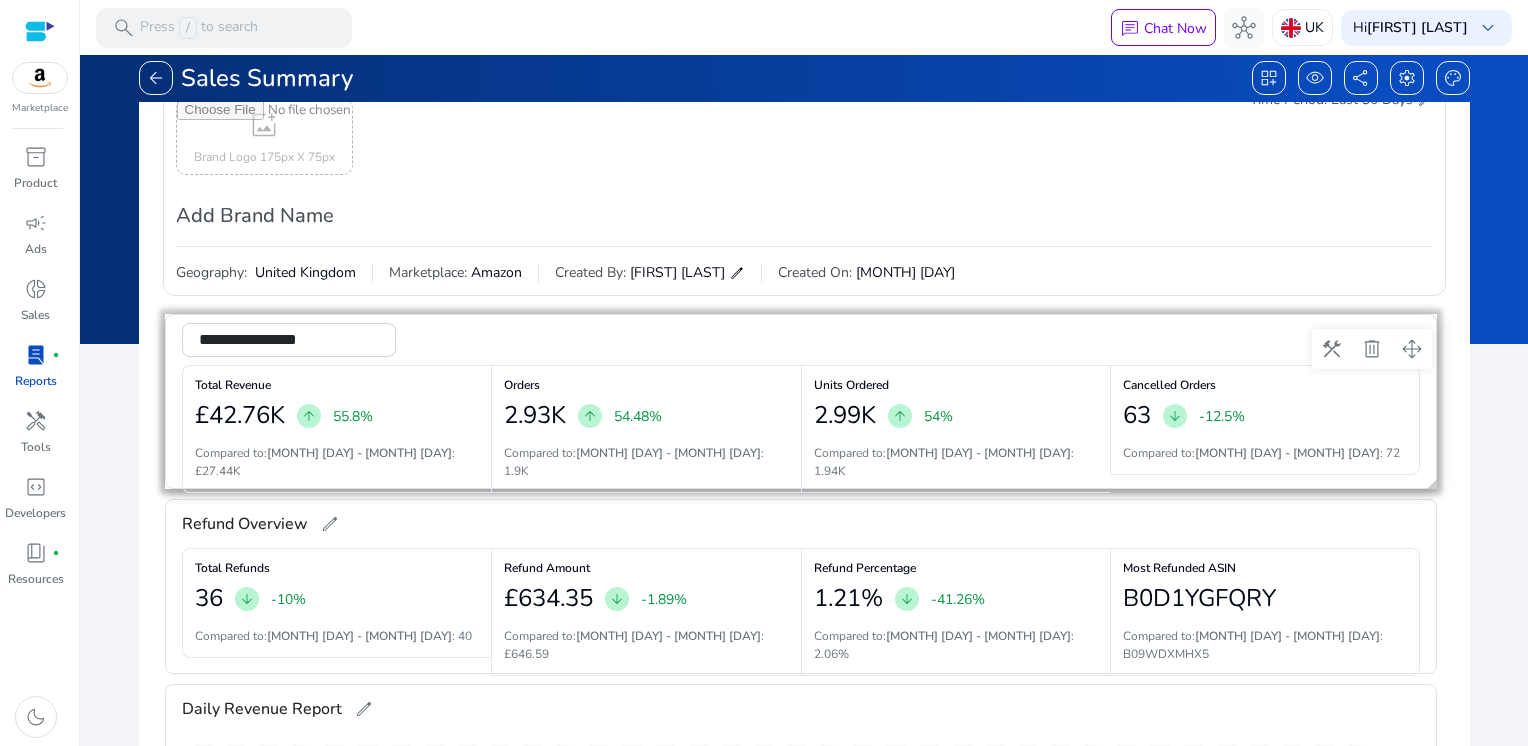 click 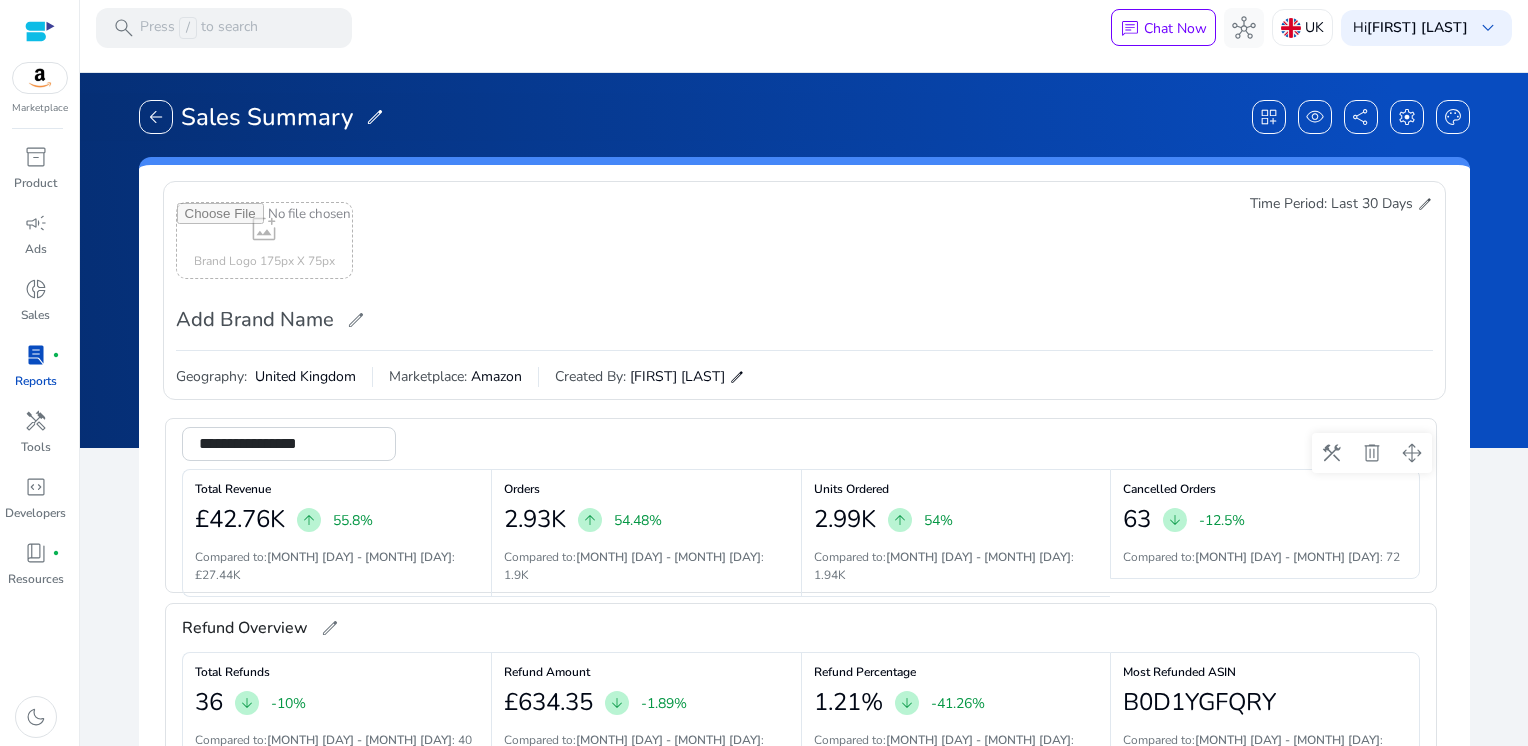 scroll, scrollTop: 0, scrollLeft: 0, axis: both 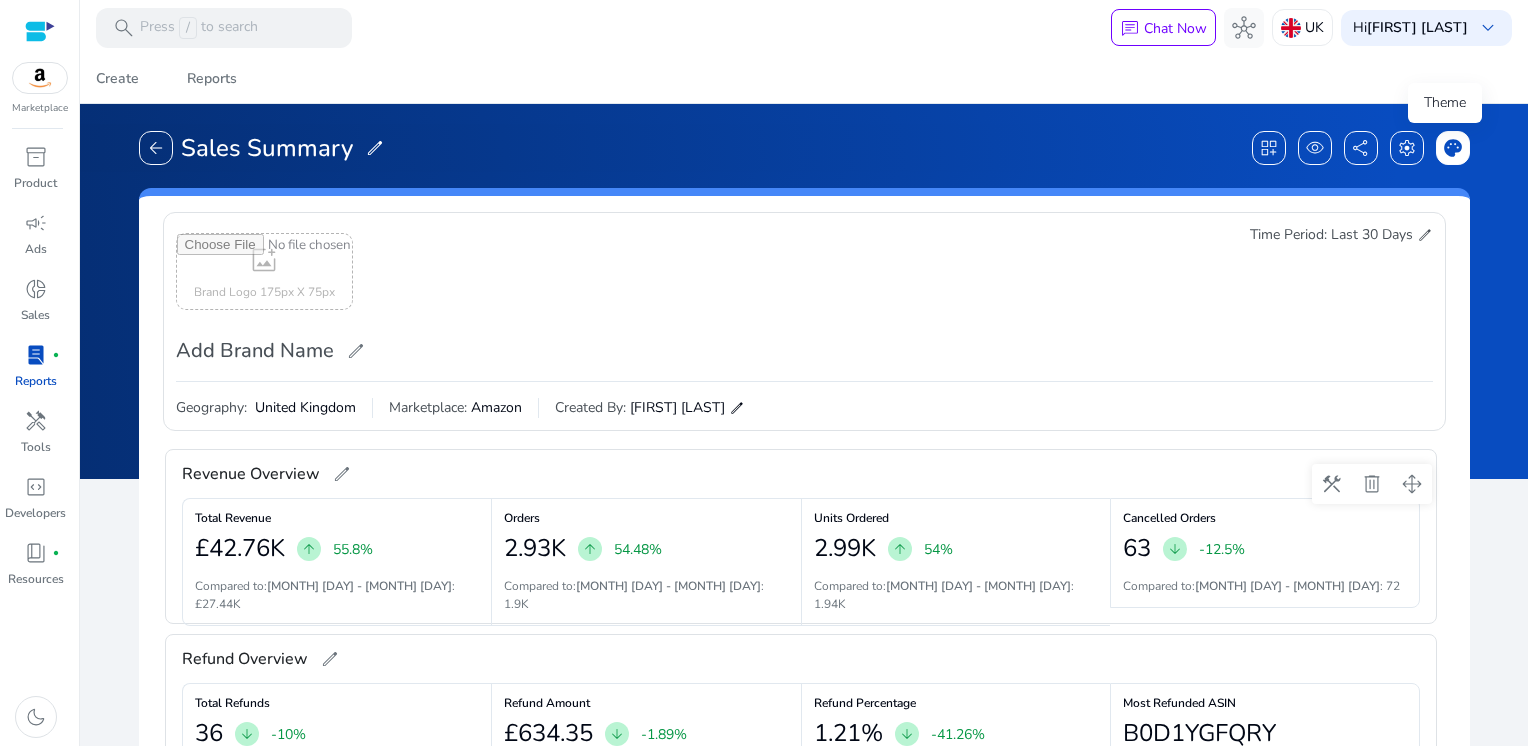 click on "palette" 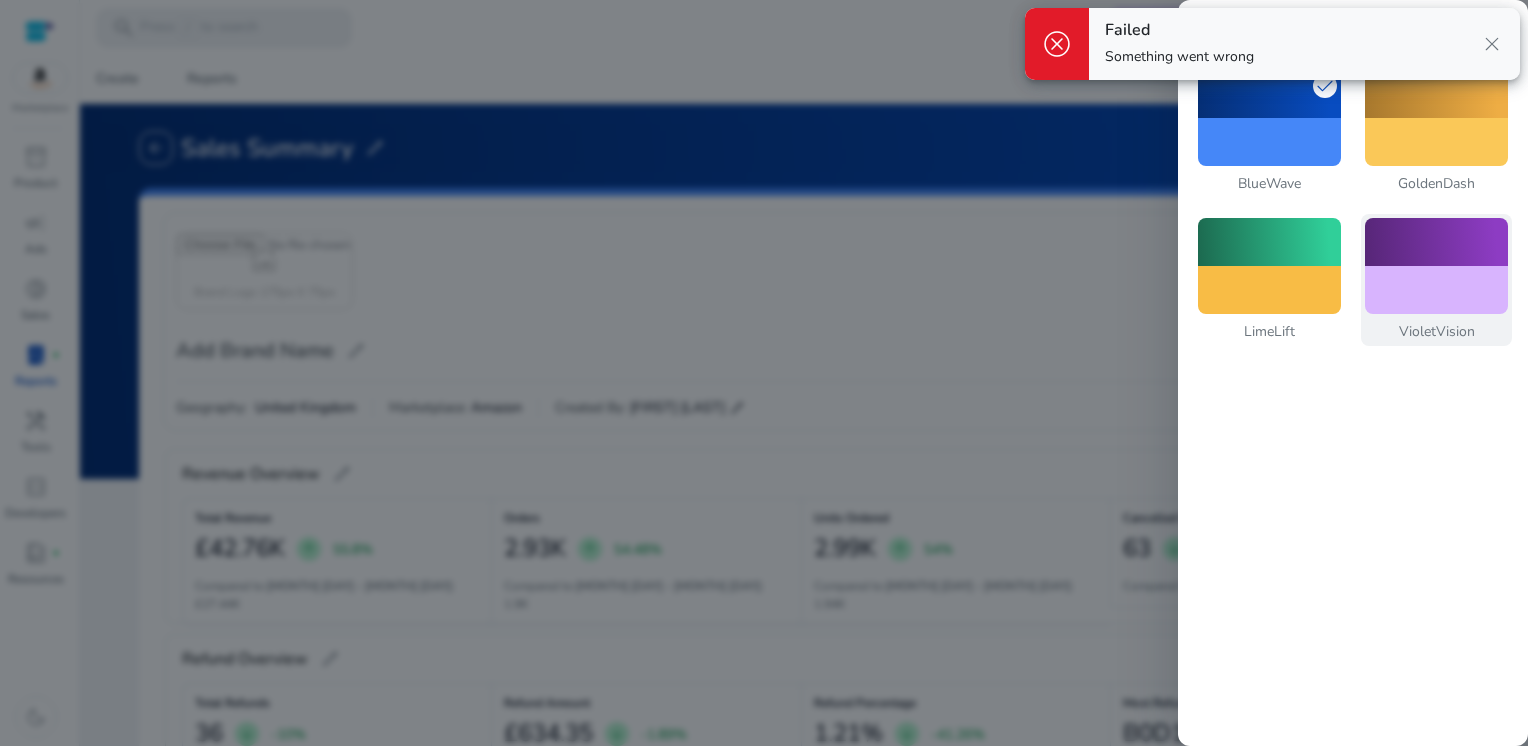 click at bounding box center (1436, 290) 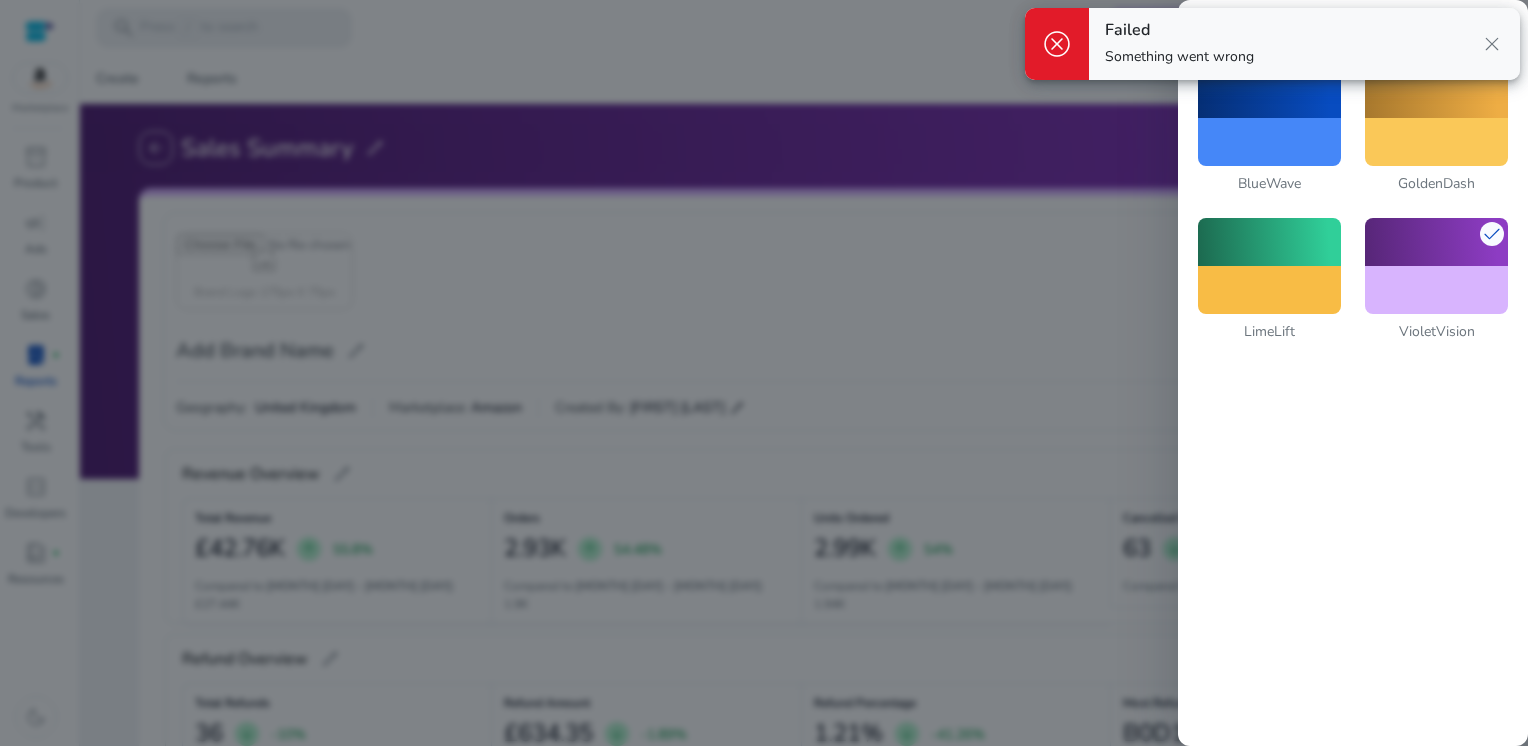 click at bounding box center (764, 373) 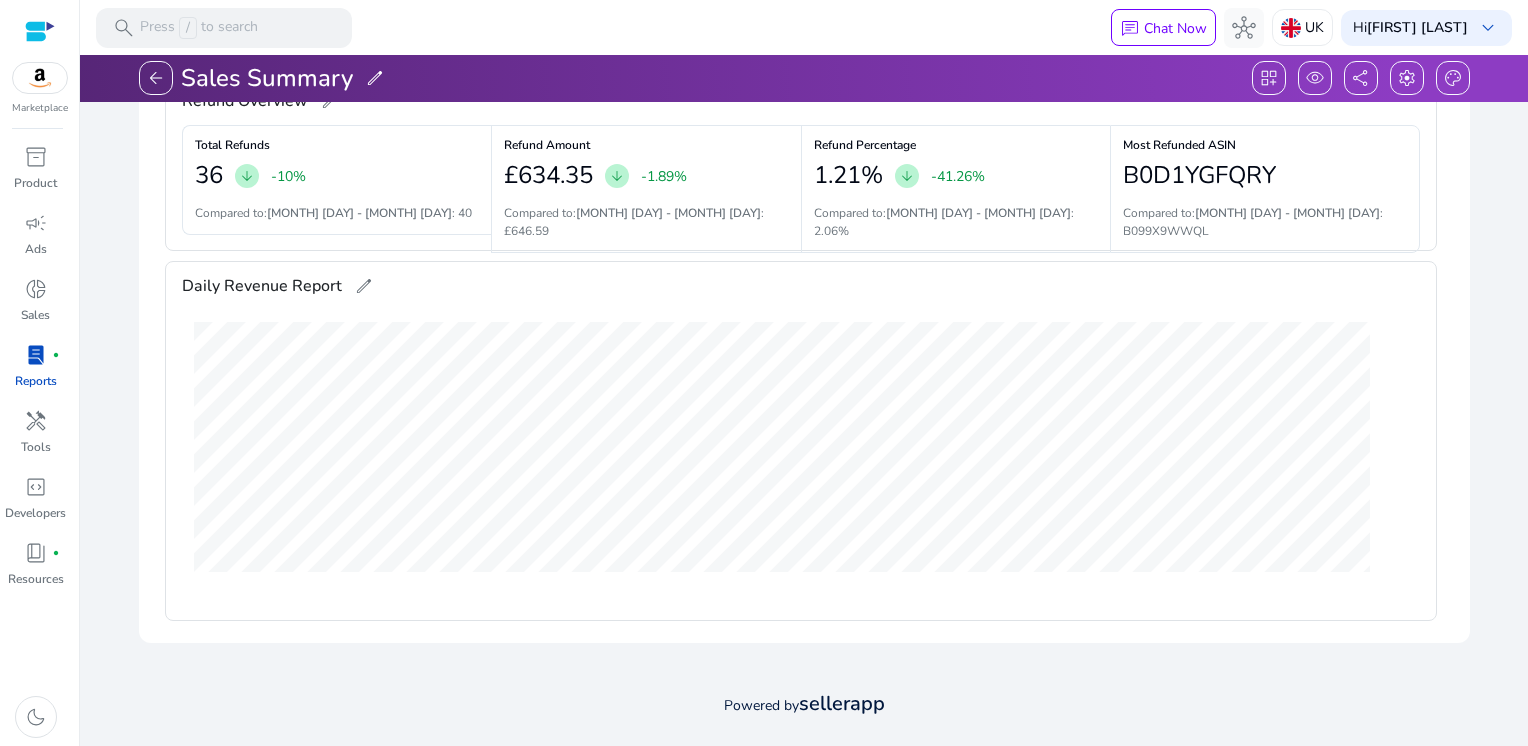 scroll, scrollTop: 0, scrollLeft: 0, axis: both 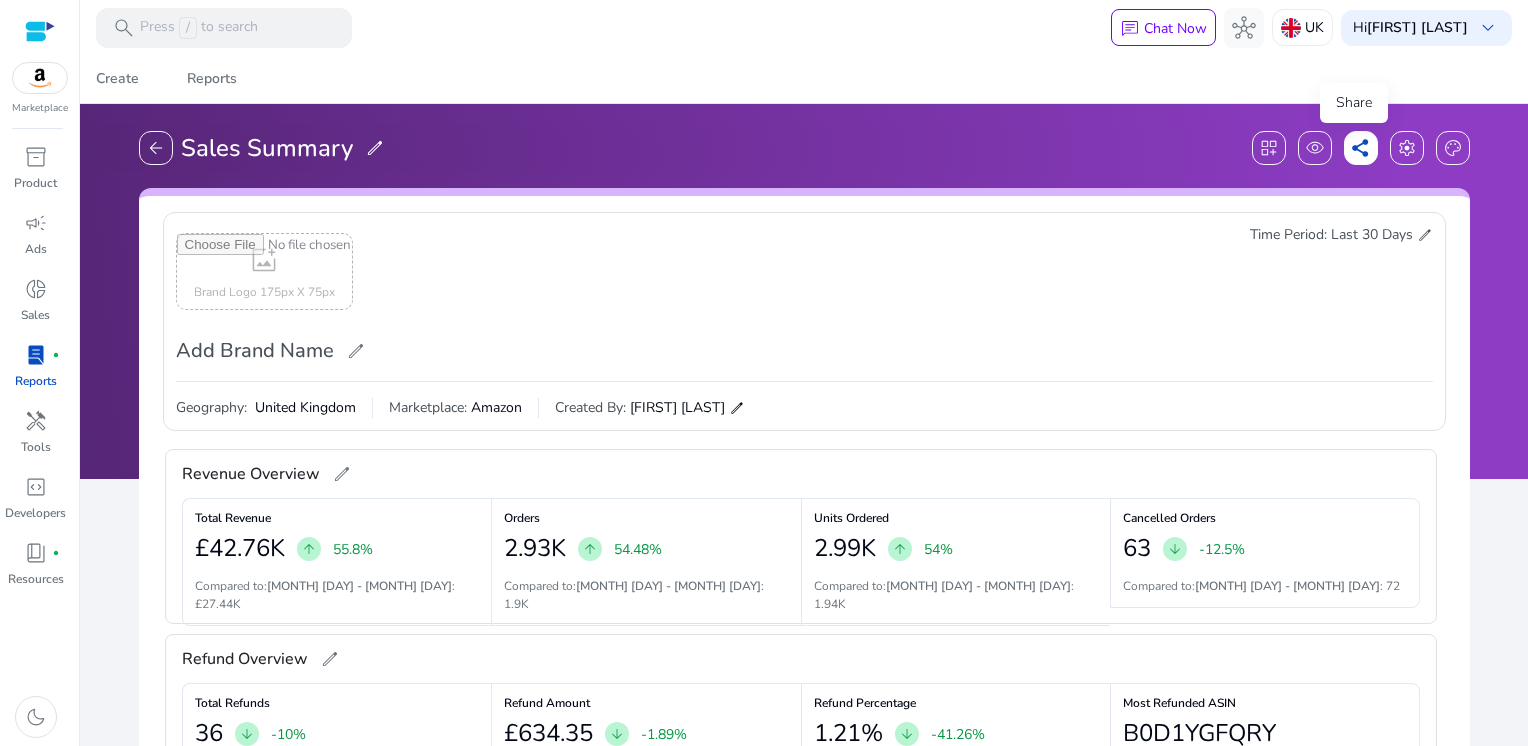 click on "share" 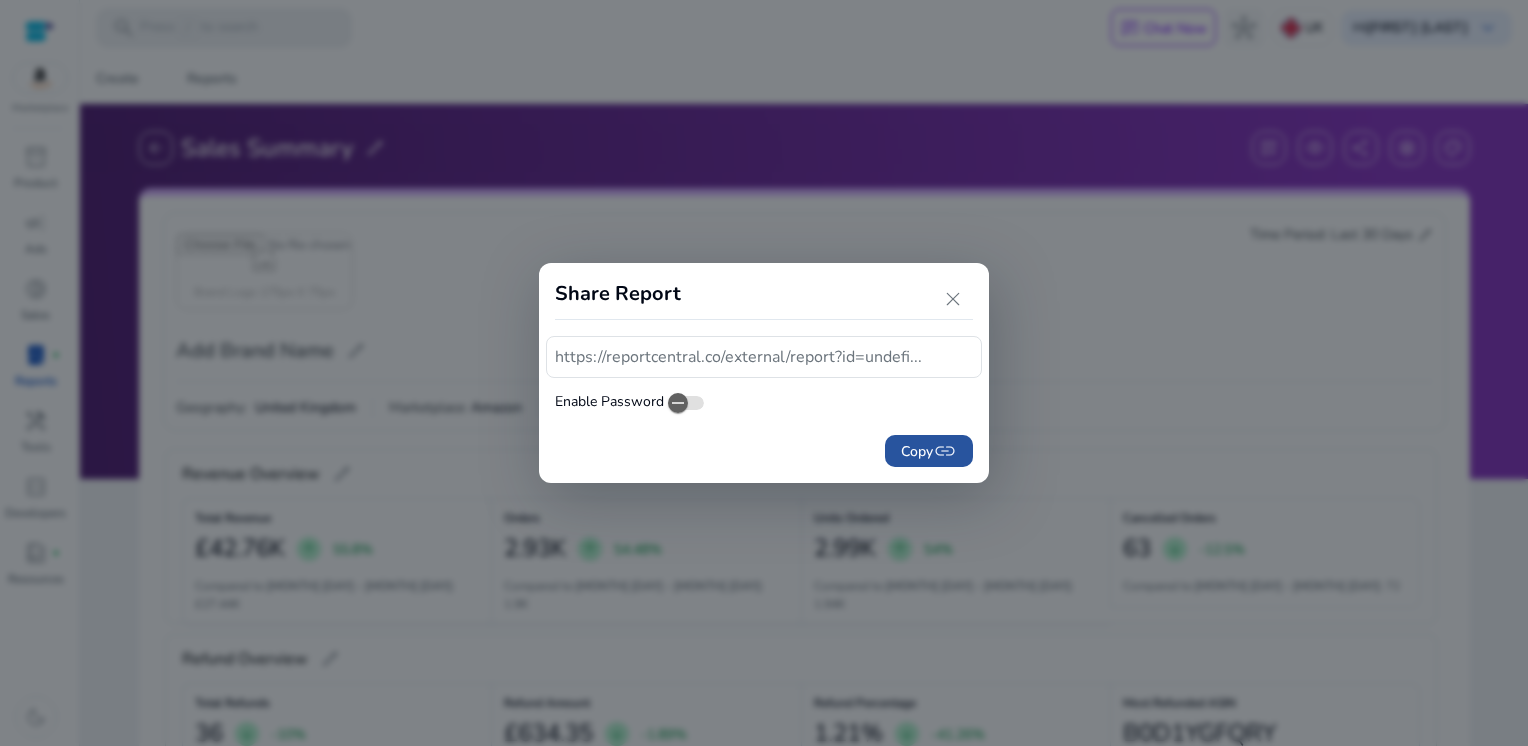 click on "Copy   link" at bounding box center (929, 451) 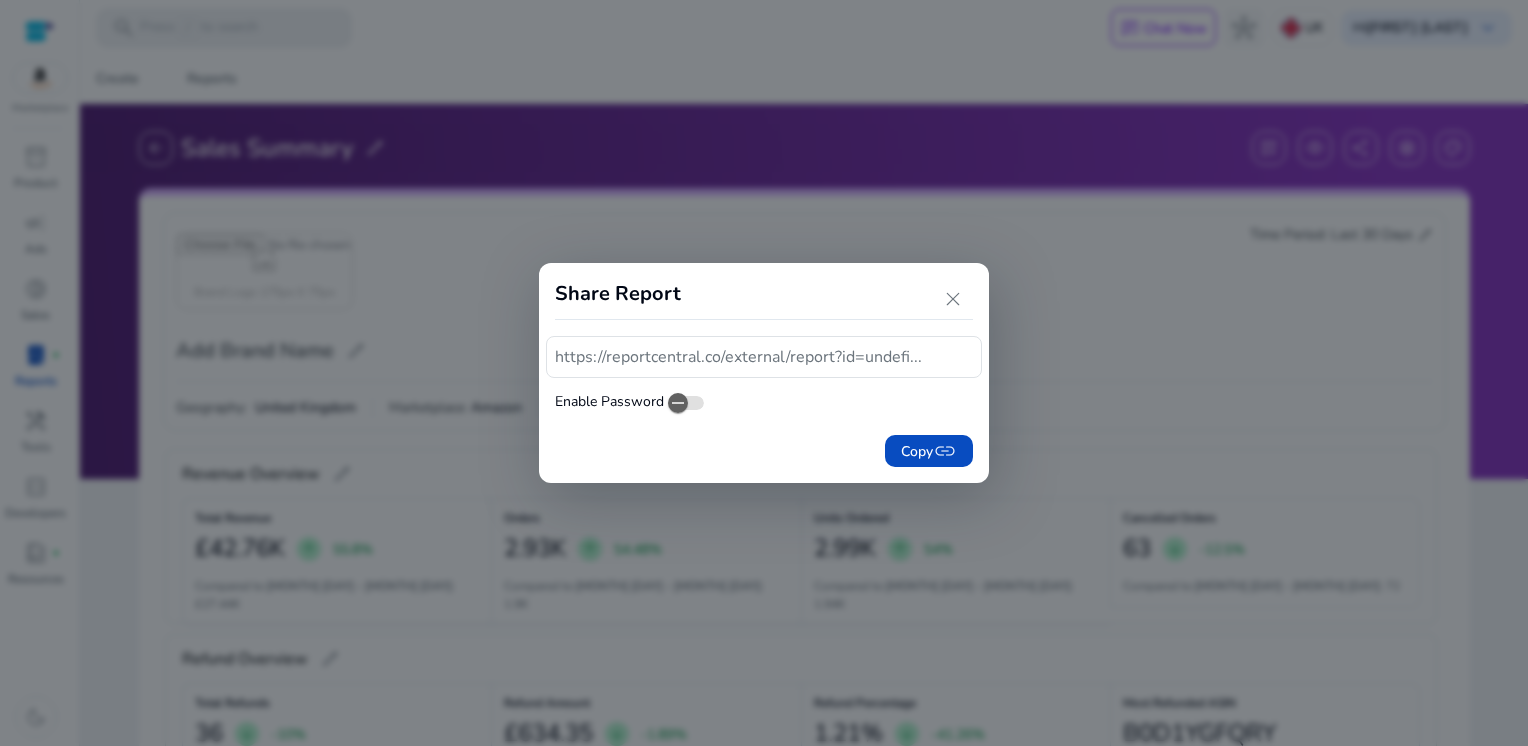 scroll, scrollTop: 2945, scrollLeft: 0, axis: vertical 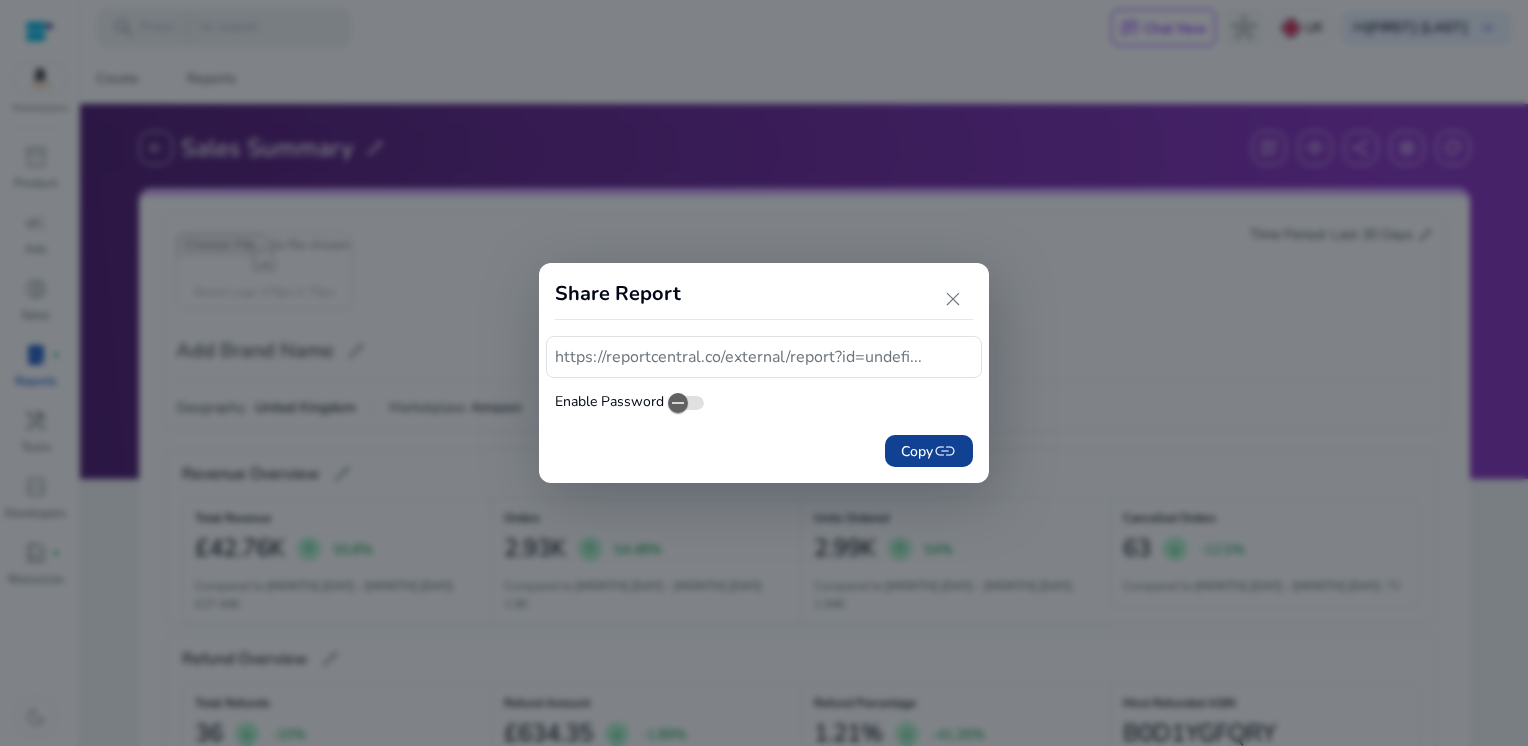 click on "Copy   link" at bounding box center (929, 451) 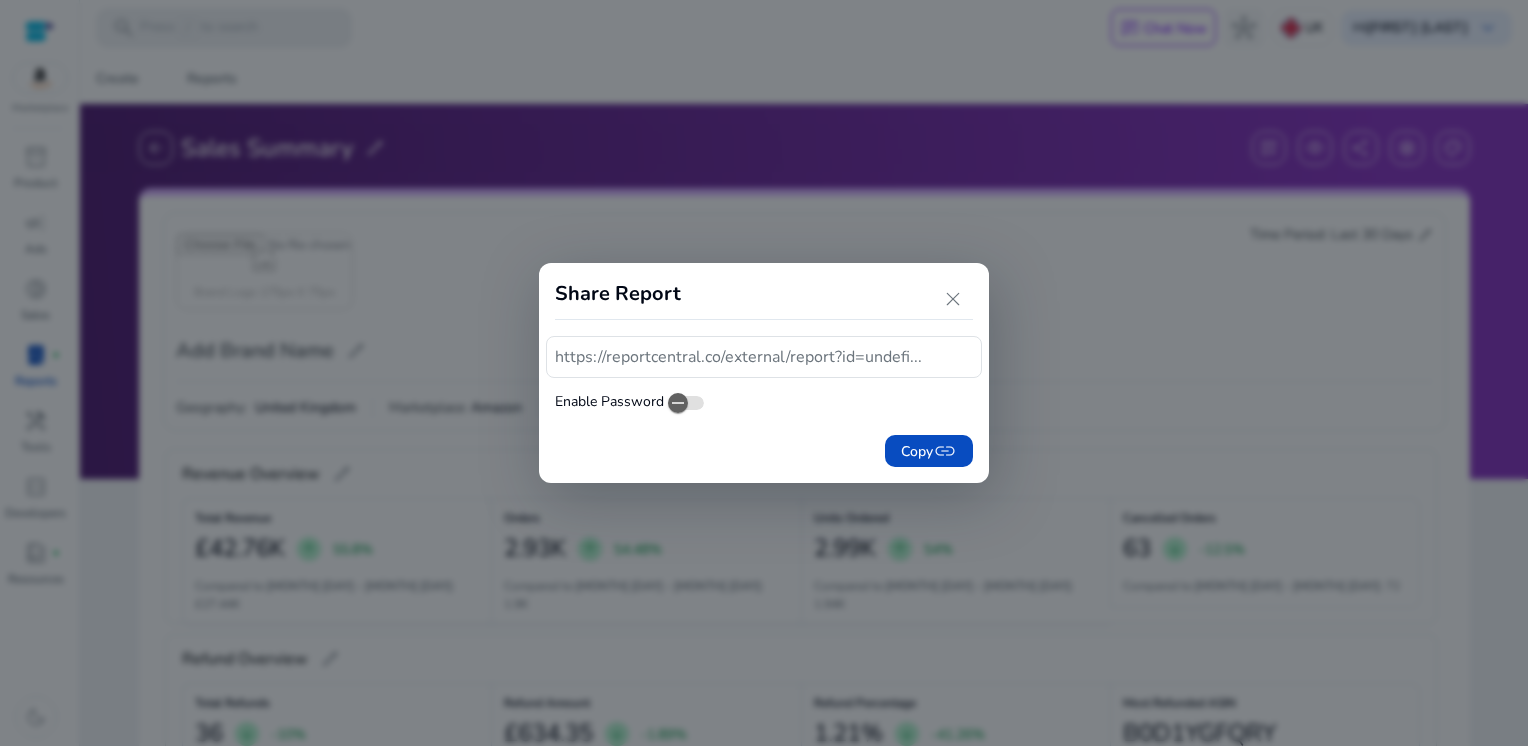 click on "https://reportcentral.co/external/report?id=undefi..." at bounding box center (764, 357) 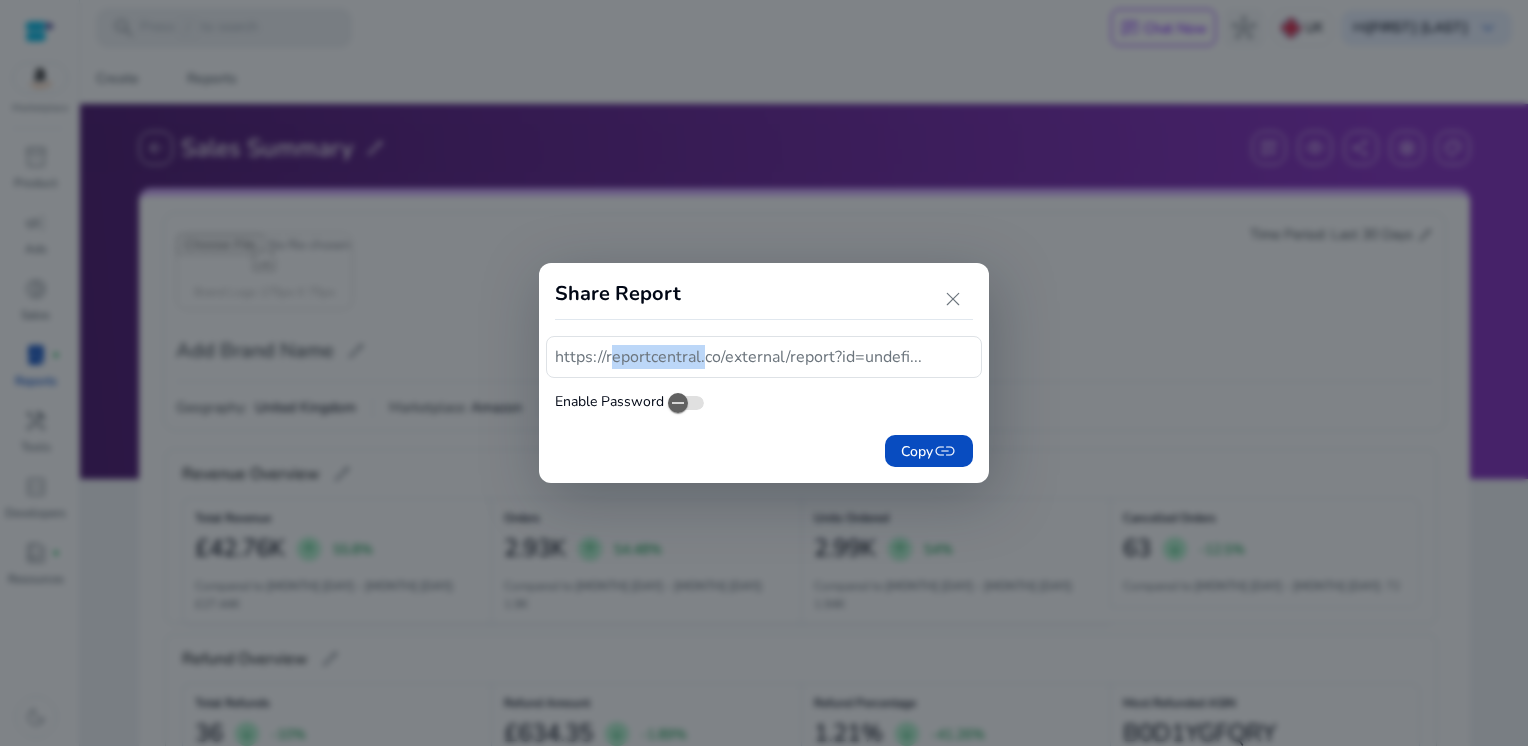 click on "https://reportcentral.co/external/report?id=undefi..." at bounding box center [764, 357] 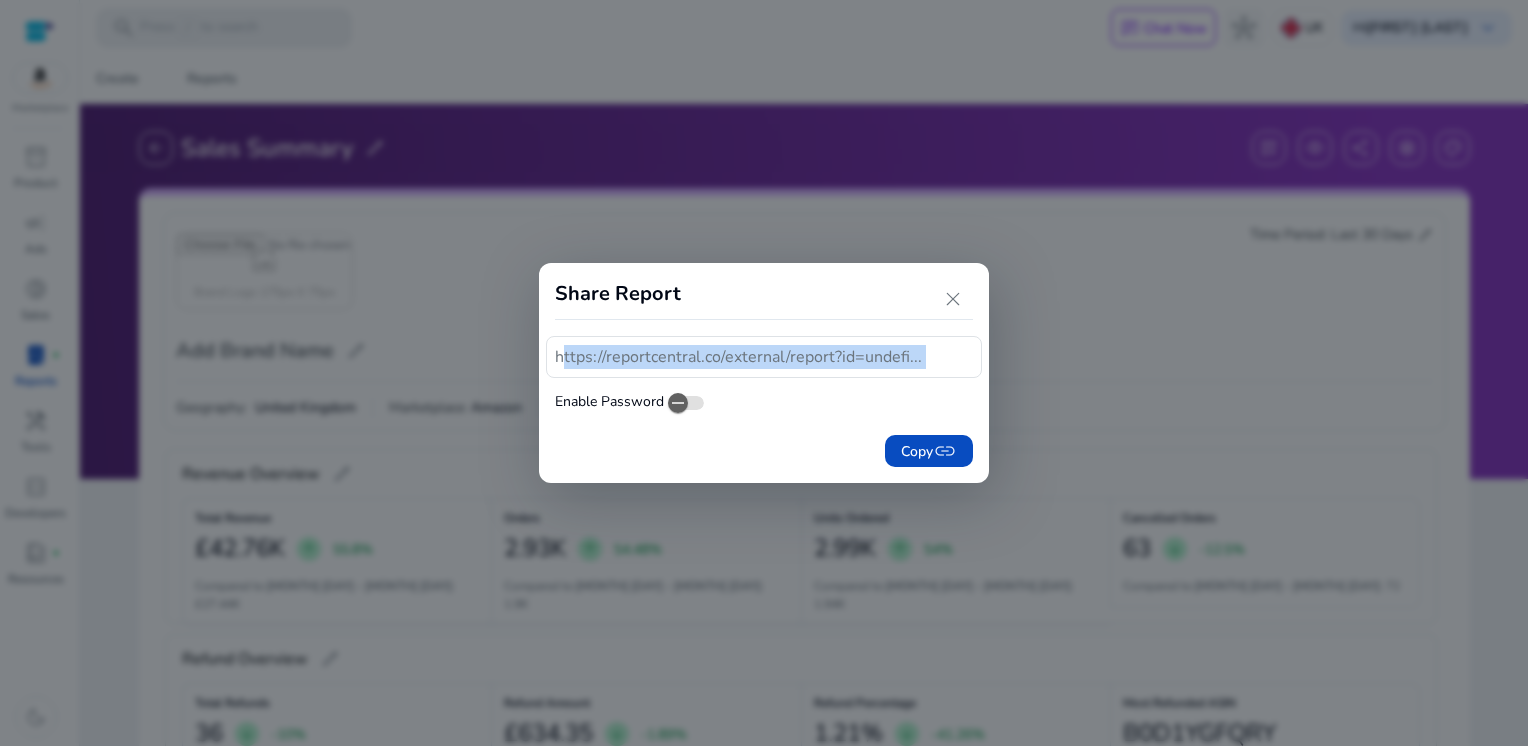 click on "https://reportcentral.co/external/report?id=undefi..." at bounding box center (764, 357) 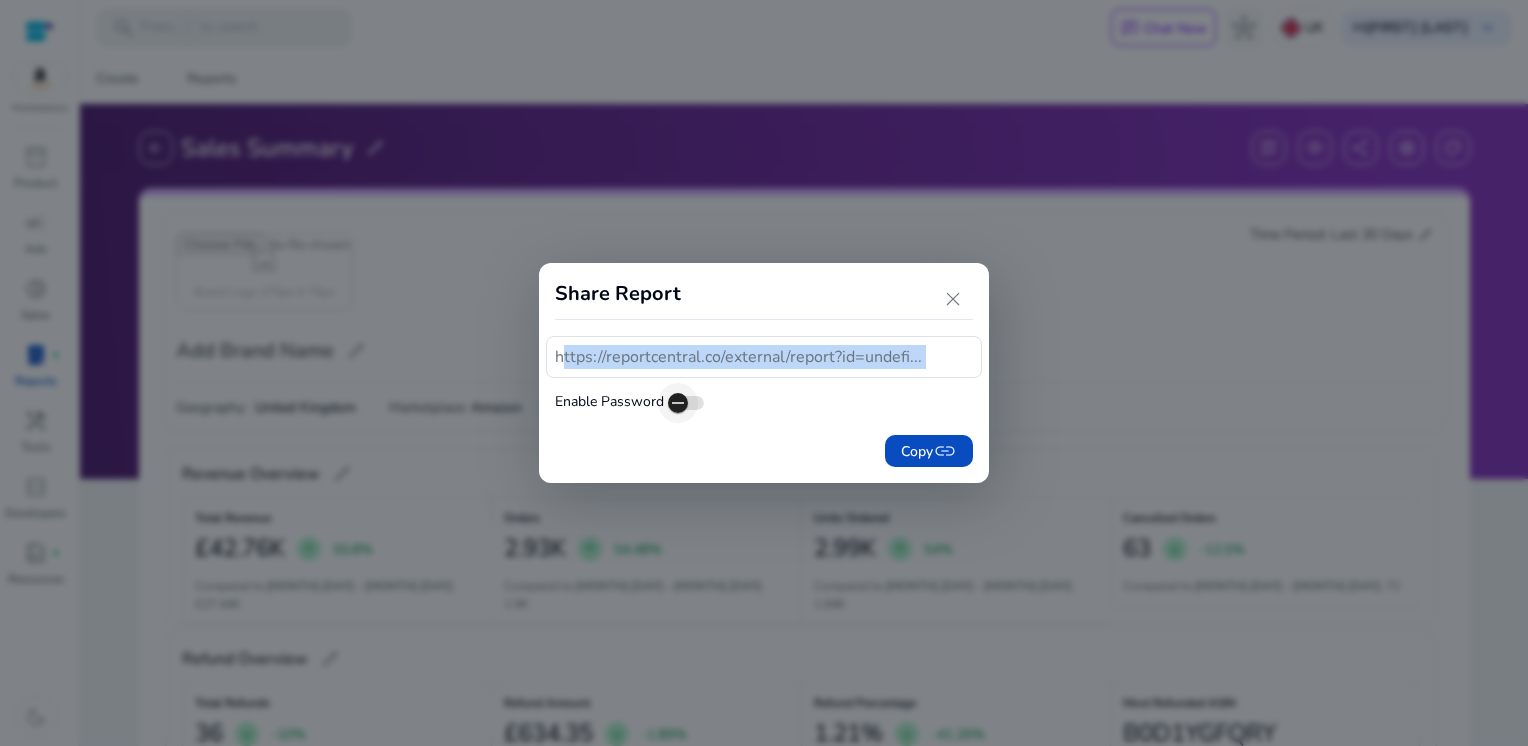click at bounding box center [678, 403] 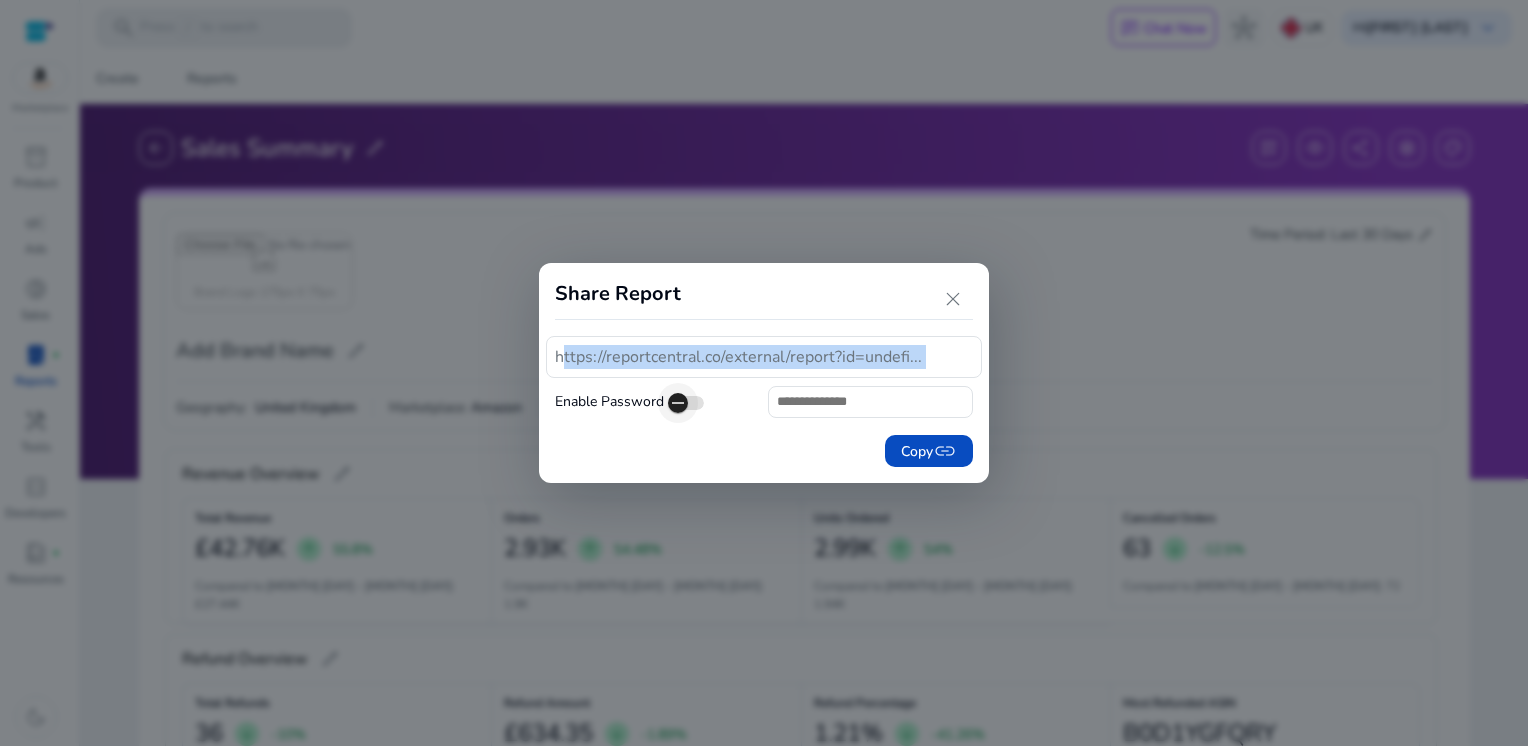 click 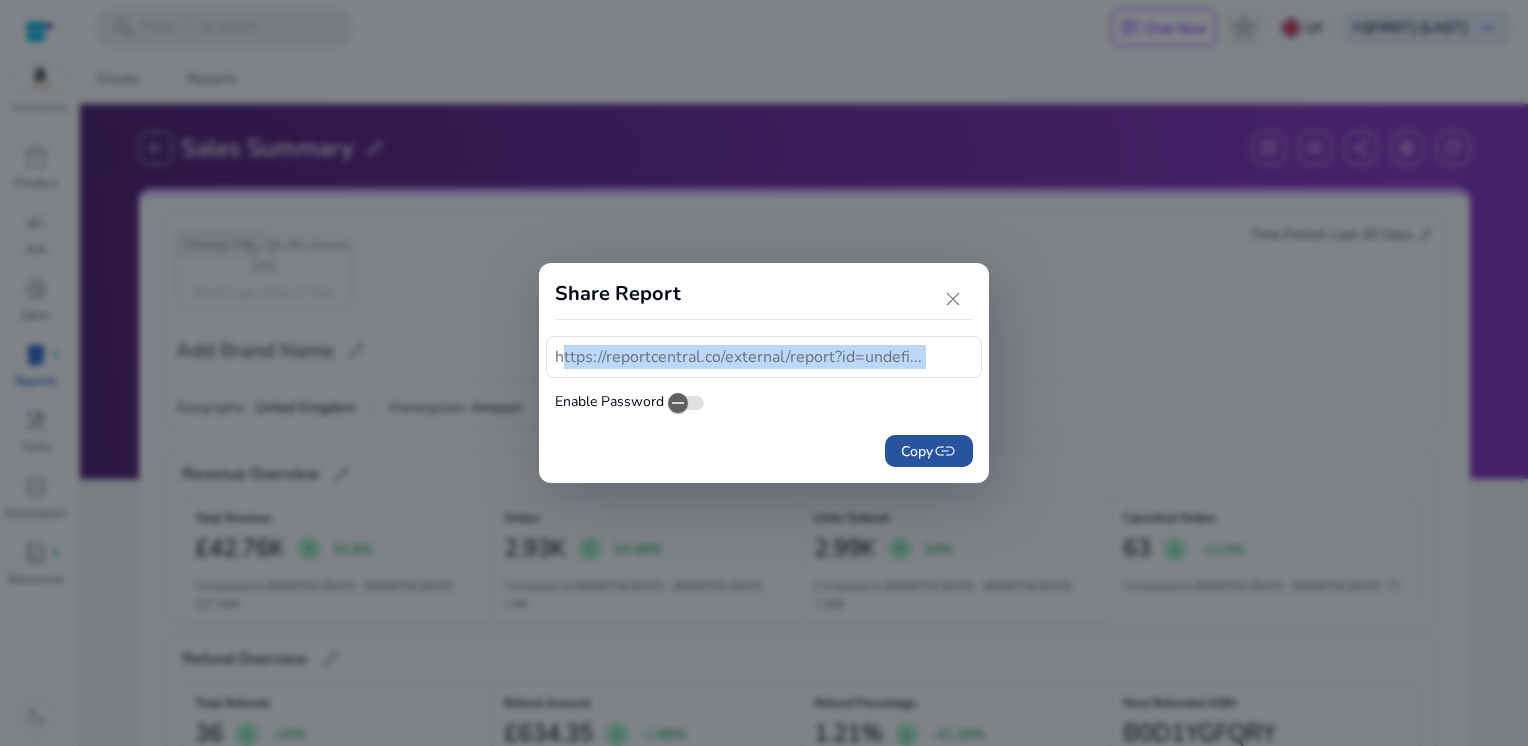 click on "link" at bounding box center [945, 451] 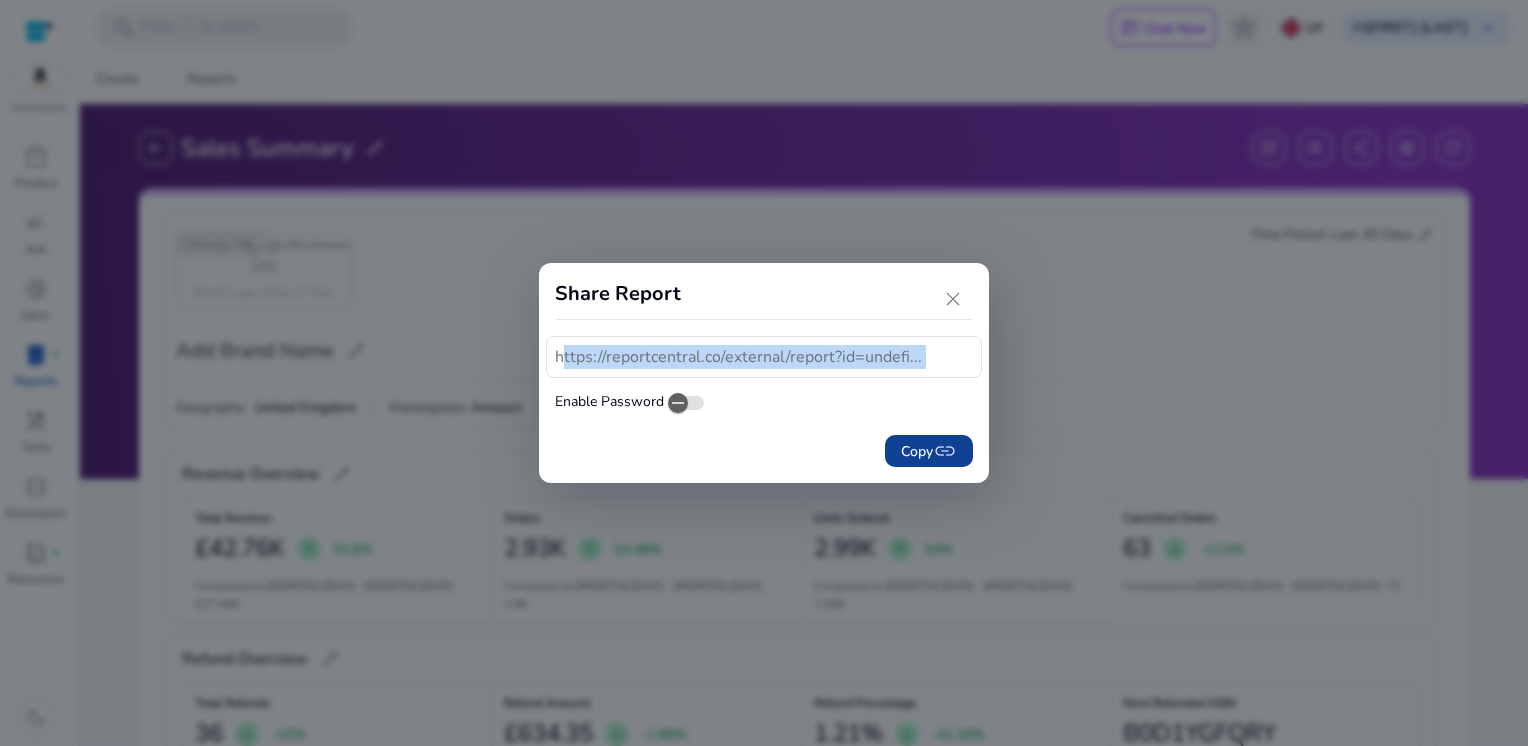 click on "link" at bounding box center [945, 451] 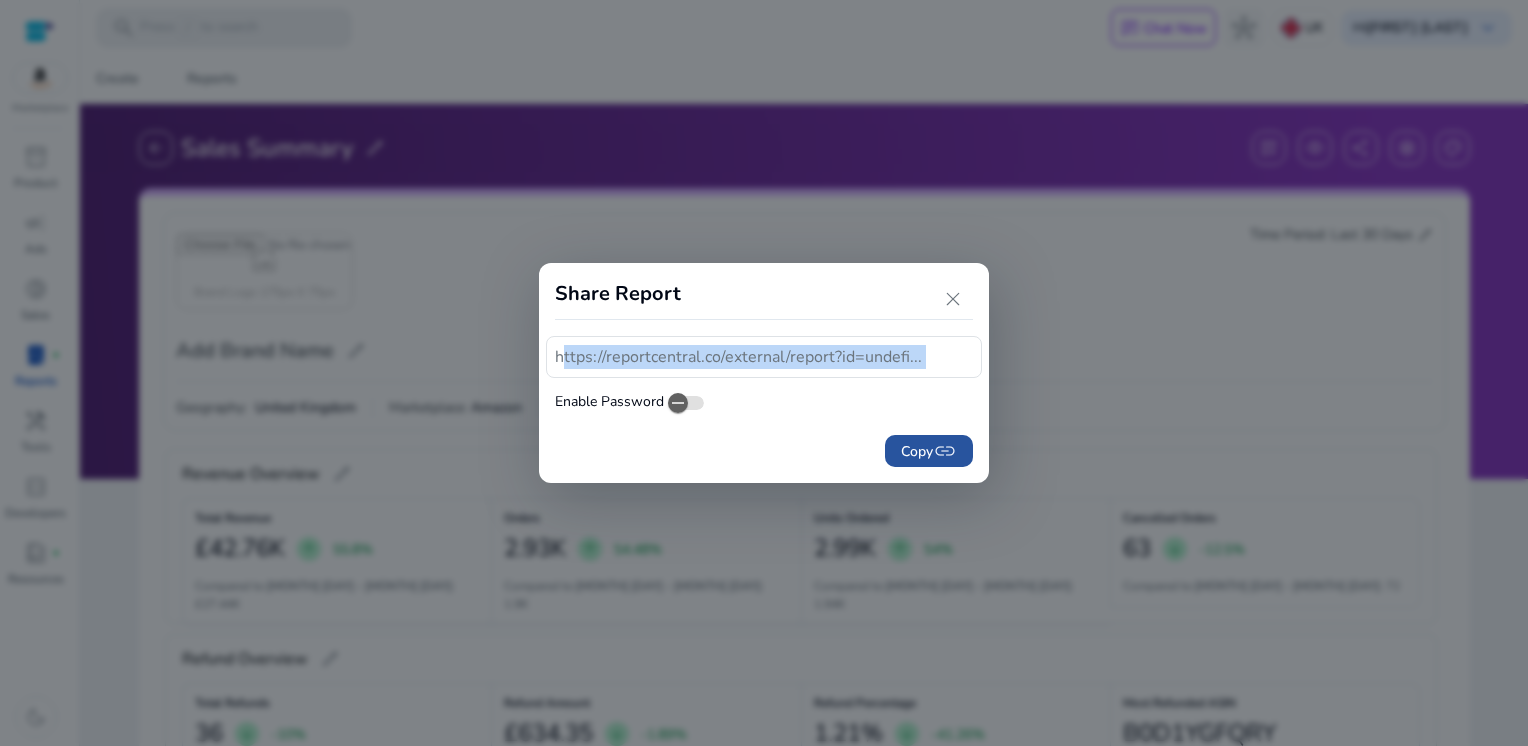click on "link" at bounding box center [945, 451] 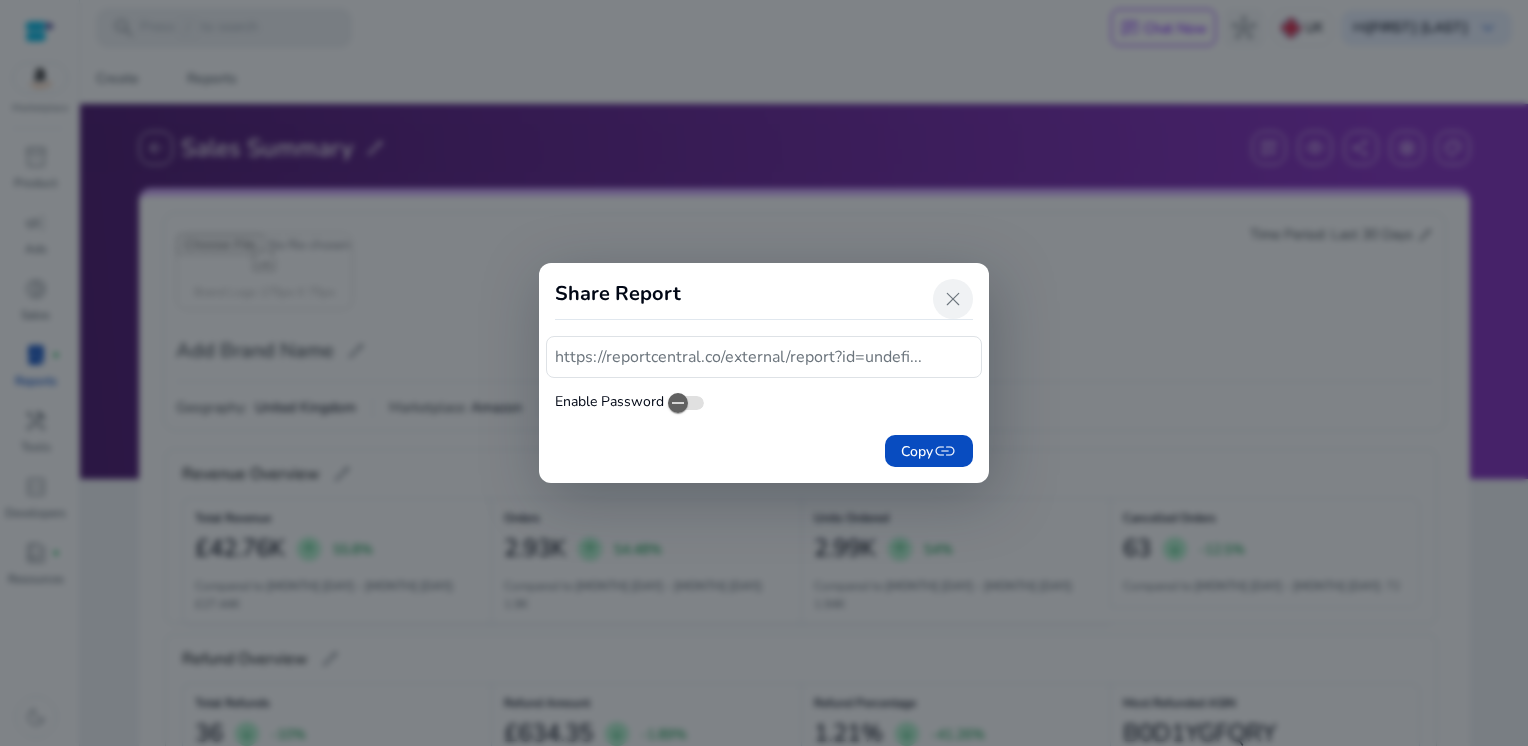 click on "close" at bounding box center (953, 299) 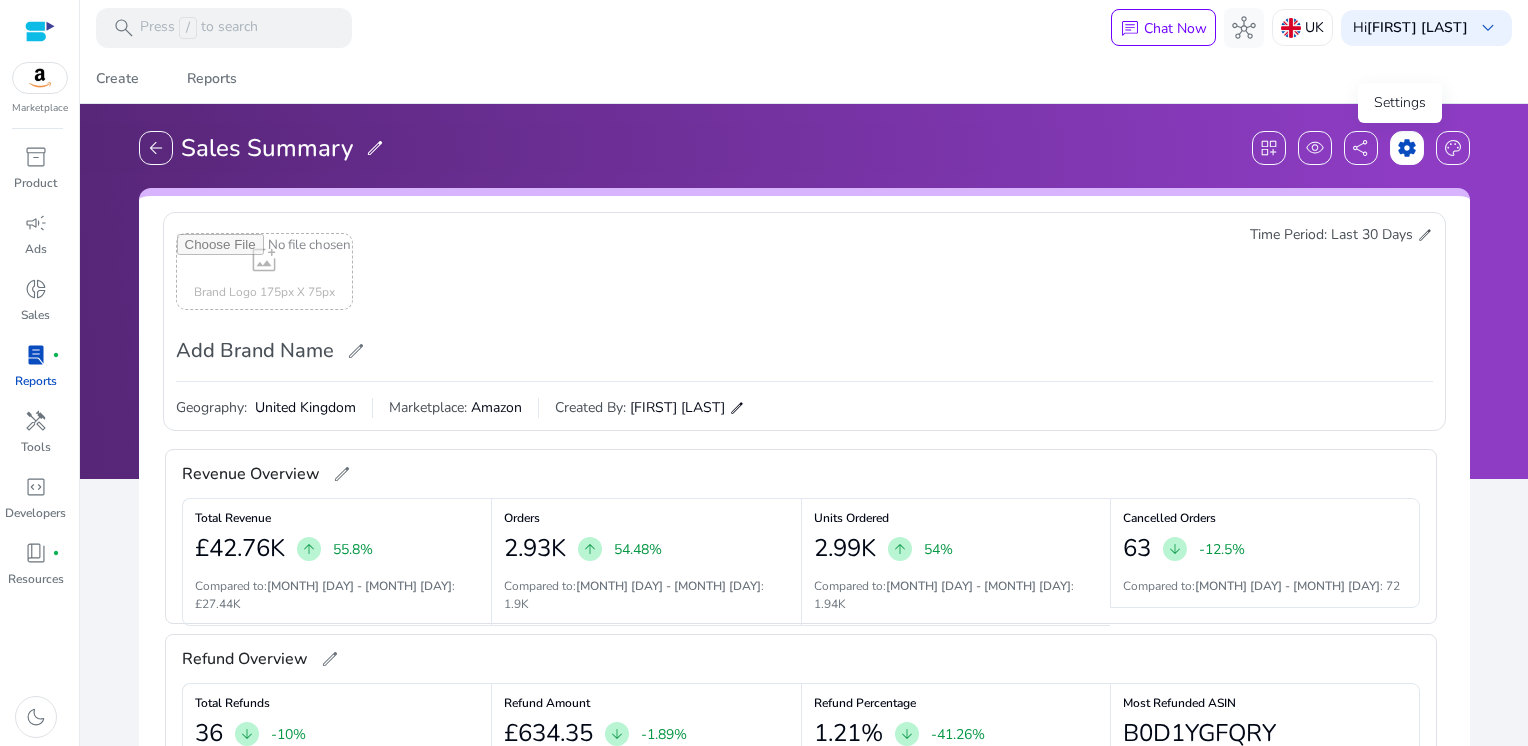 click on "settings" 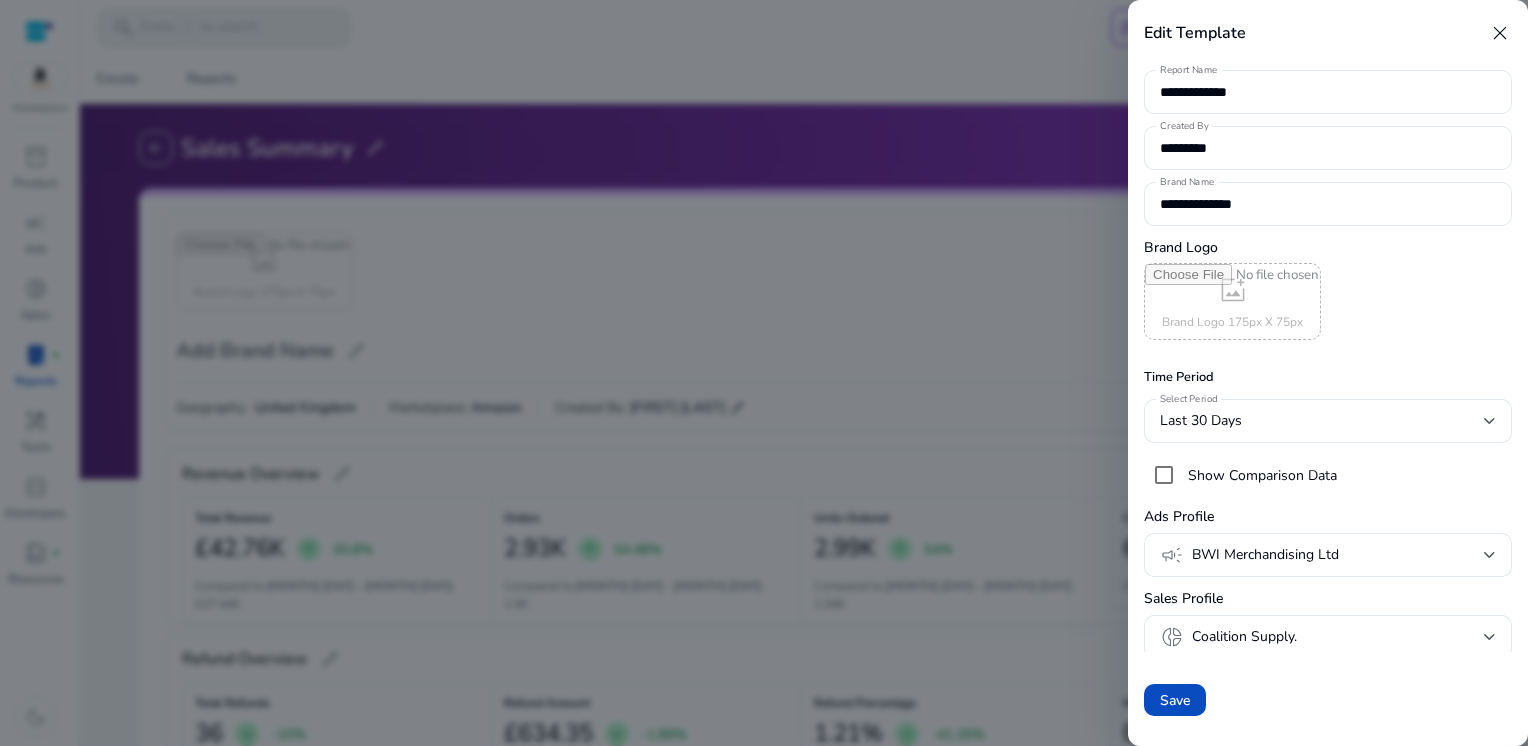 click at bounding box center [764, 373] 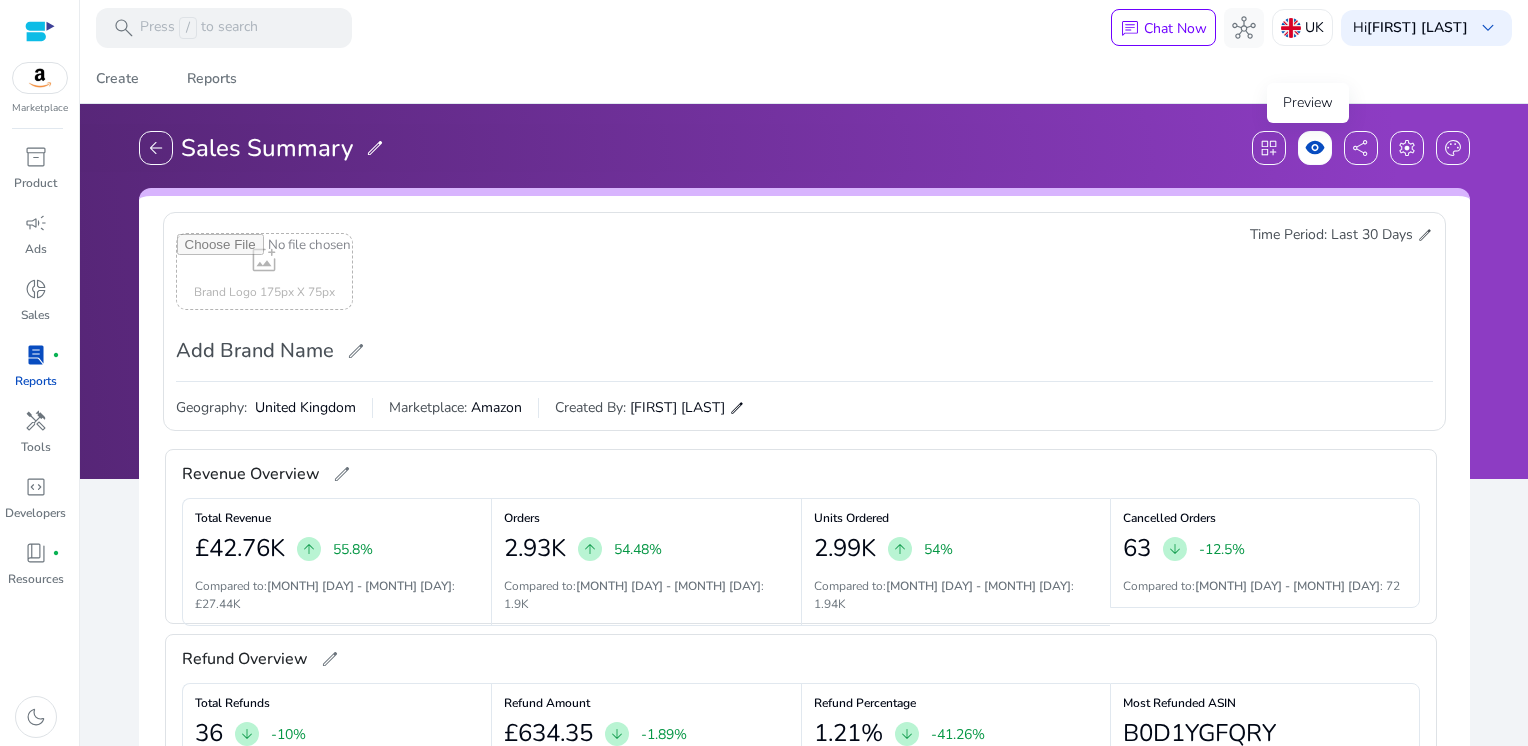 click on "visibility" 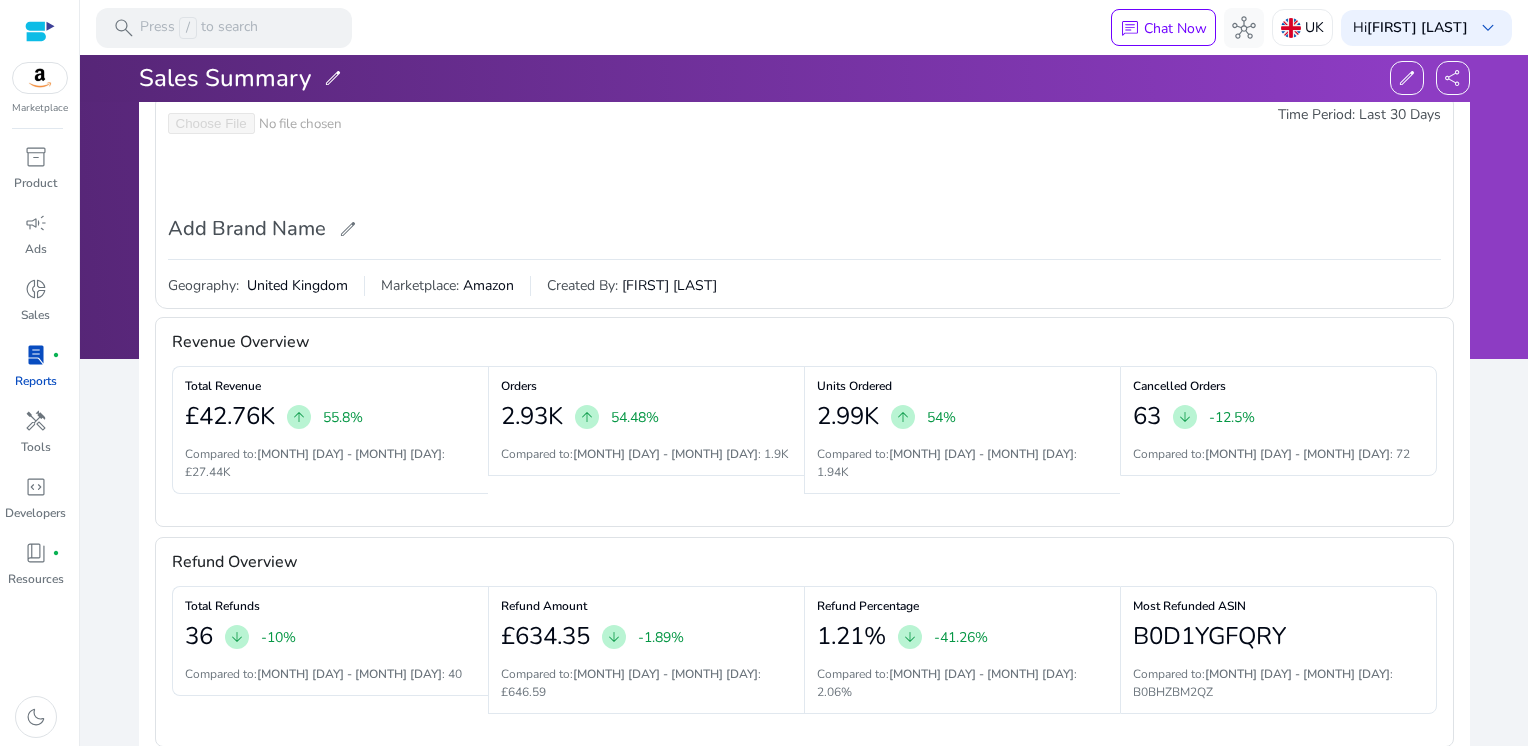 scroll, scrollTop: 0, scrollLeft: 0, axis: both 